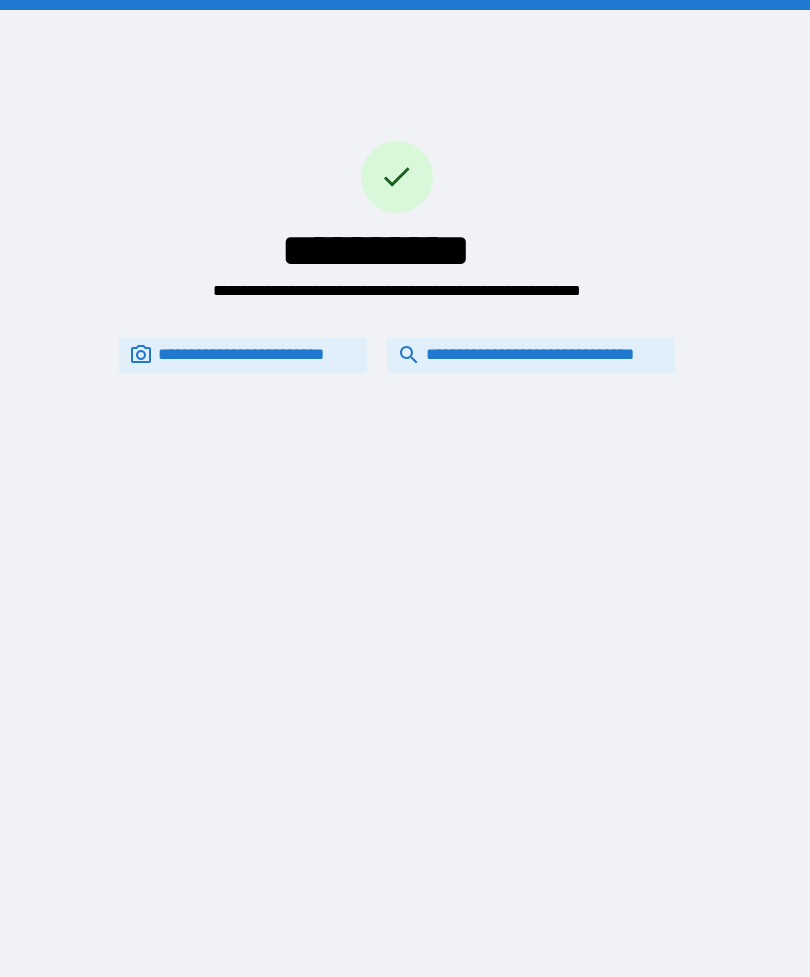 scroll, scrollTop: 64, scrollLeft: 0, axis: vertical 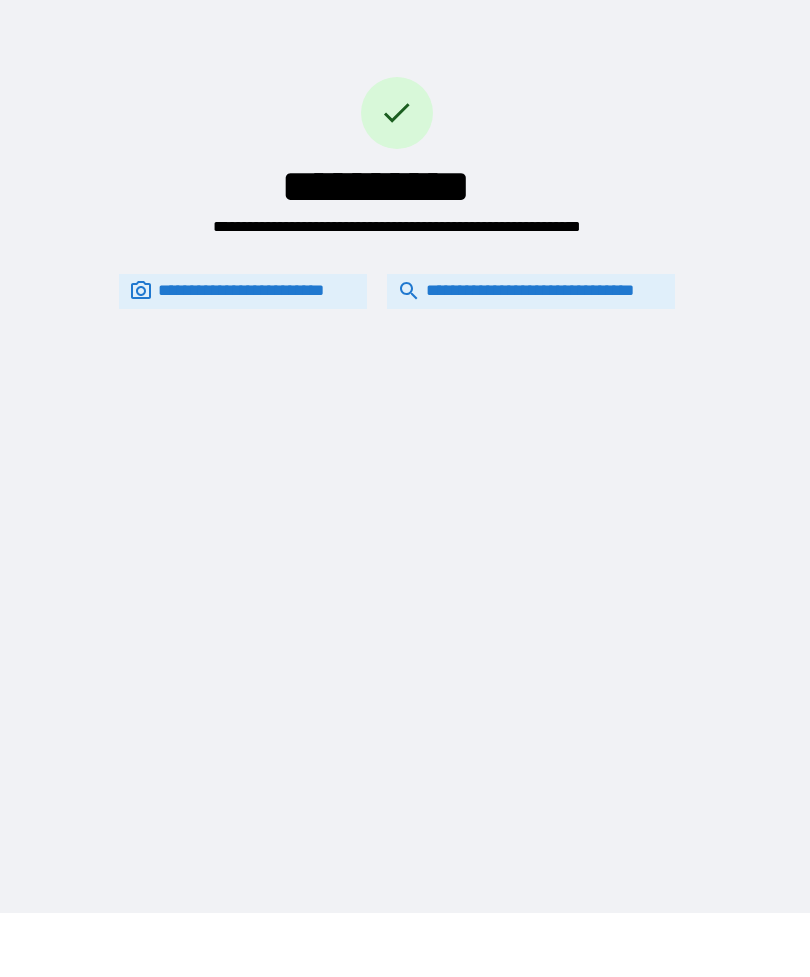 click on "**********" at bounding box center [531, 291] 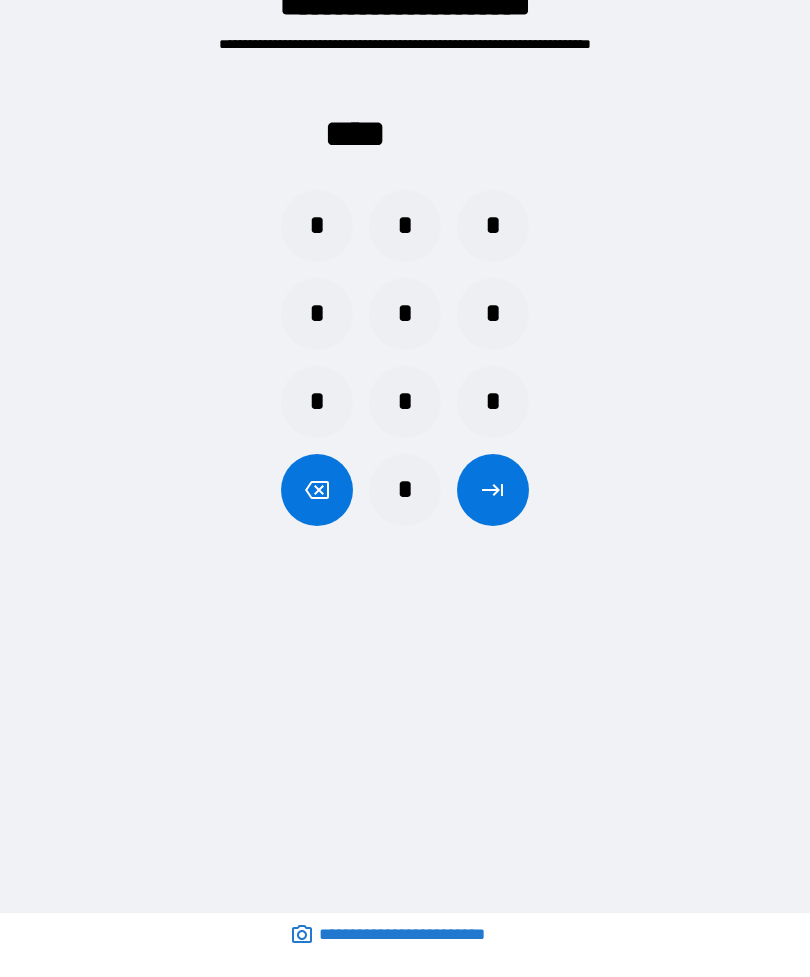 click on "*" at bounding box center (317, 226) 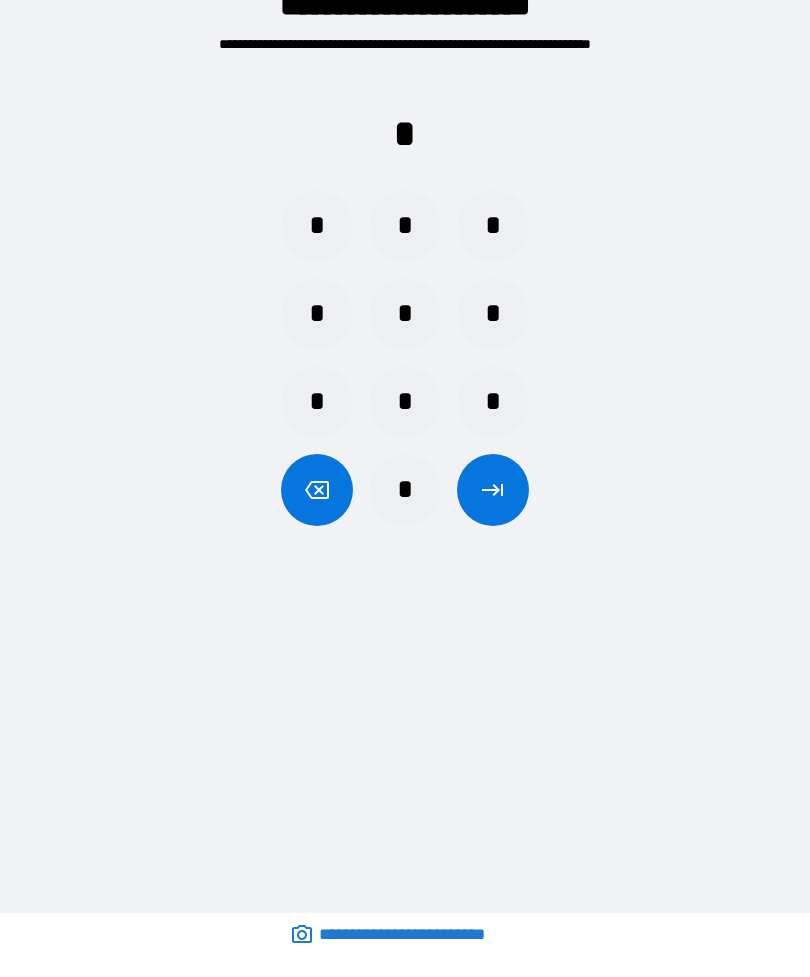 click on "*" at bounding box center [493, 402] 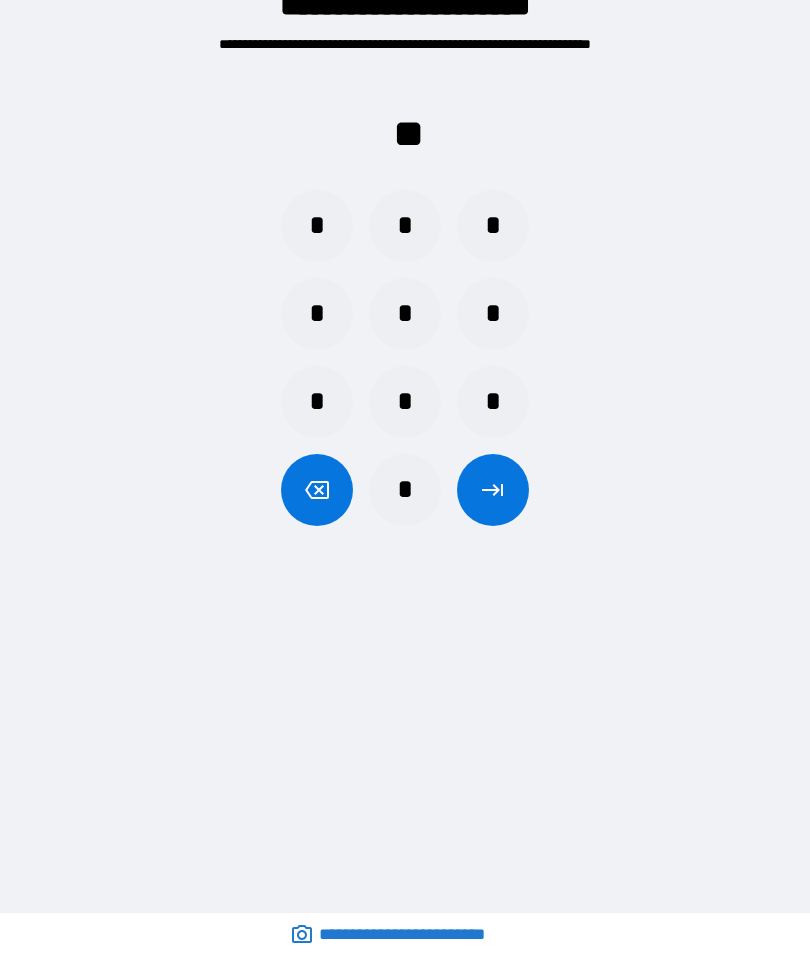 click on "*" at bounding box center (405, 402) 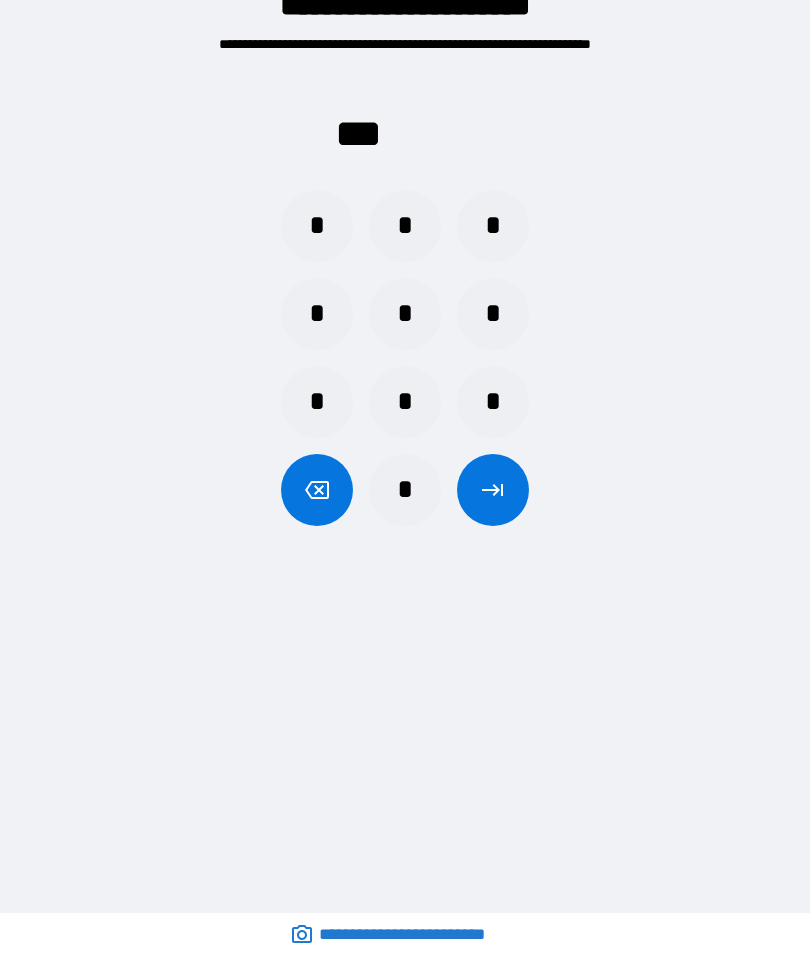 click on "*" at bounding box center [405, 314] 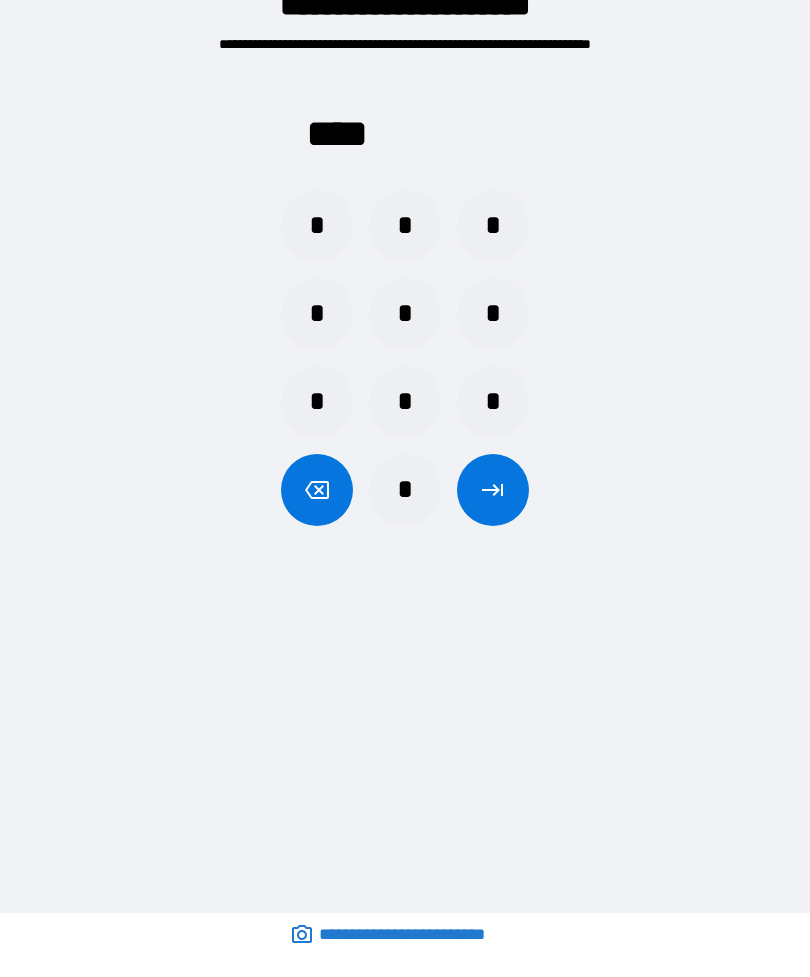 click 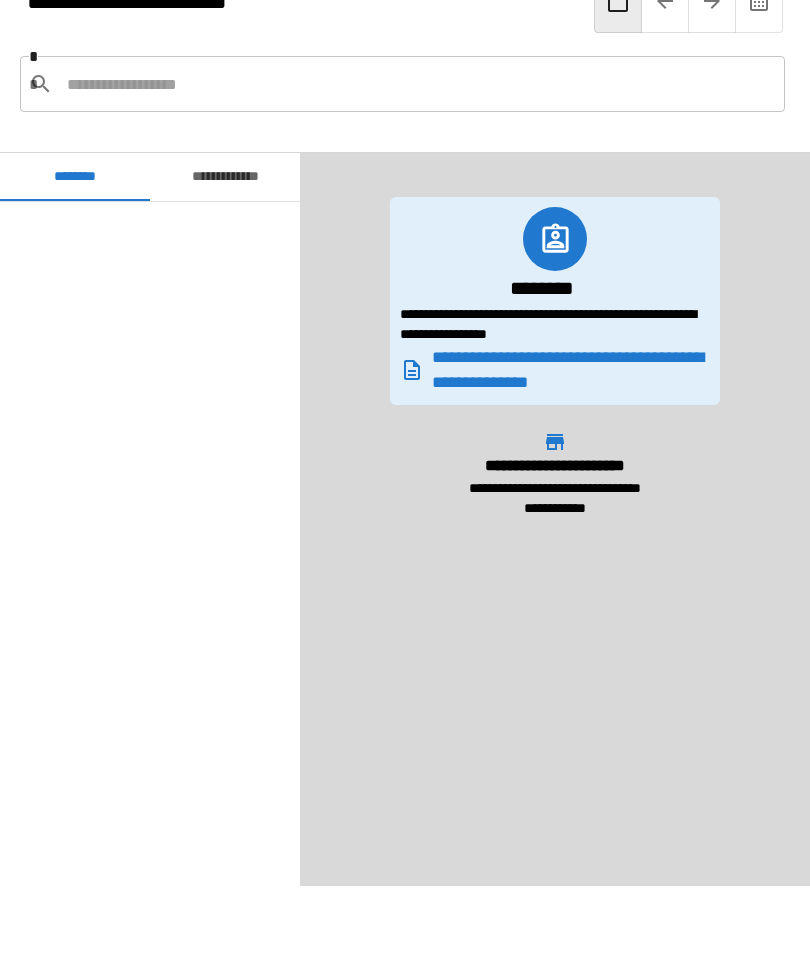 scroll, scrollTop: 3300, scrollLeft: 0, axis: vertical 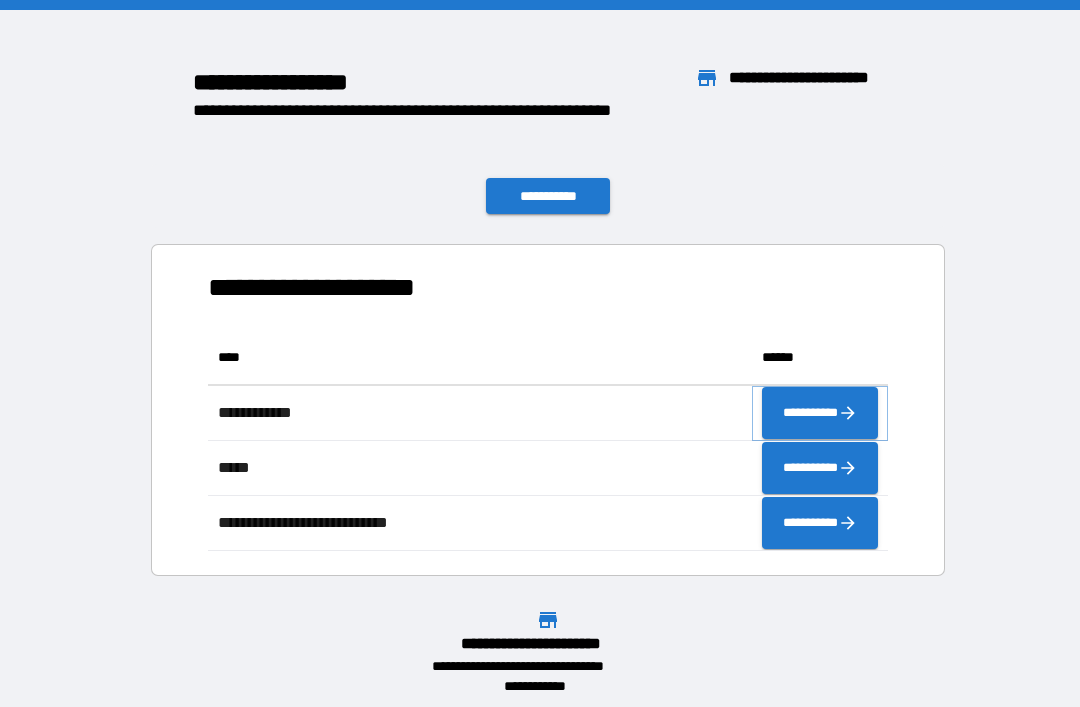 click on "**********" at bounding box center [820, 413] 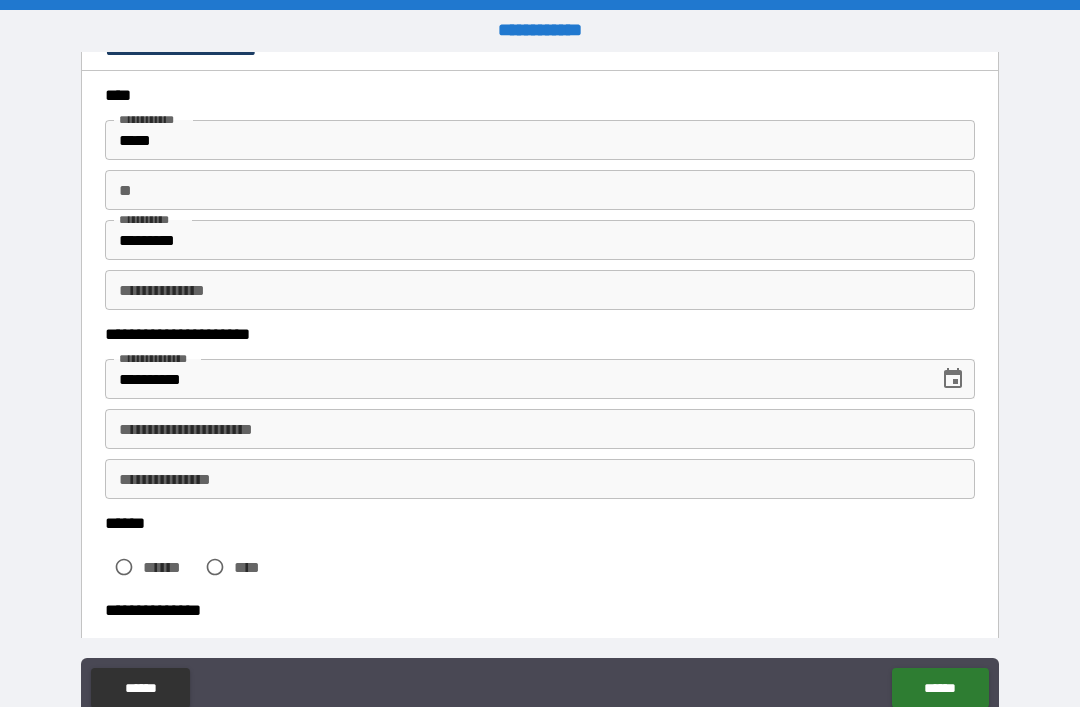 scroll, scrollTop: 98, scrollLeft: 0, axis: vertical 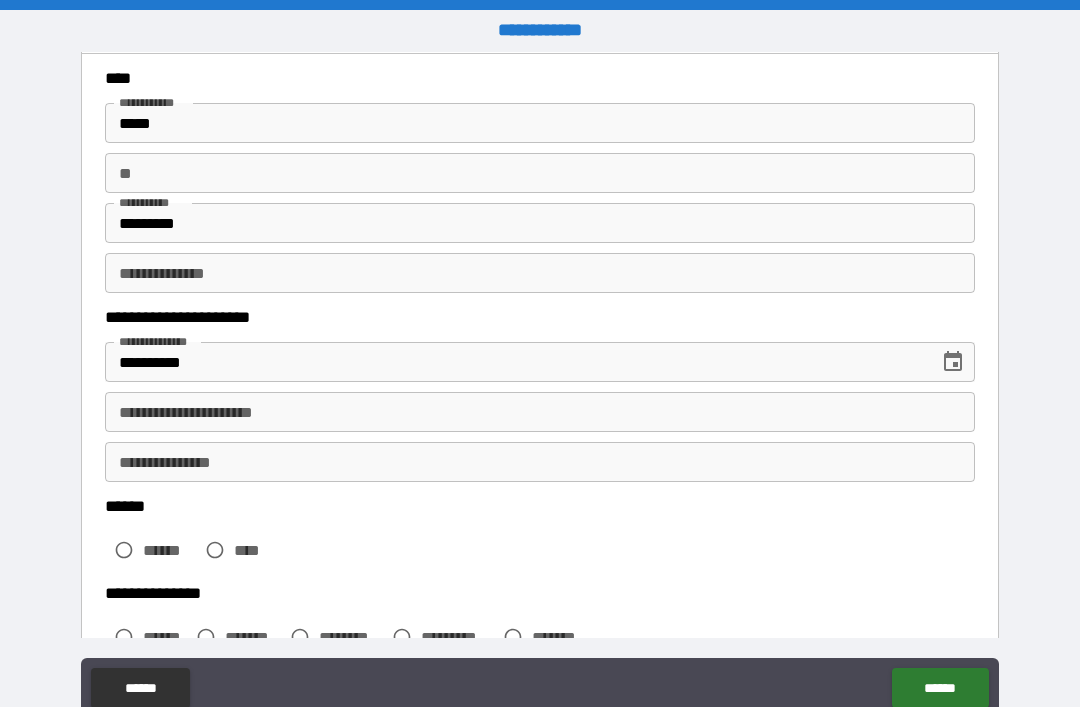 click on "**********" at bounding box center (540, 412) 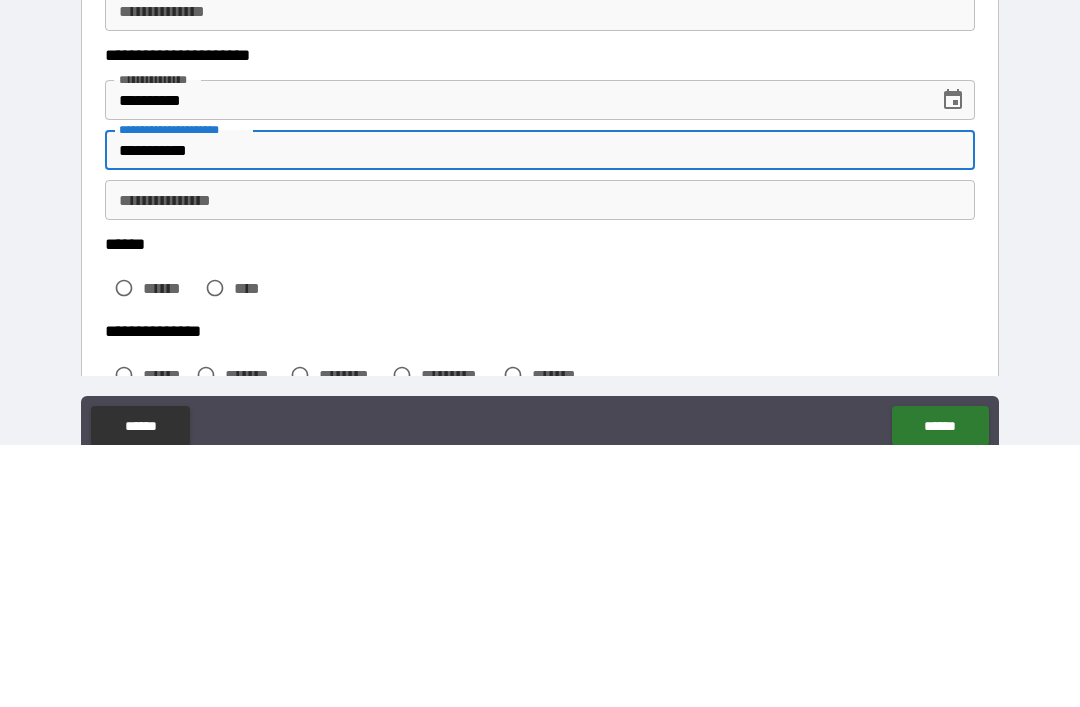 type on "**********" 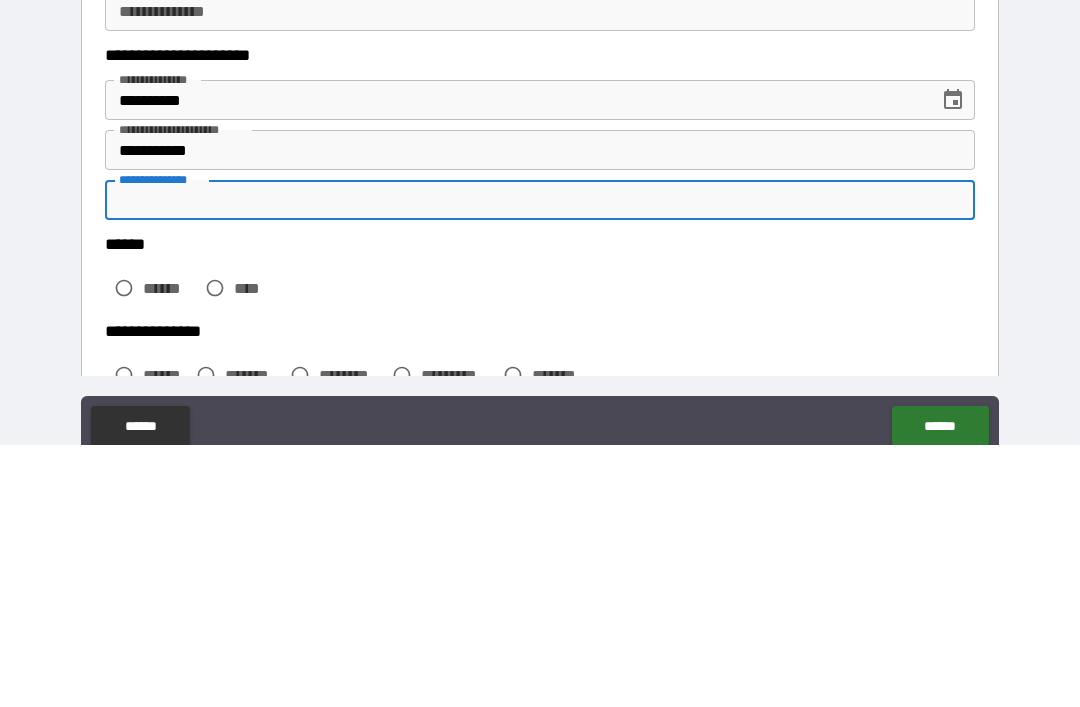 type on "*" 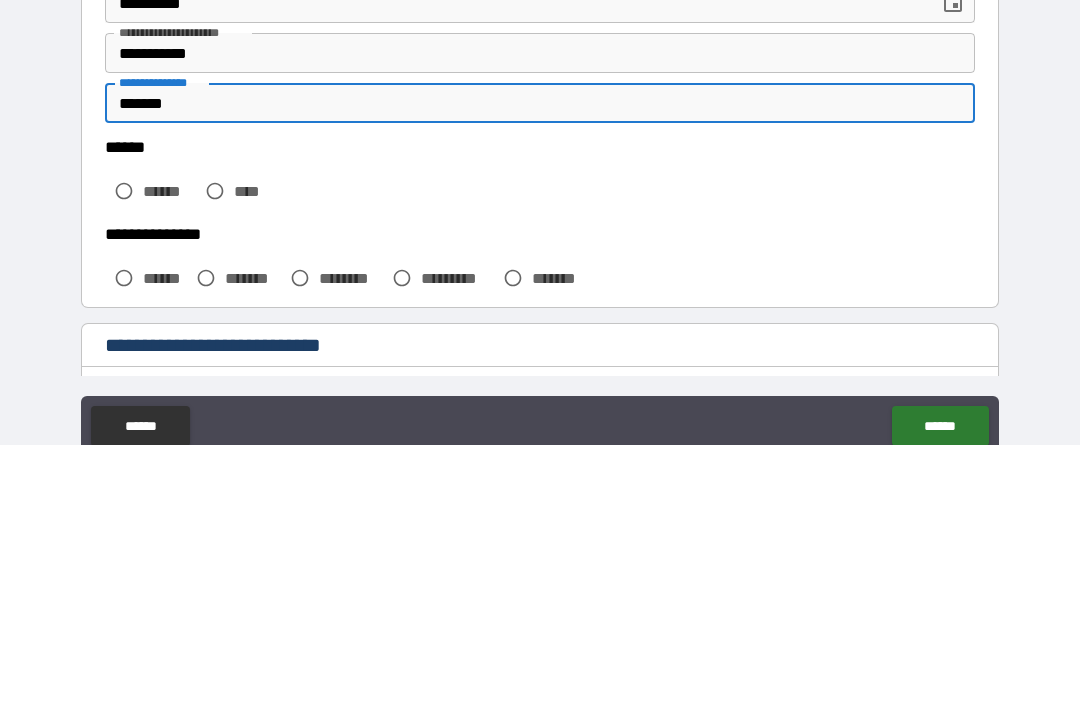 scroll, scrollTop: 202, scrollLeft: 0, axis: vertical 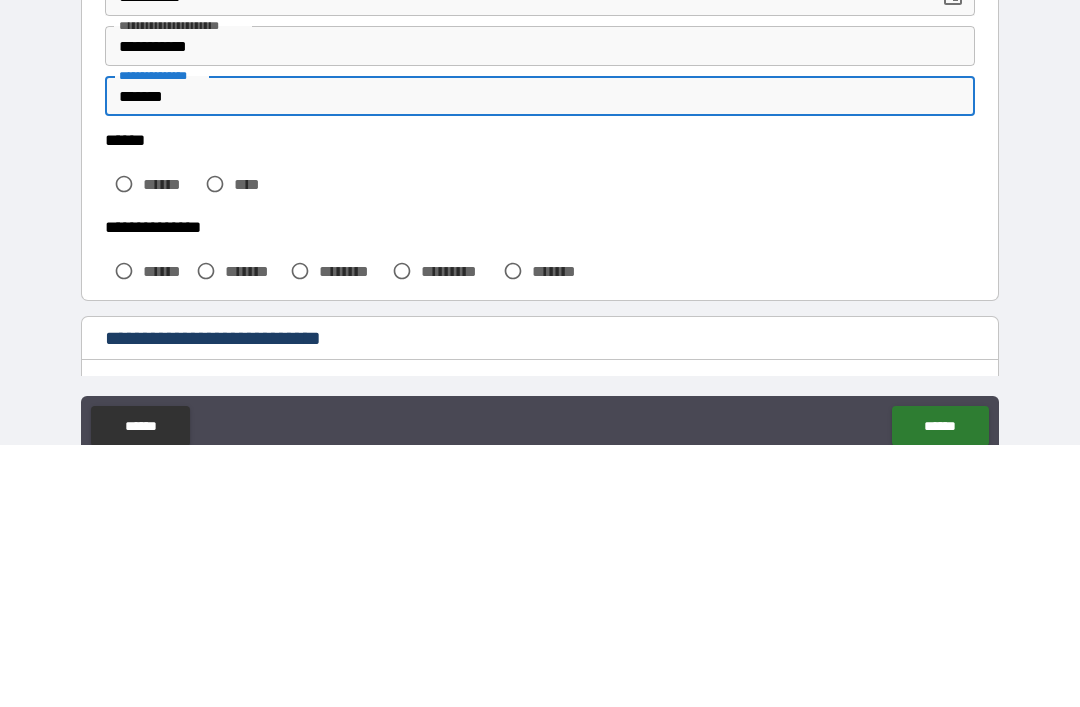 type on "*******" 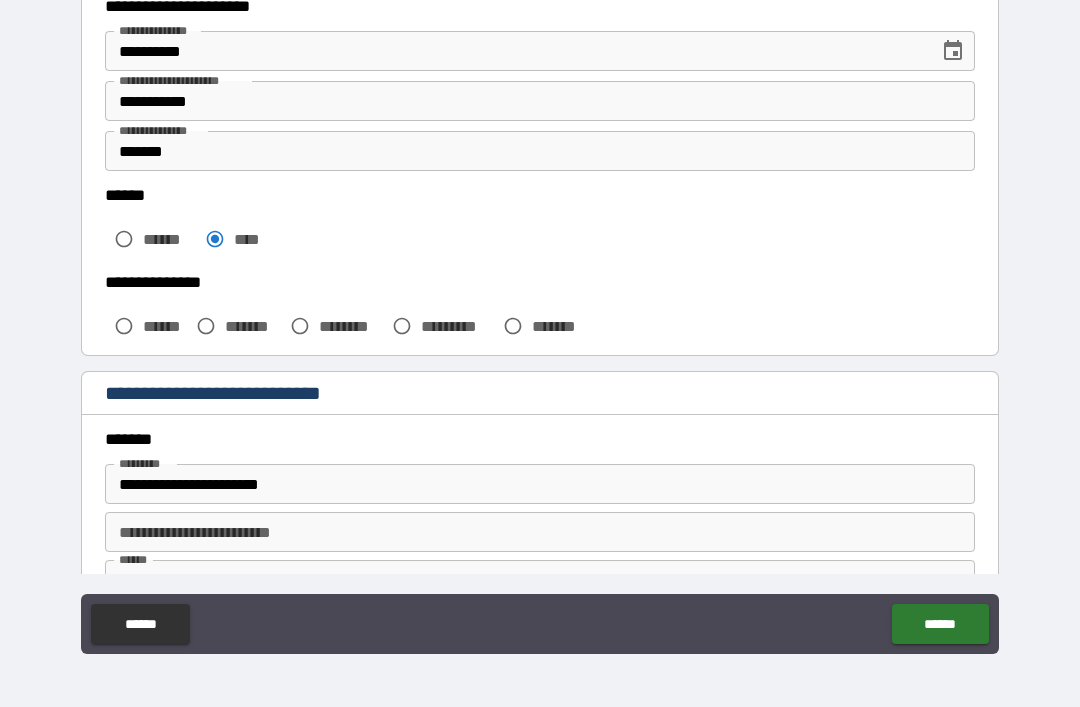 scroll, scrollTop: 359, scrollLeft: 0, axis: vertical 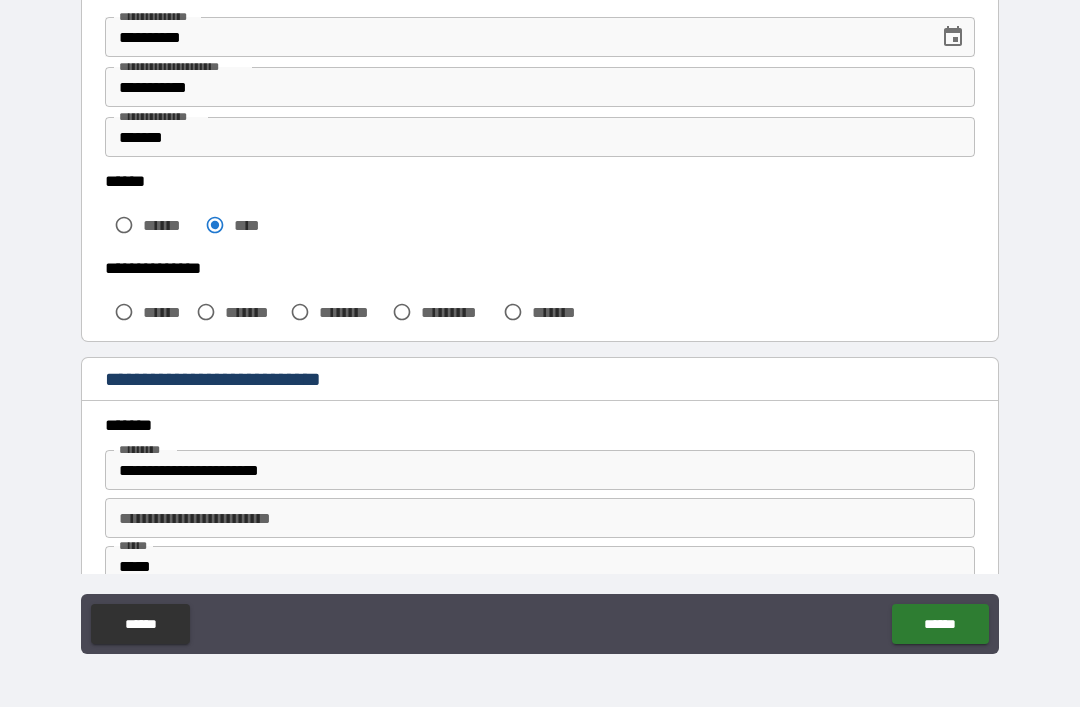 click on "******" at bounding box center (165, 312) 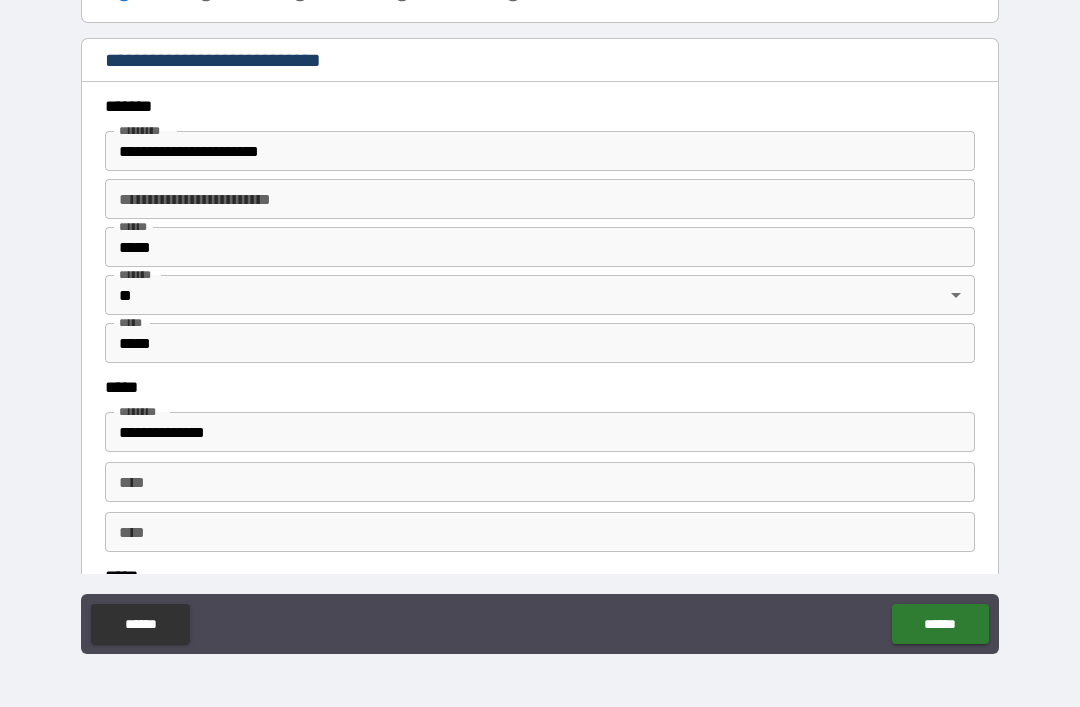 scroll, scrollTop: 678, scrollLeft: 0, axis: vertical 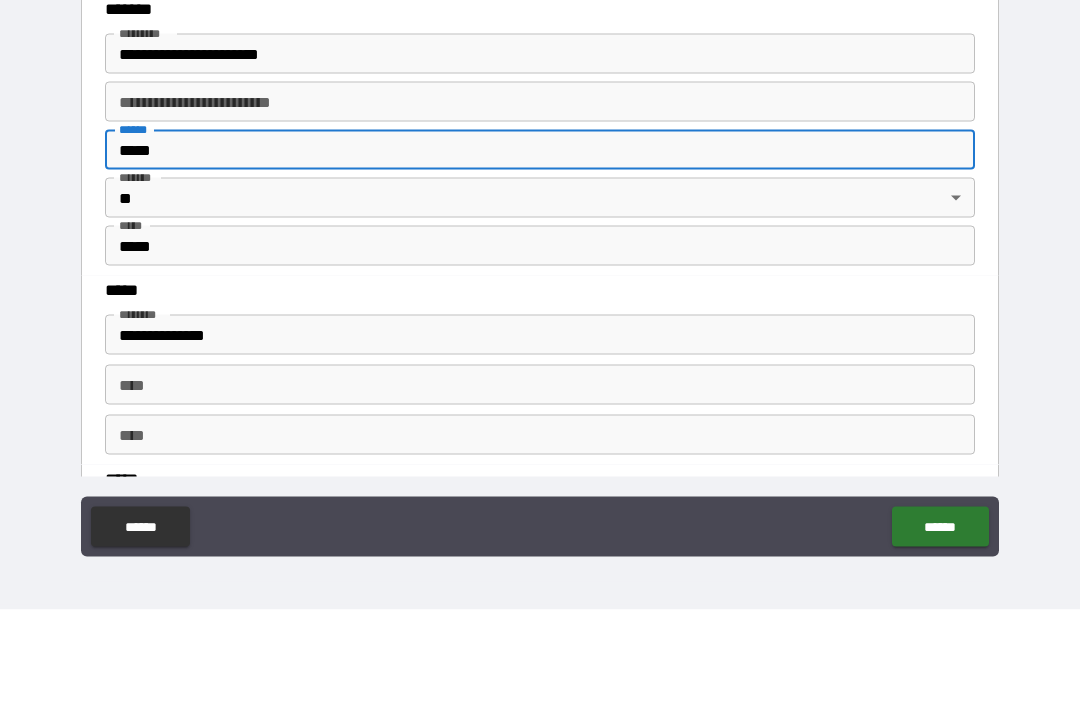 click on "*****" at bounding box center [540, 247] 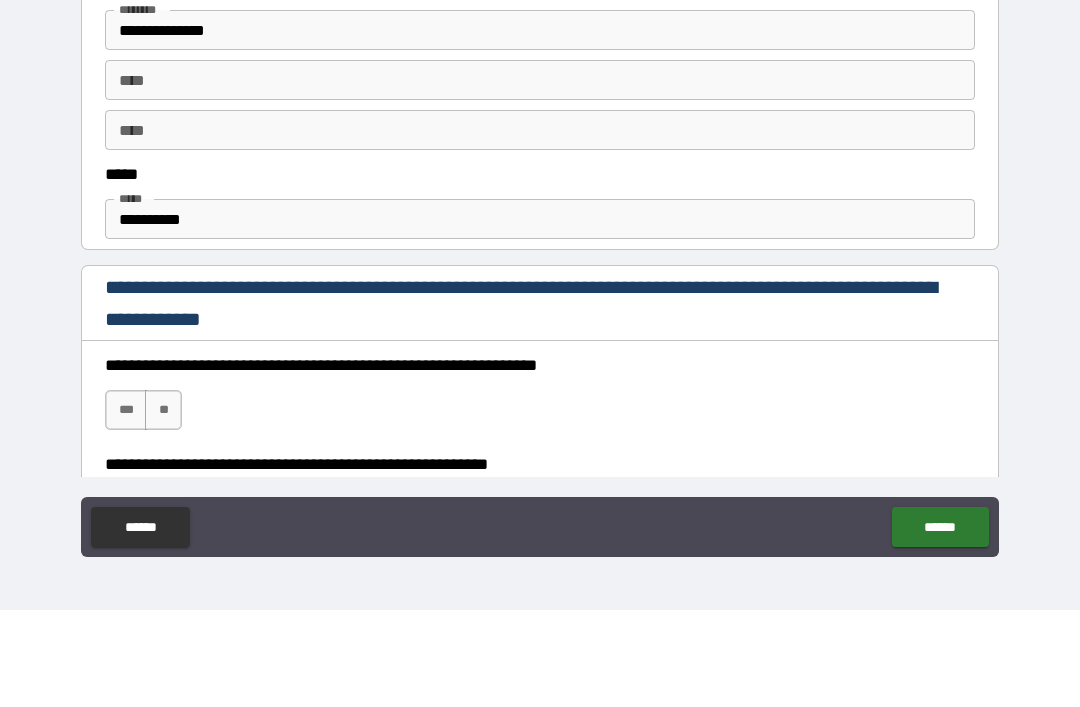 scroll, scrollTop: 999, scrollLeft: 0, axis: vertical 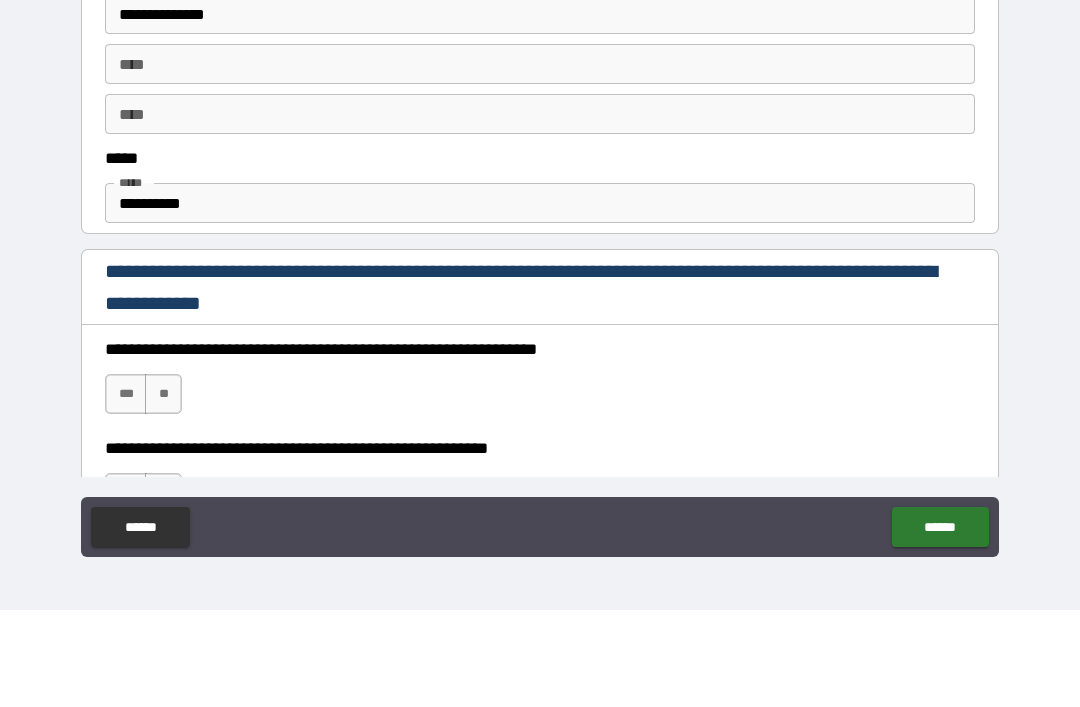 type on "*********" 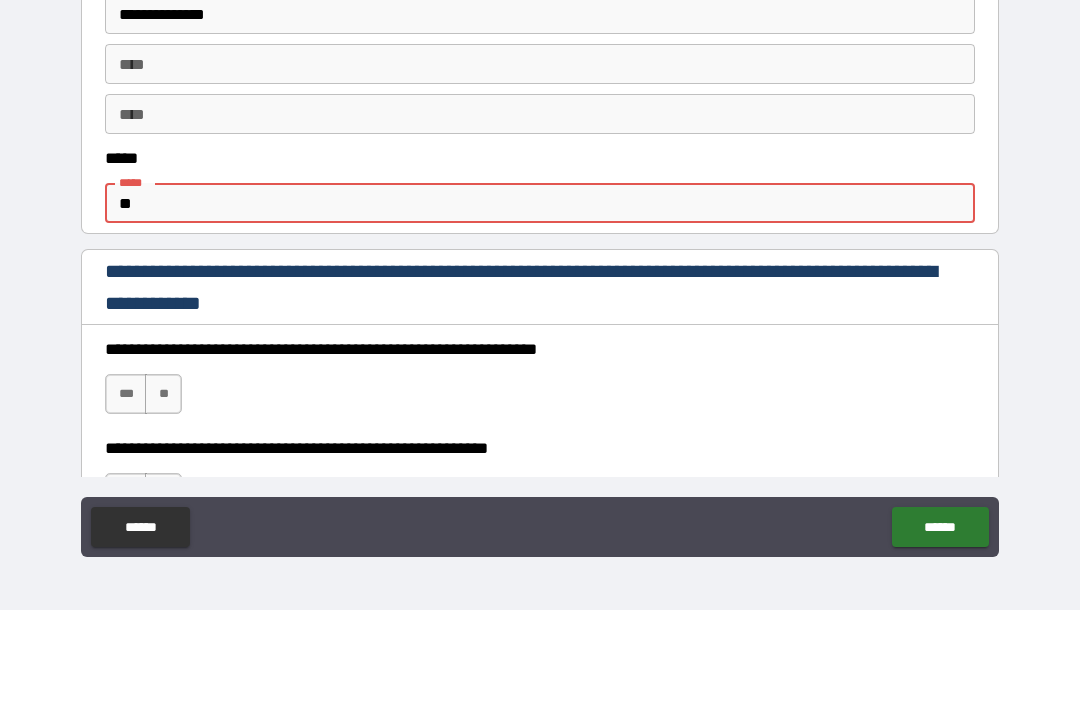 type on "*" 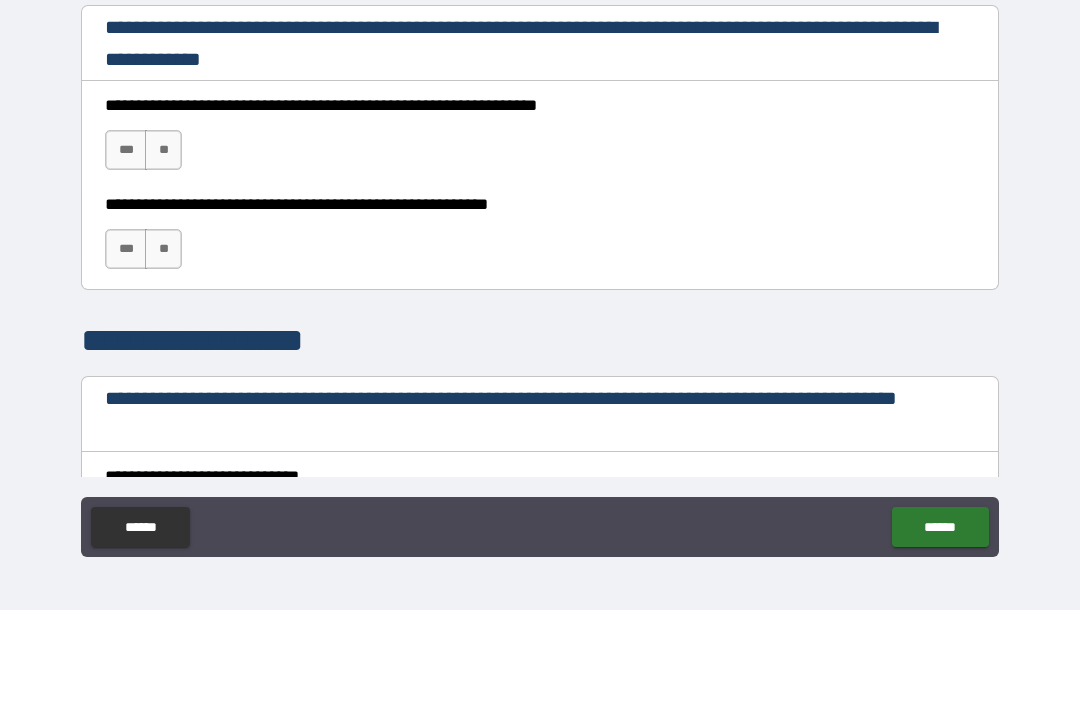 scroll, scrollTop: 1251, scrollLeft: 0, axis: vertical 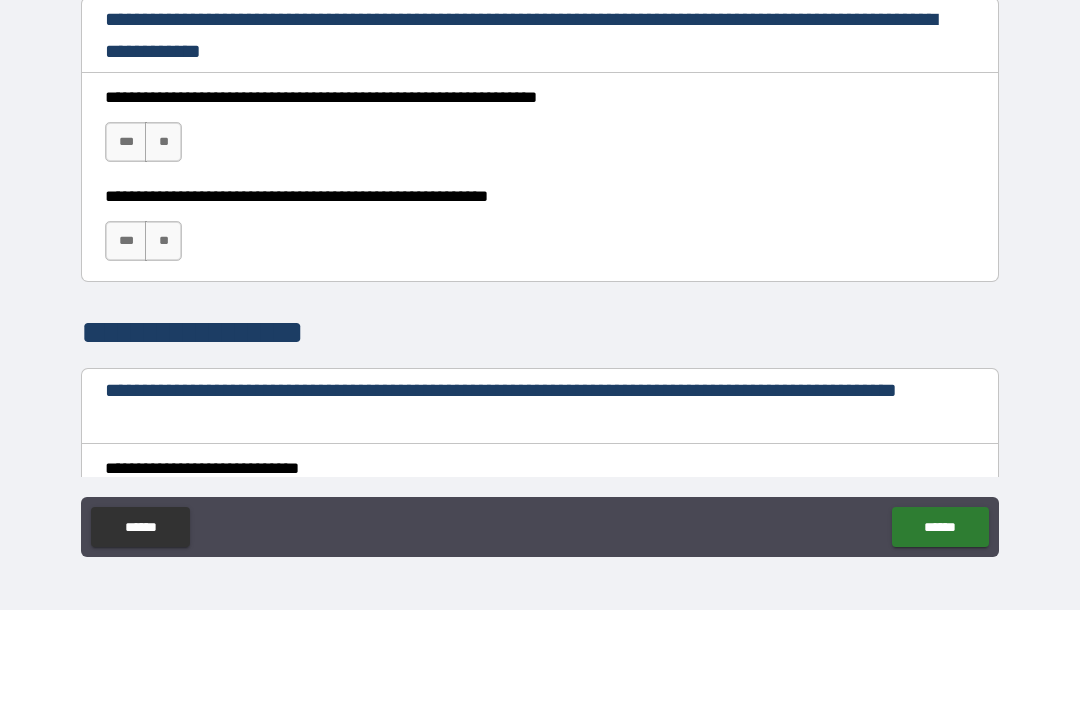 type on "**********" 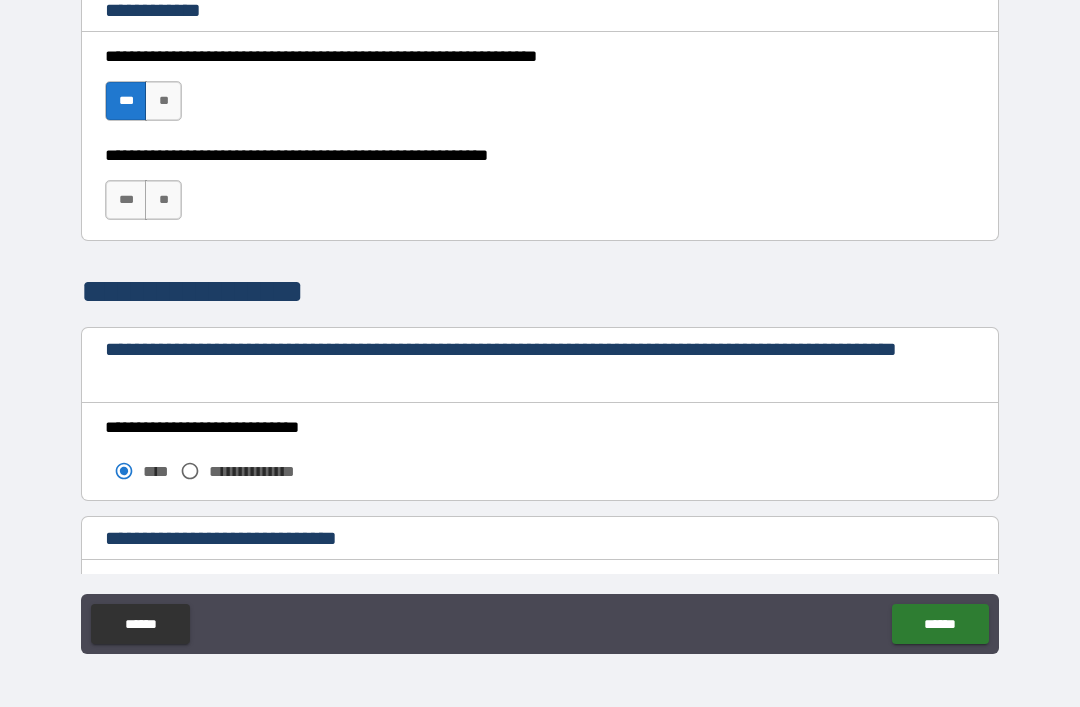 scroll, scrollTop: 1405, scrollLeft: 0, axis: vertical 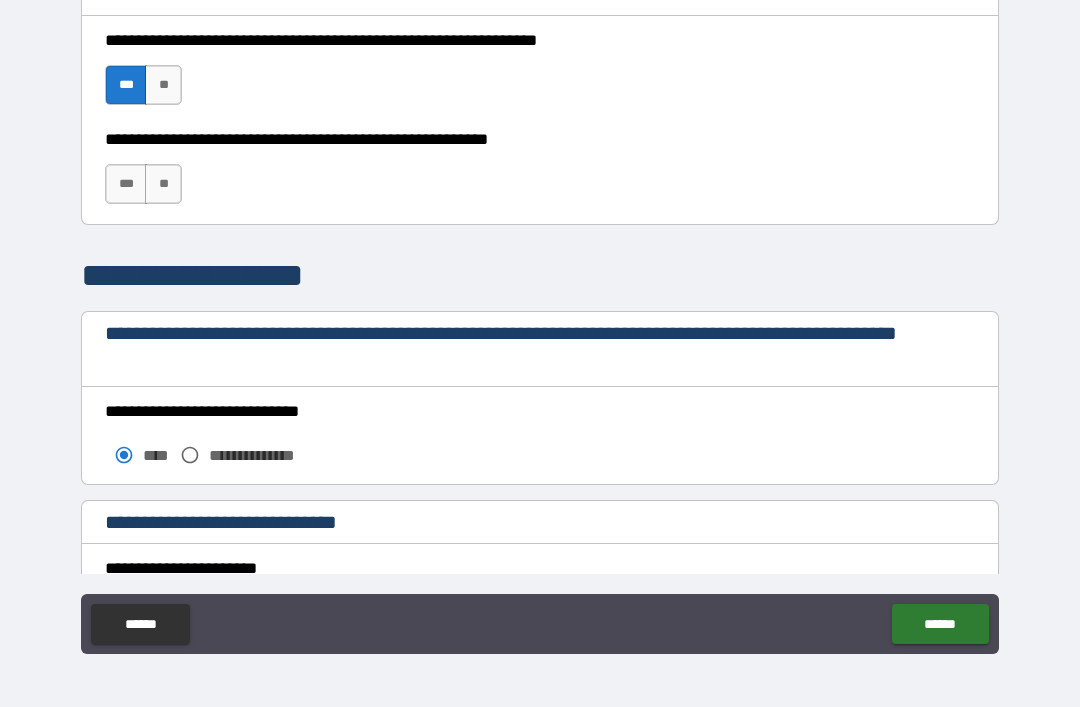 click on "***" at bounding box center (126, 184) 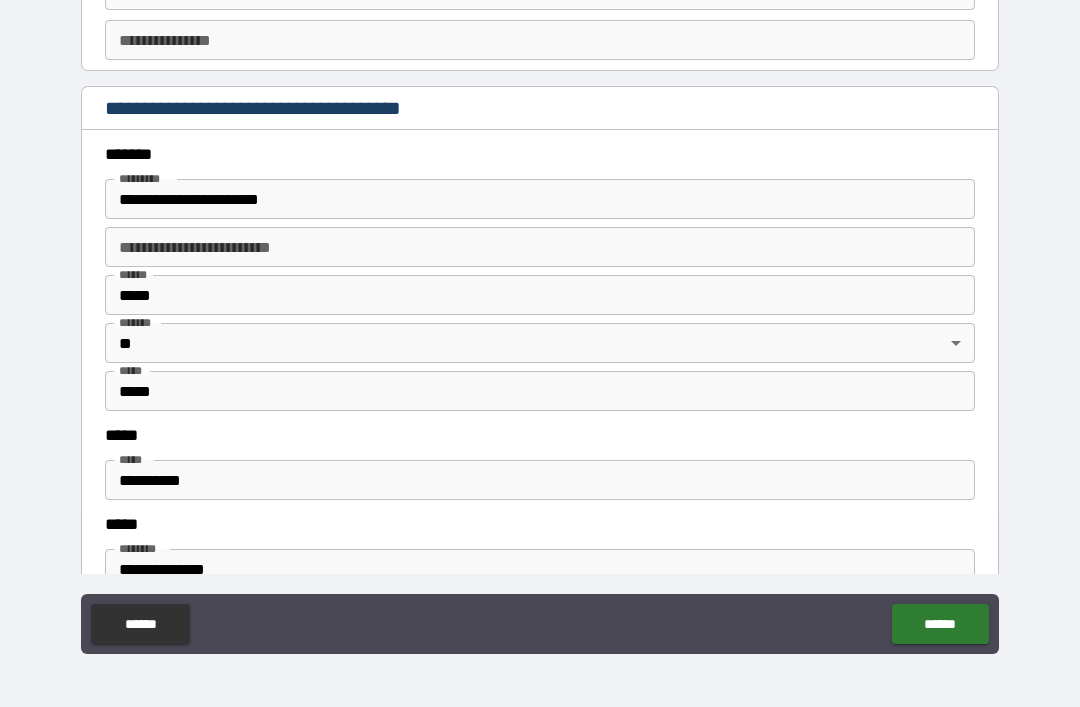 scroll, scrollTop: 2264, scrollLeft: 0, axis: vertical 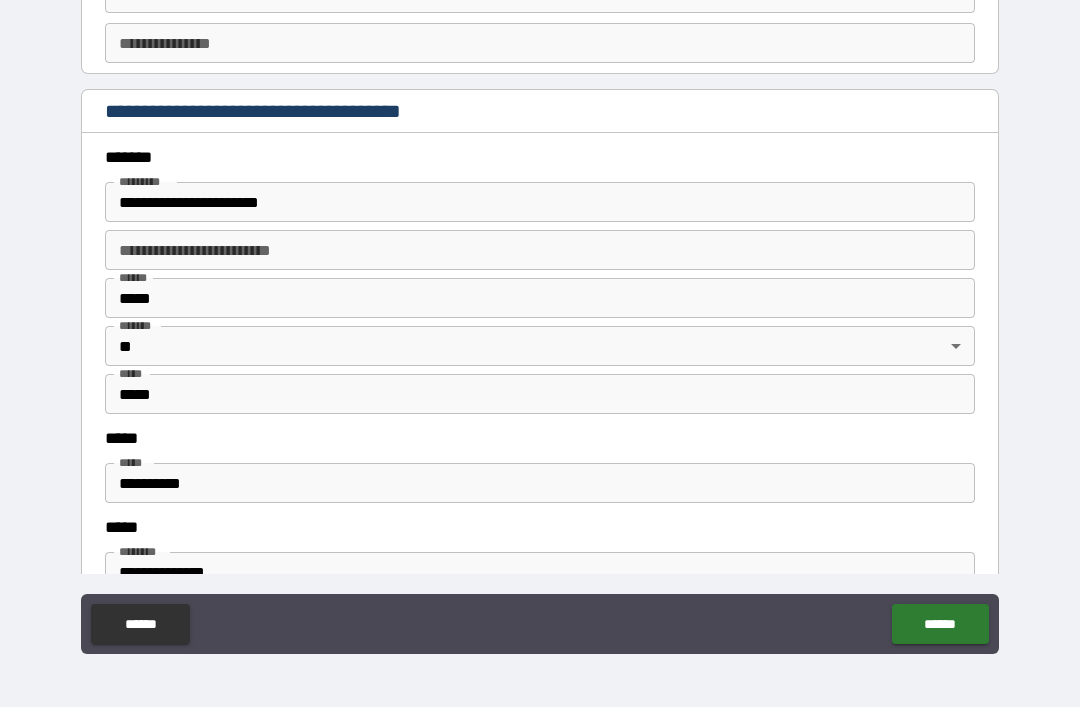 click on "*****" at bounding box center [540, 298] 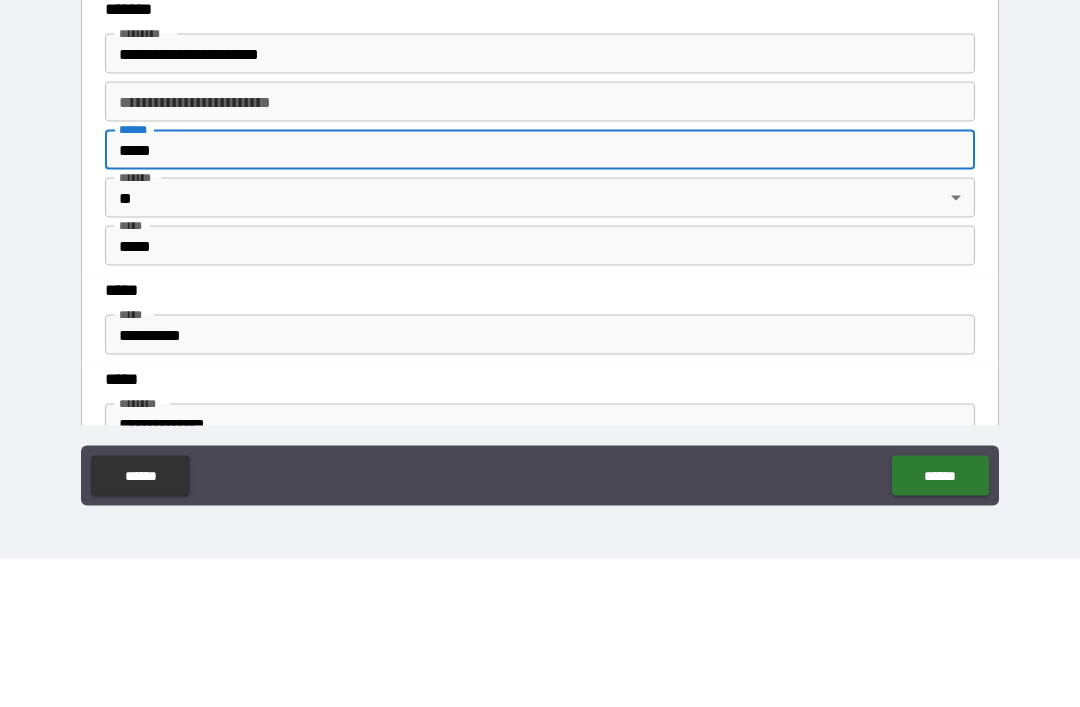 click on "*****" at bounding box center (540, 298) 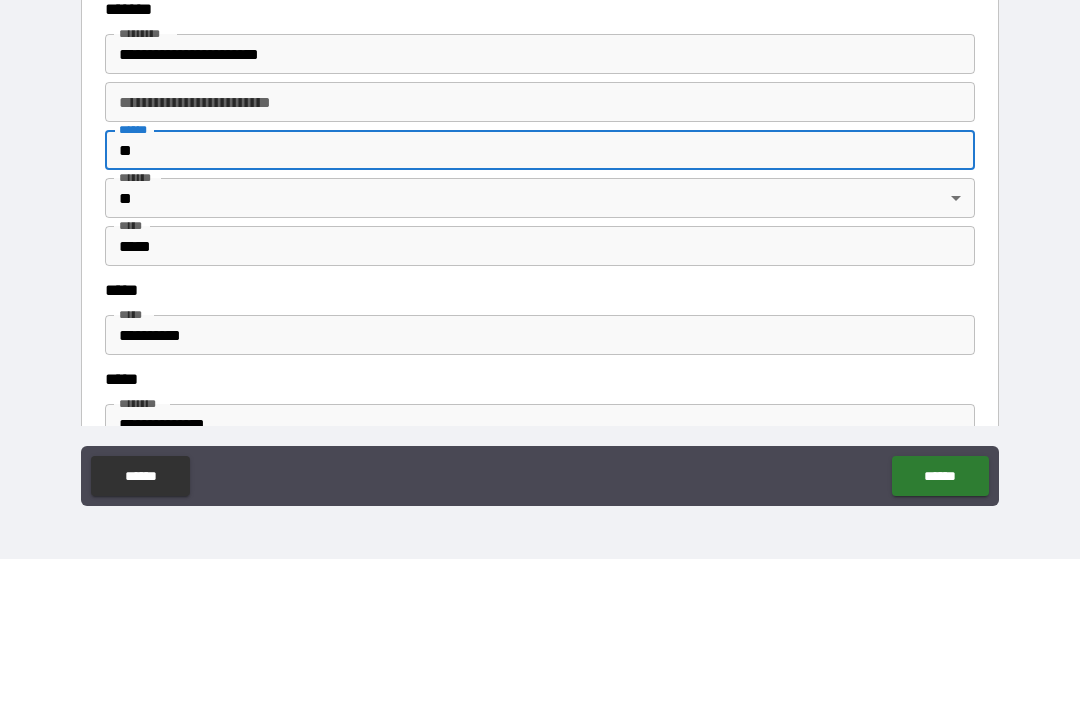 type on "*" 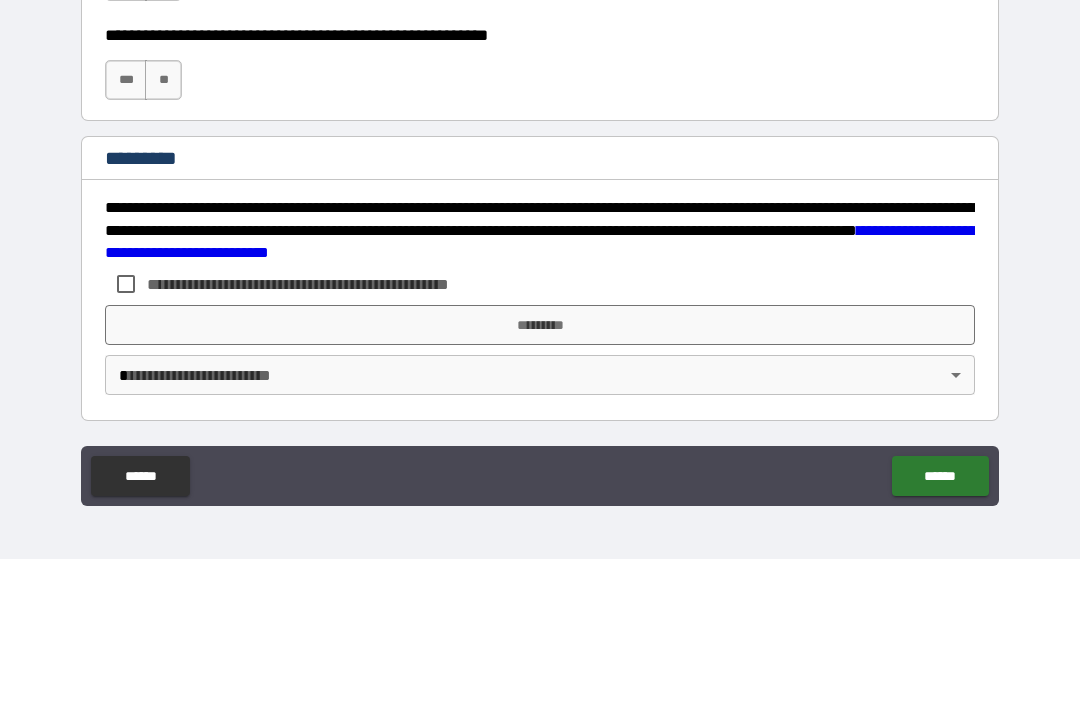 scroll, scrollTop: 2998, scrollLeft: 0, axis: vertical 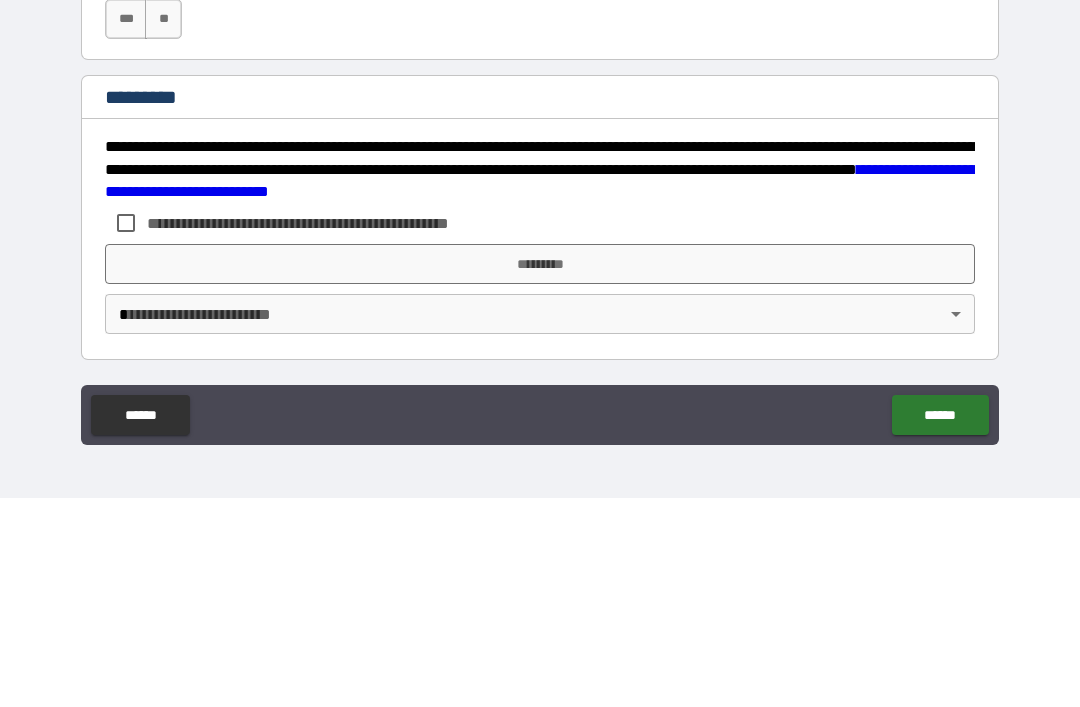 type on "*********" 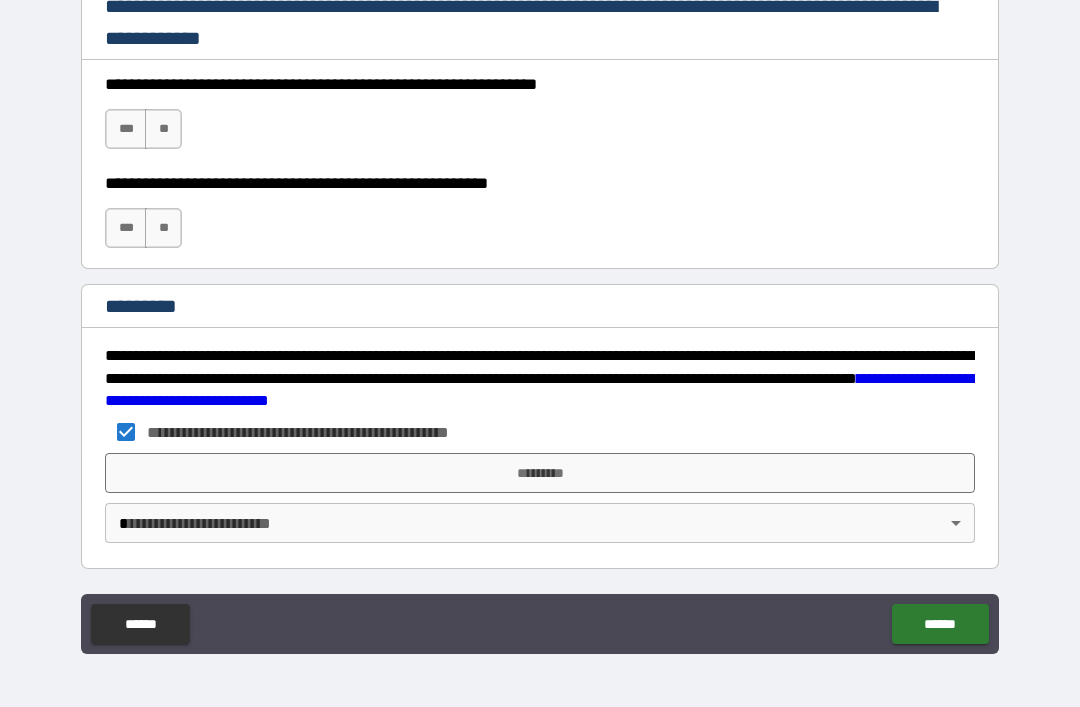 scroll, scrollTop: 2998, scrollLeft: 0, axis: vertical 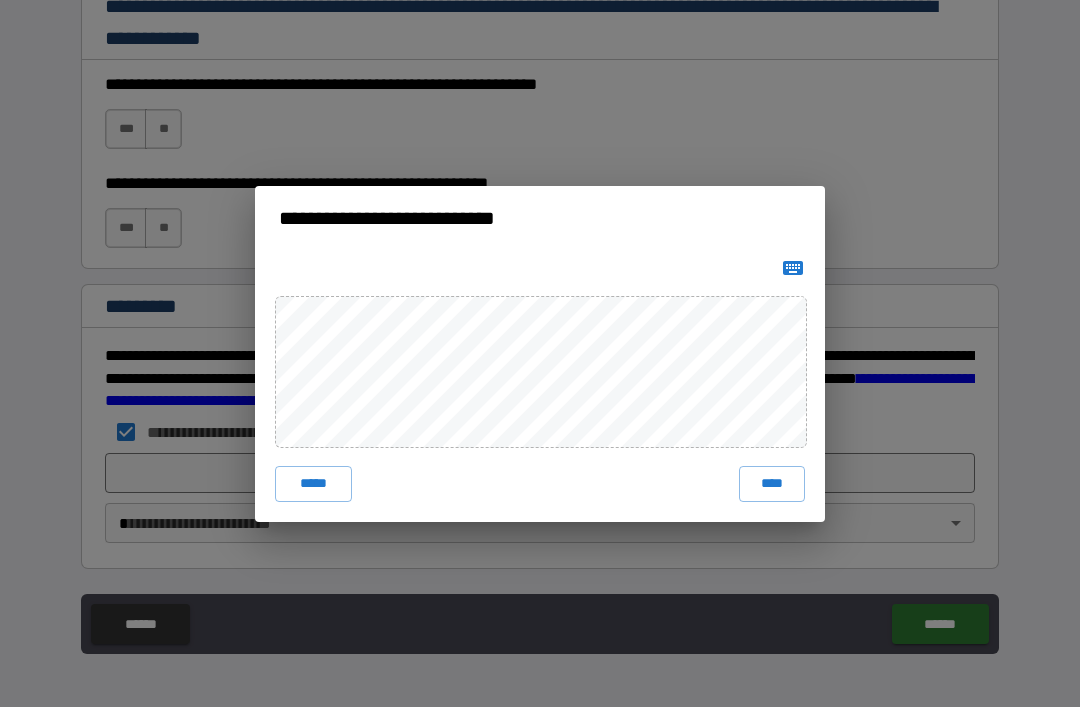 click on "****" at bounding box center [772, 484] 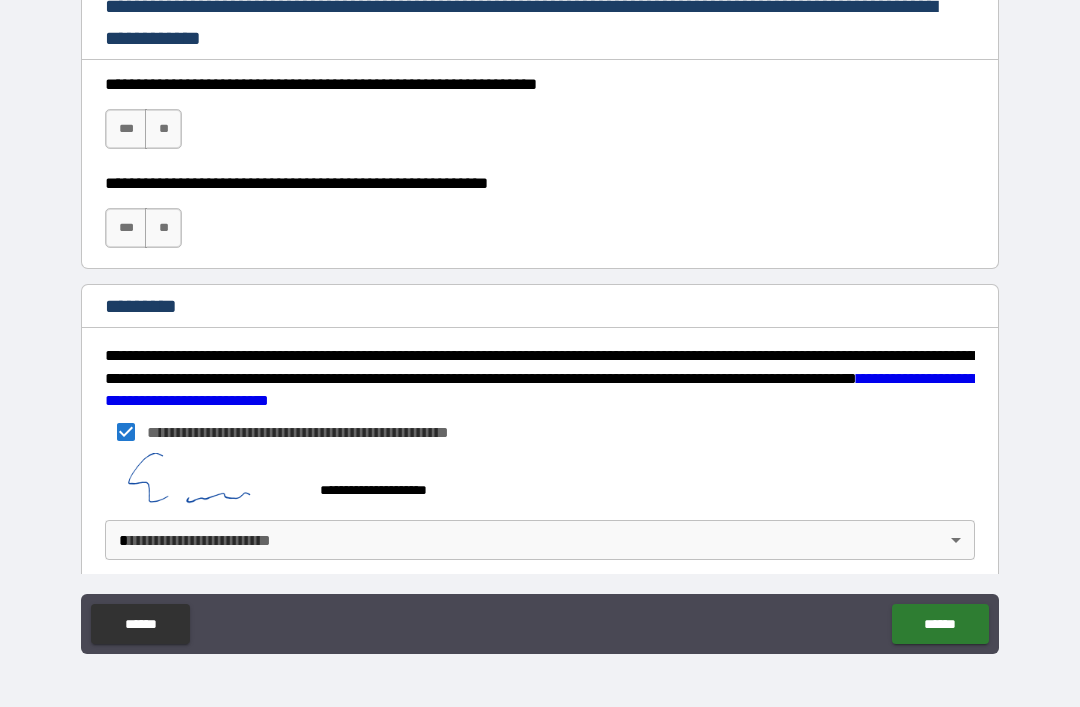 scroll, scrollTop: 2988, scrollLeft: 0, axis: vertical 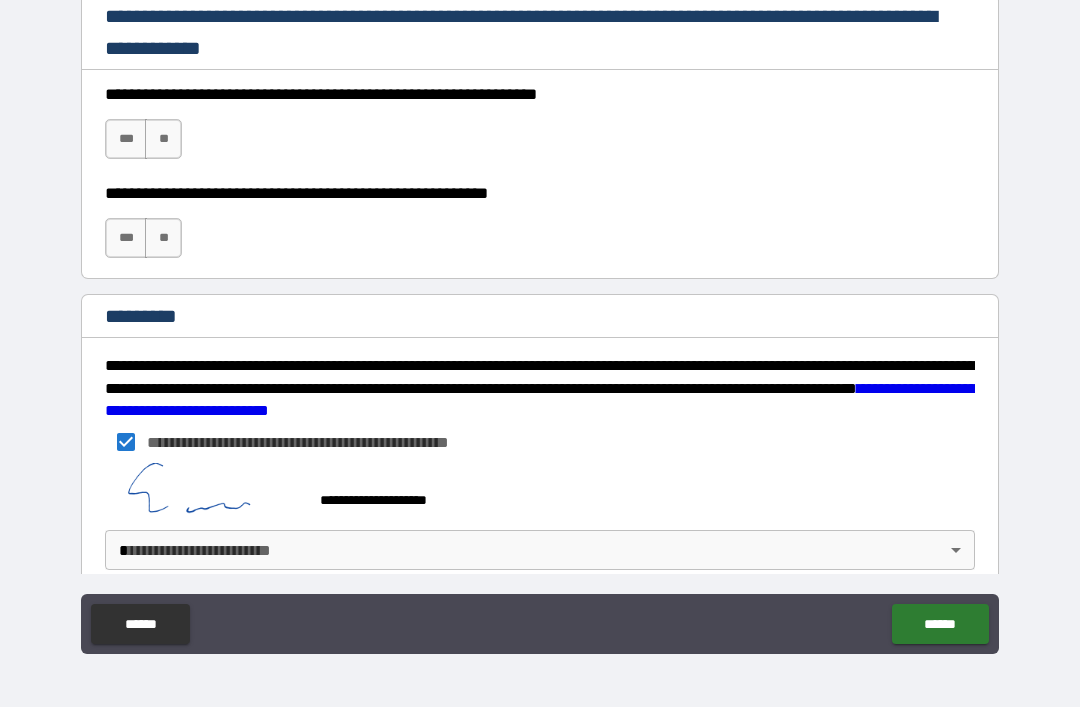 click on "***" at bounding box center [126, 139] 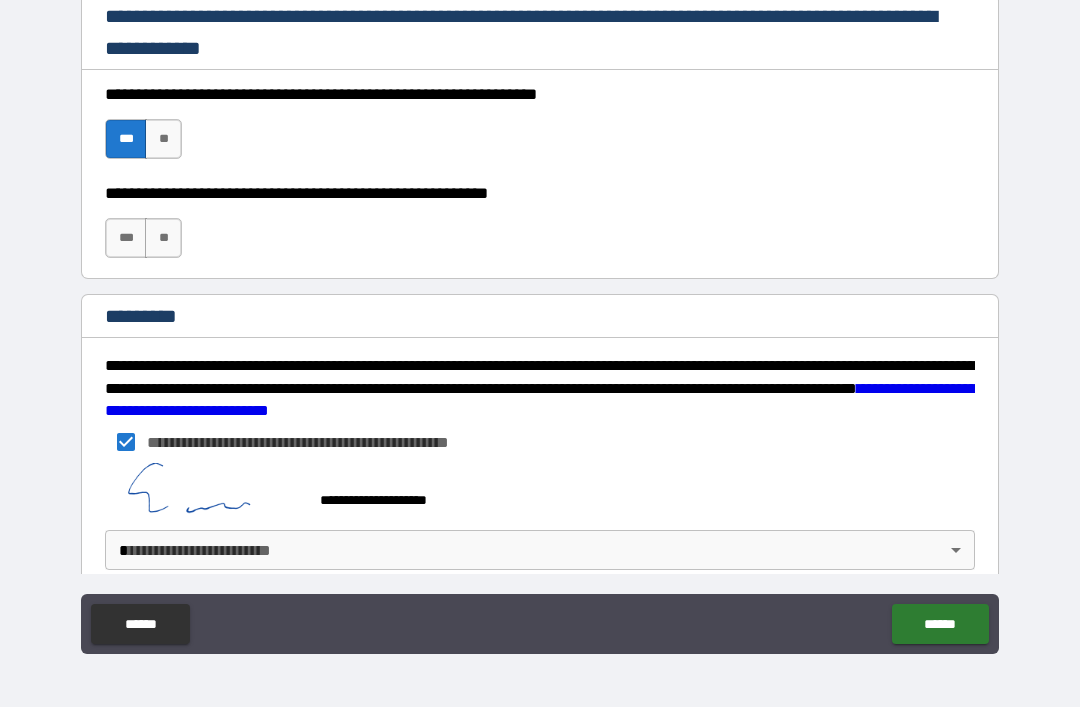 click on "**********" at bounding box center (540, 228) 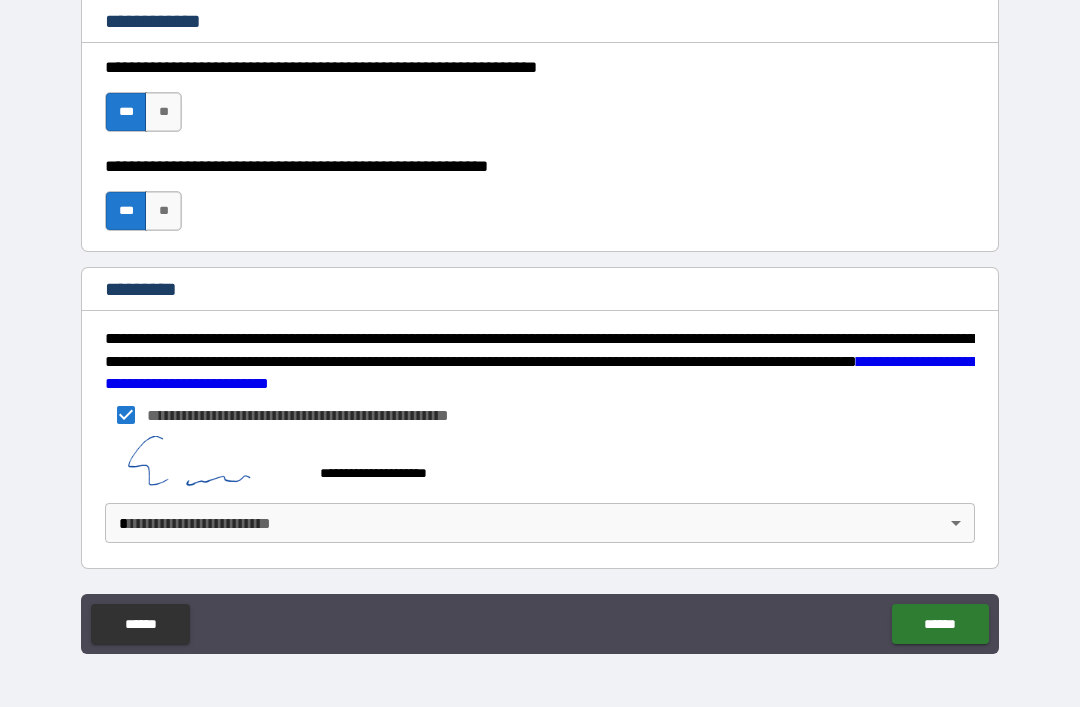 scroll, scrollTop: 3015, scrollLeft: 0, axis: vertical 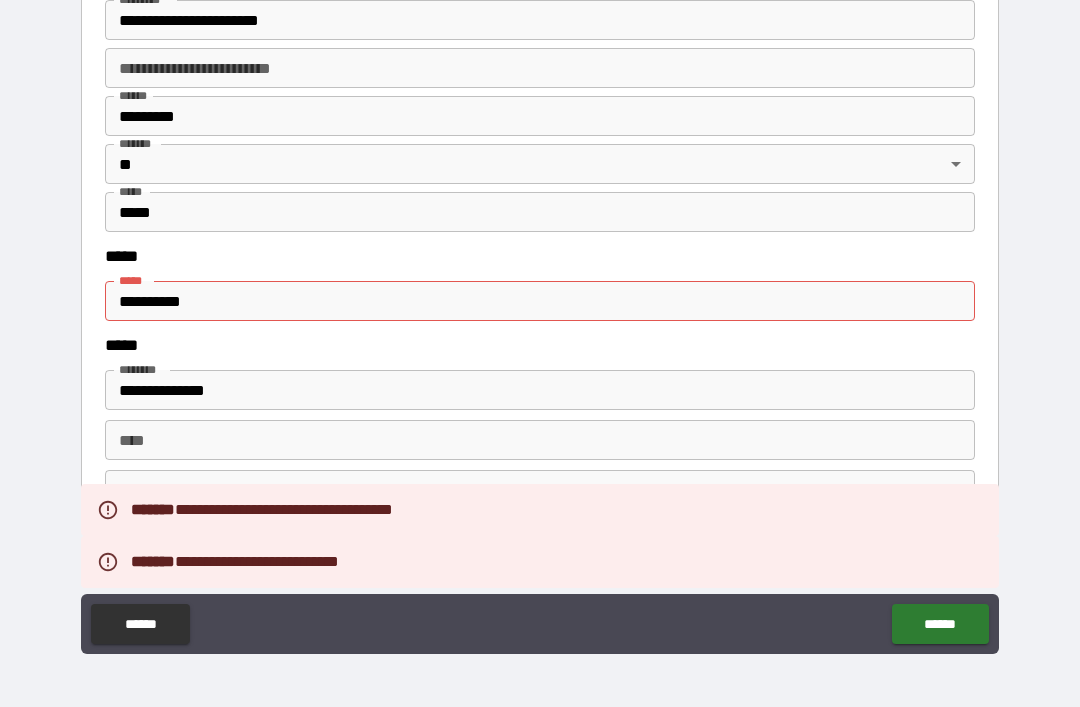 click on "**********" at bounding box center (540, 301) 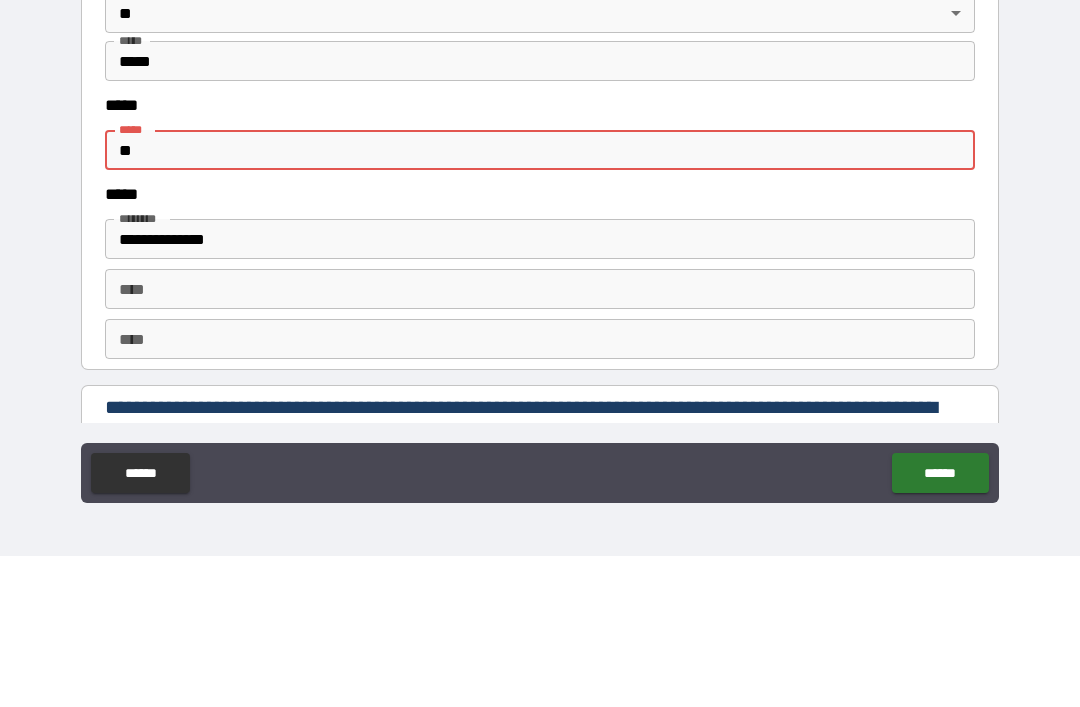 type on "*" 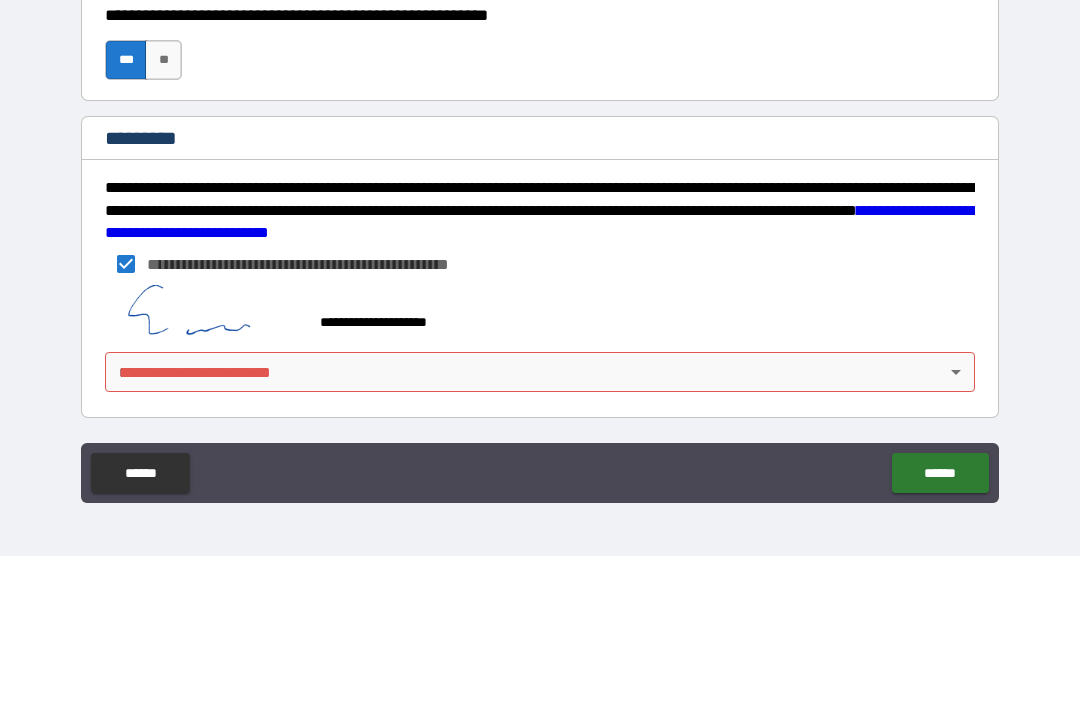 scroll, scrollTop: 3015, scrollLeft: 0, axis: vertical 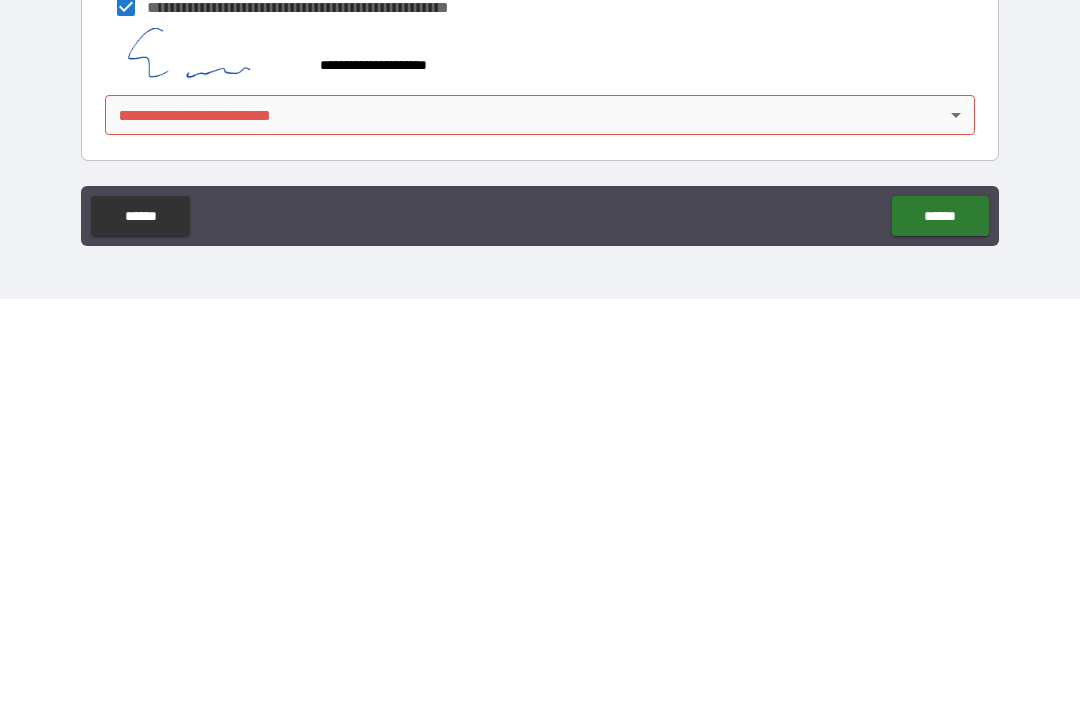 type on "**********" 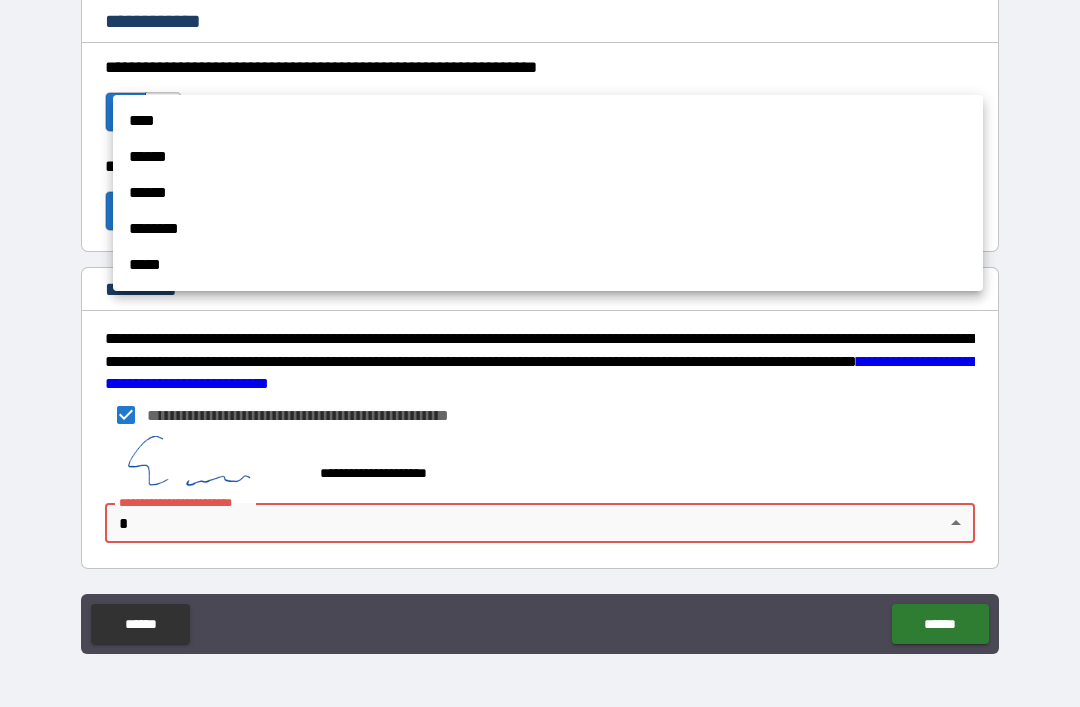 click at bounding box center [540, 353] 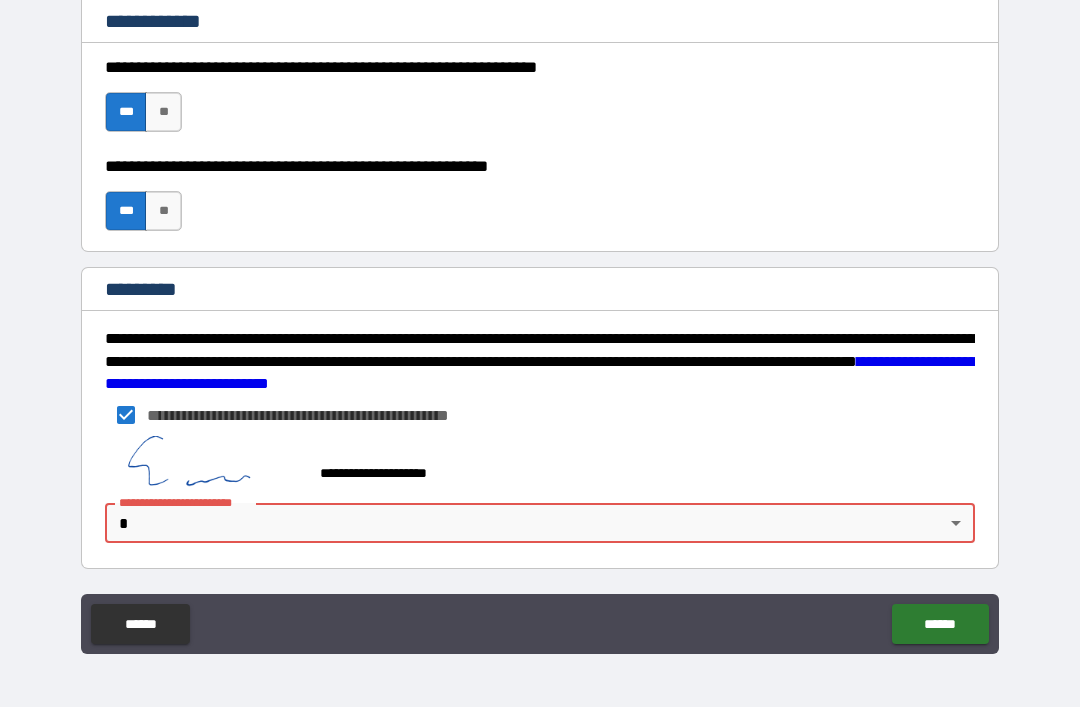 click on "**********" at bounding box center [540, 321] 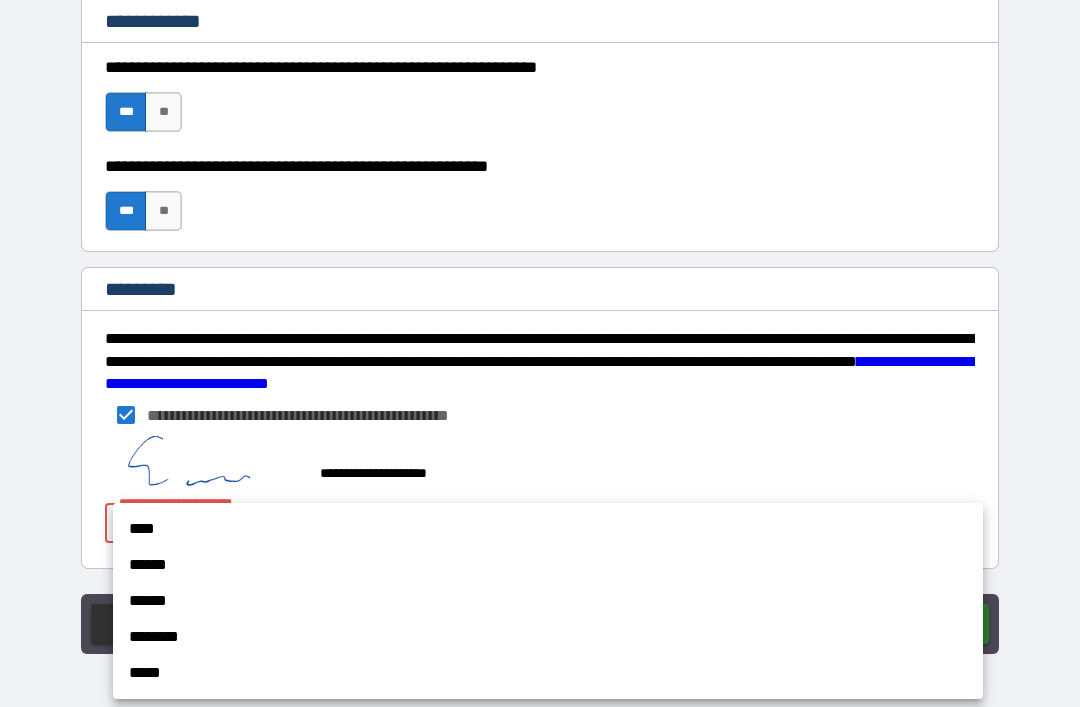 click on "****" at bounding box center [548, 529] 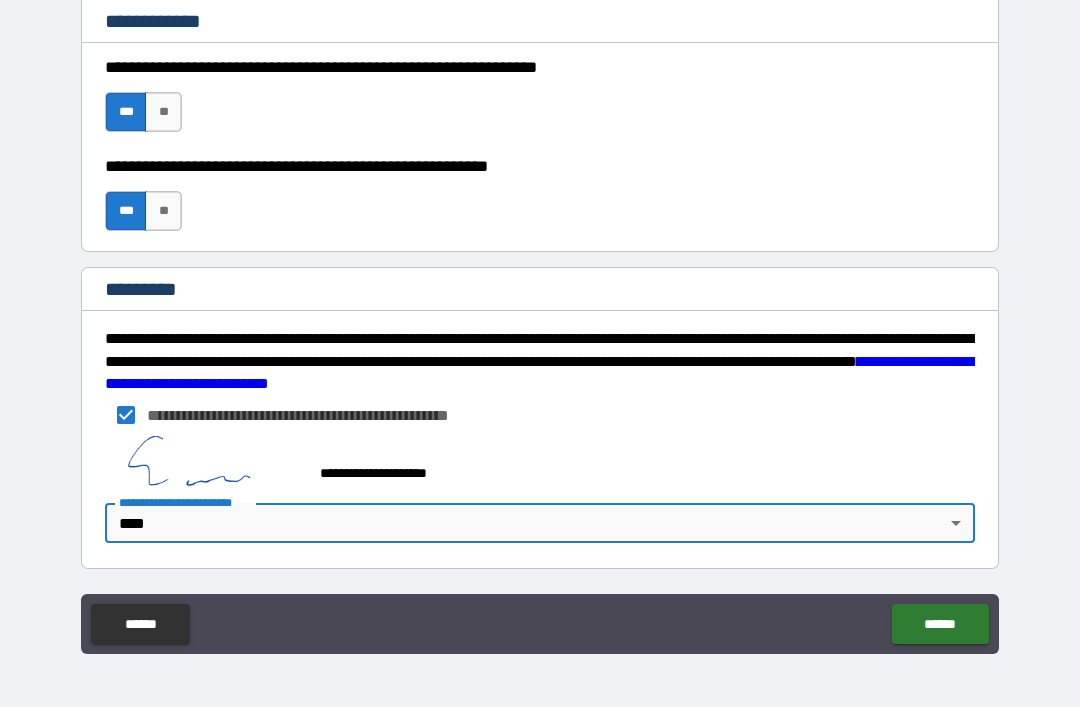 type on "*" 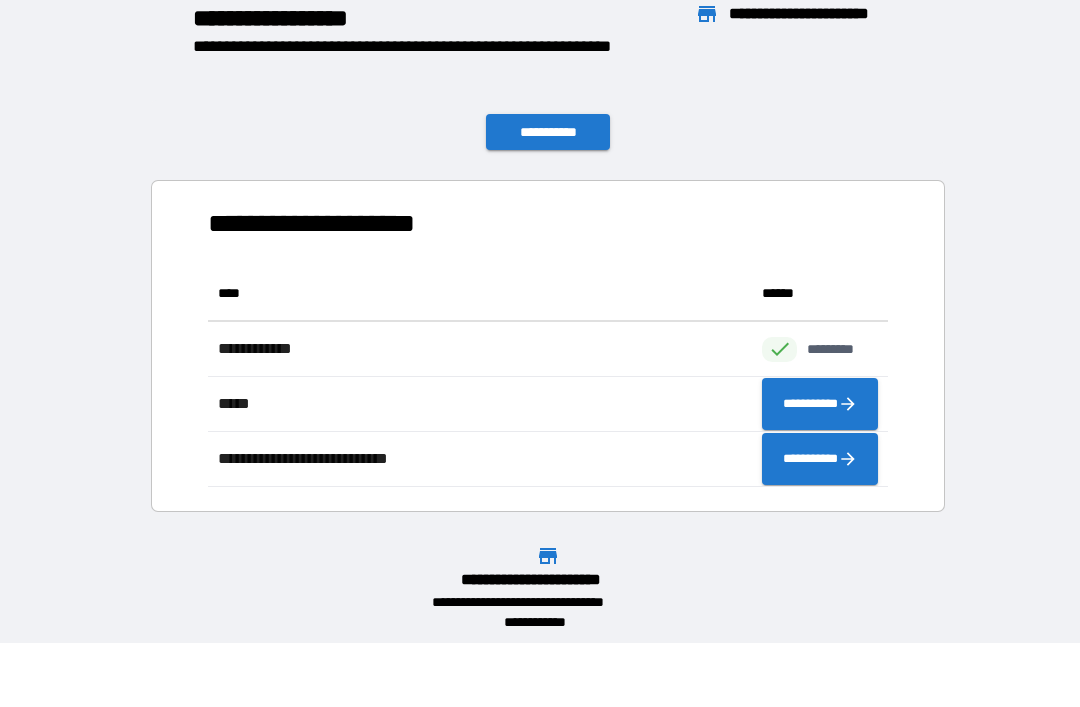 scroll, scrollTop: 221, scrollLeft: 680, axis: both 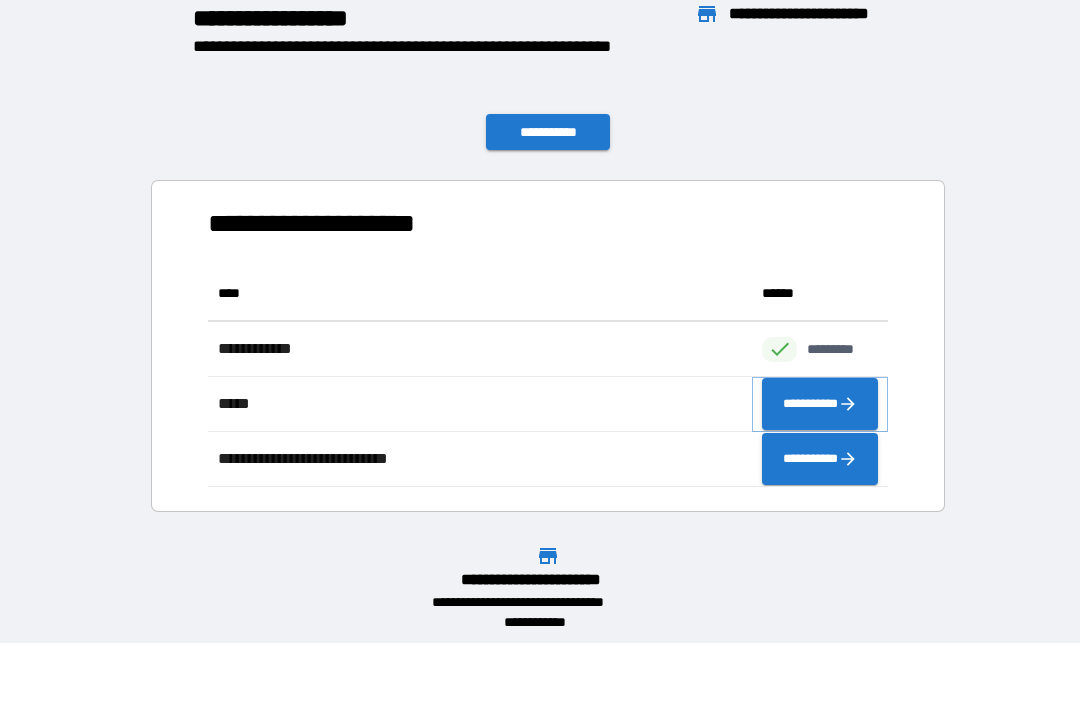 click on "**********" at bounding box center [820, 404] 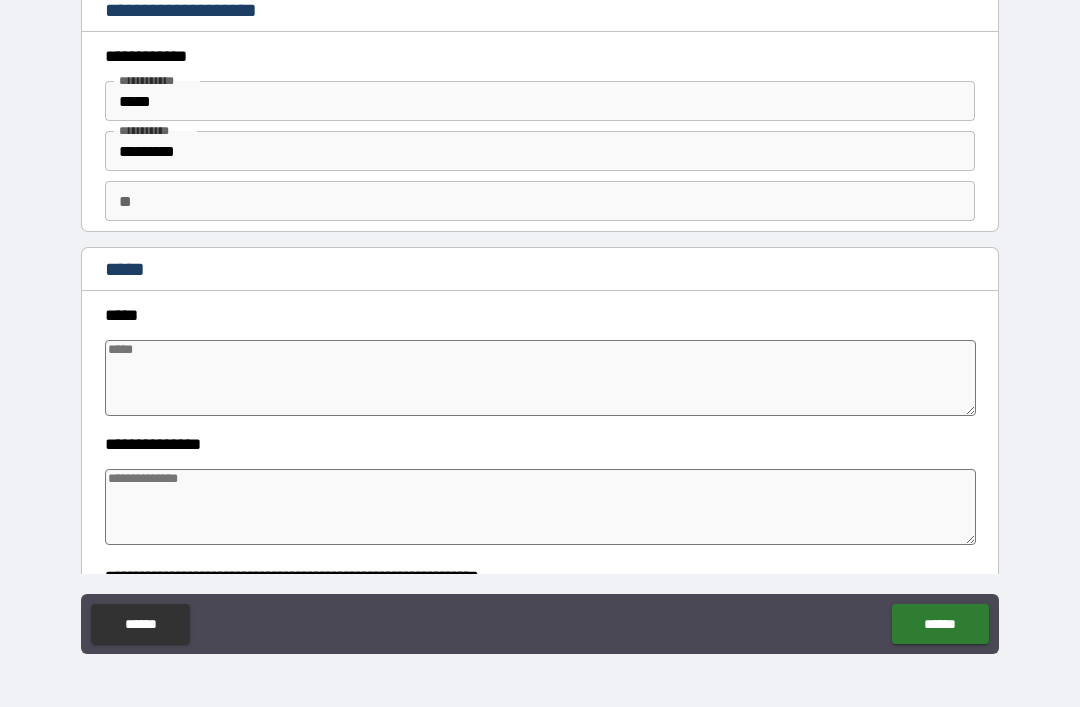 type on "*" 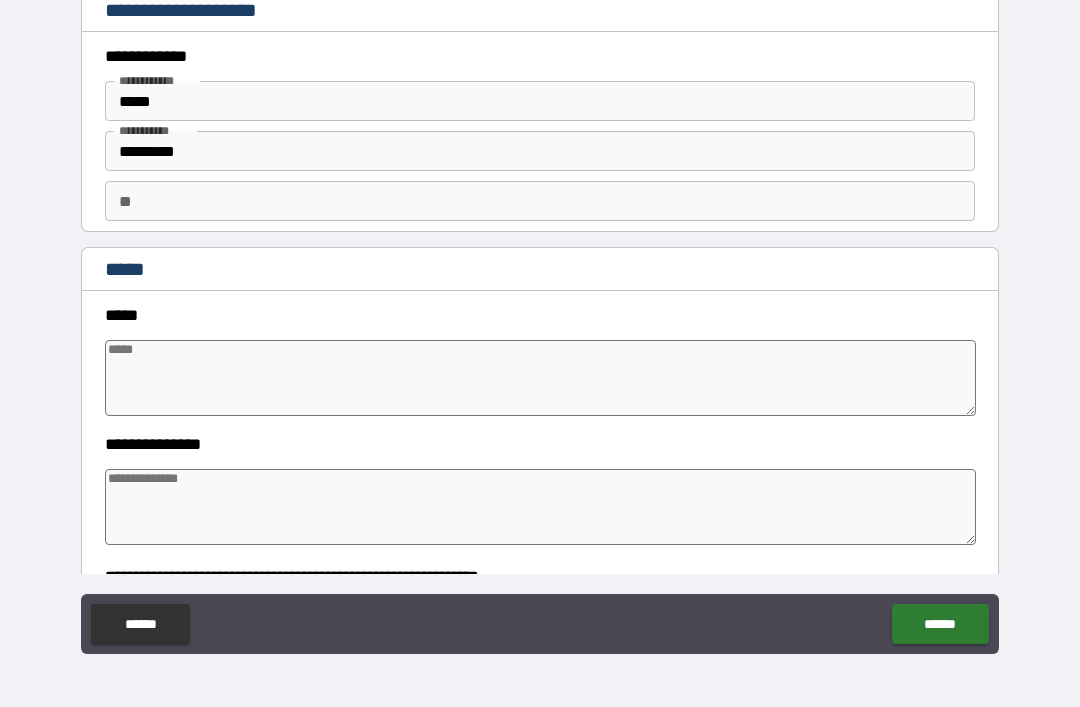 type on "*" 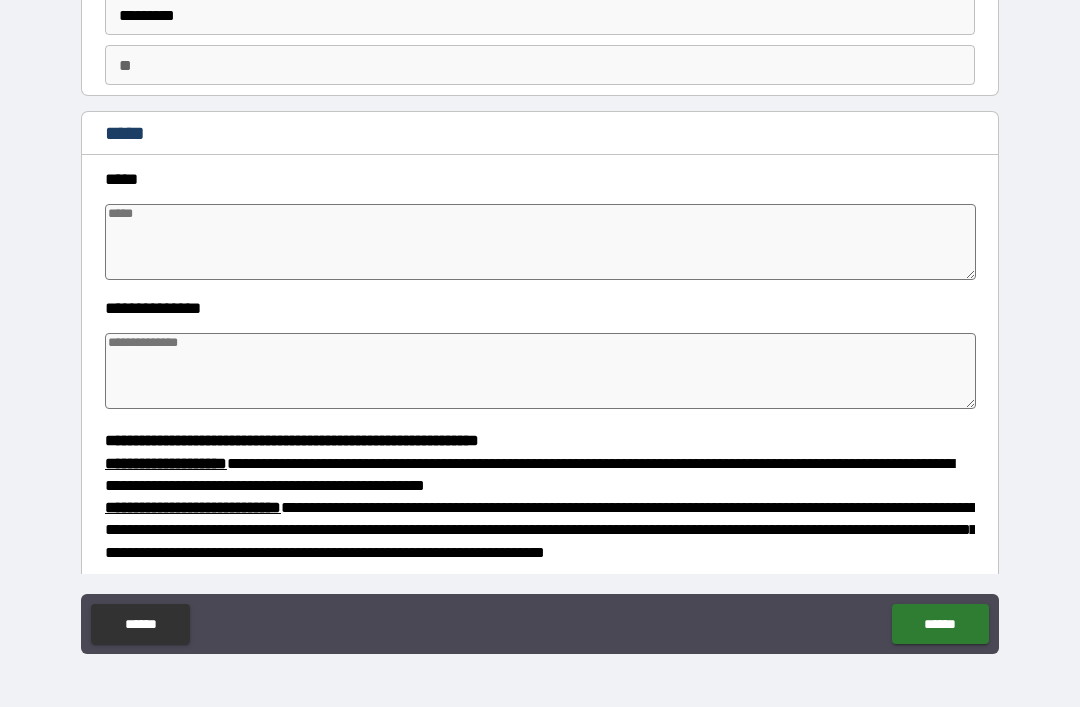 scroll, scrollTop: 137, scrollLeft: 0, axis: vertical 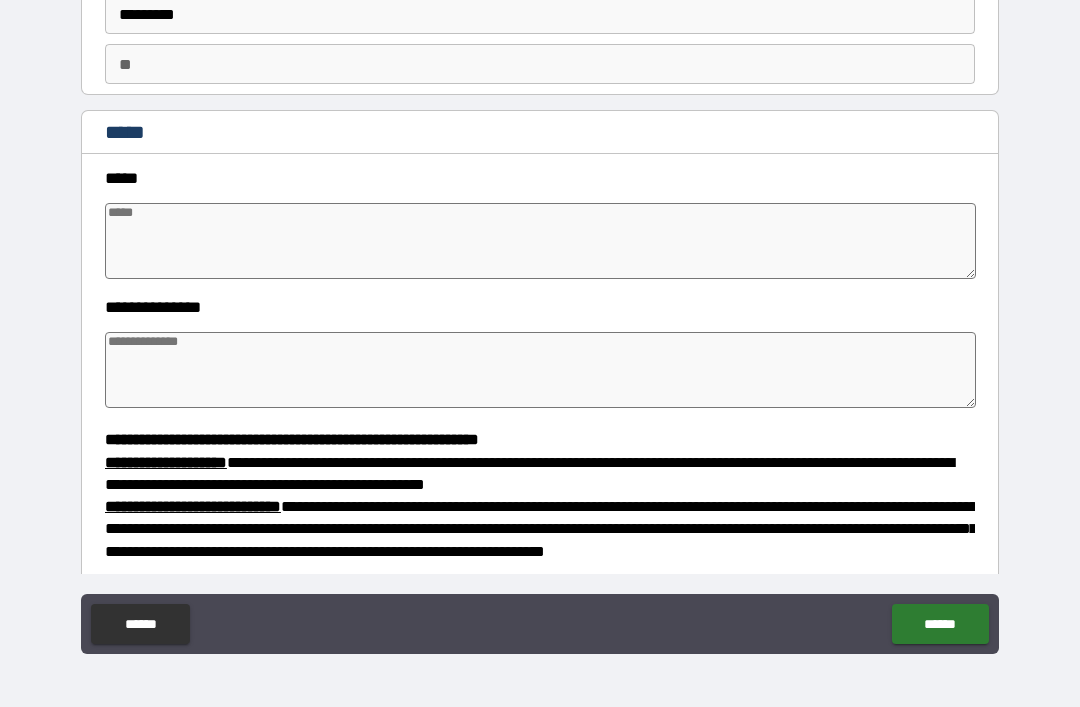 click at bounding box center (540, 241) 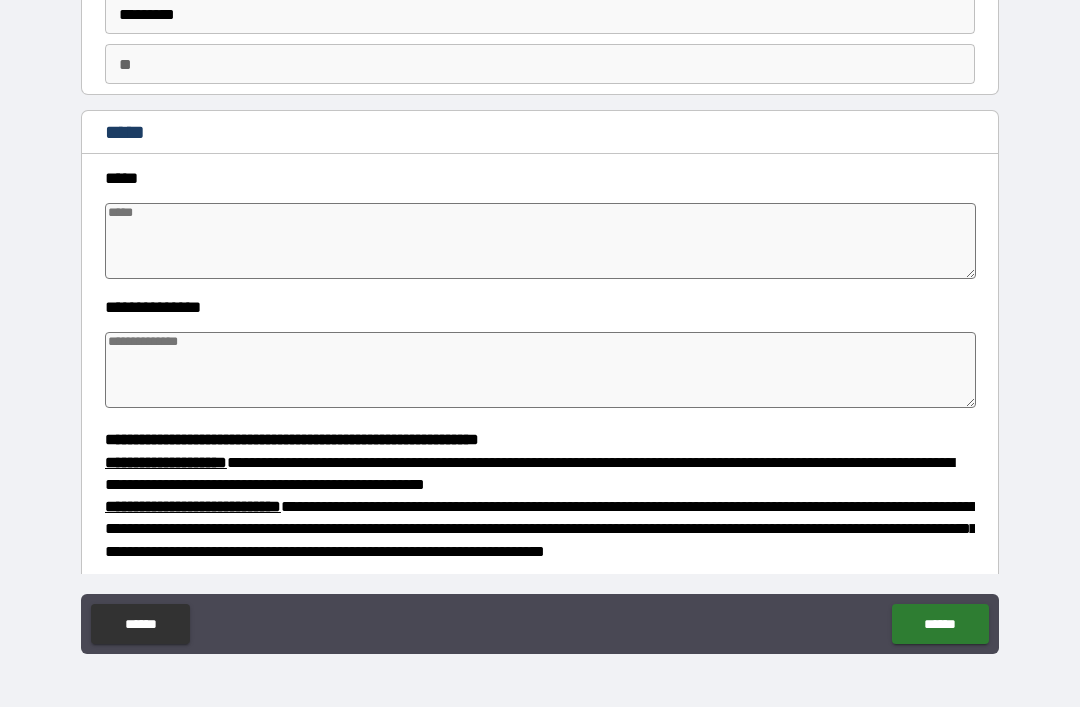 type on "*" 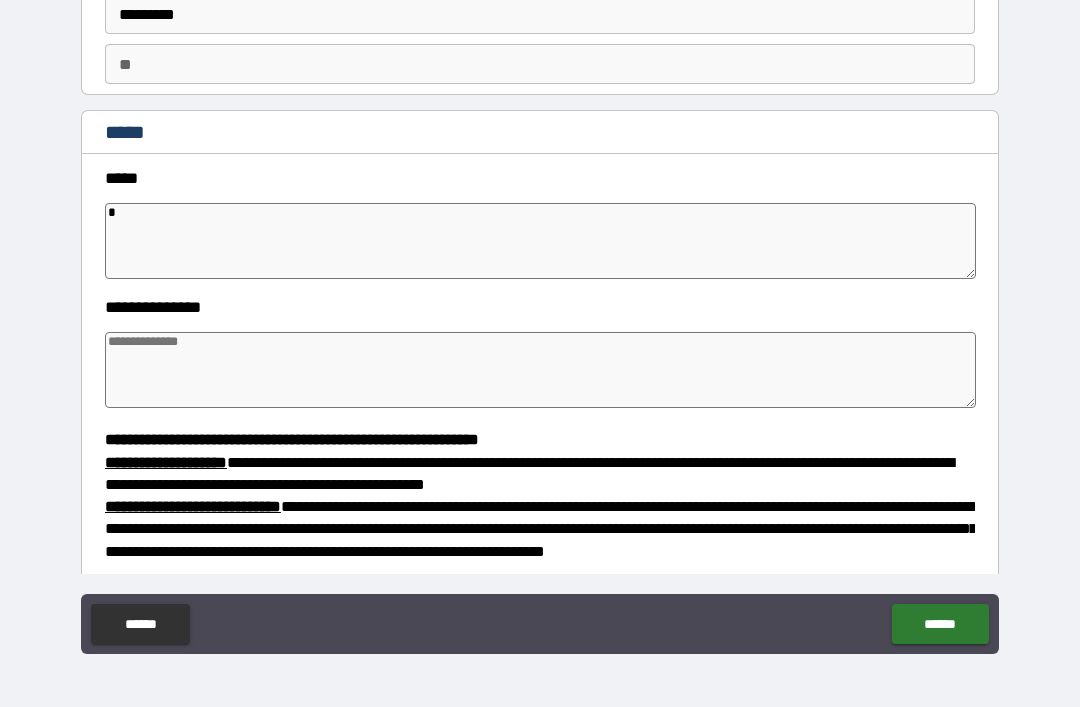 type on "*" 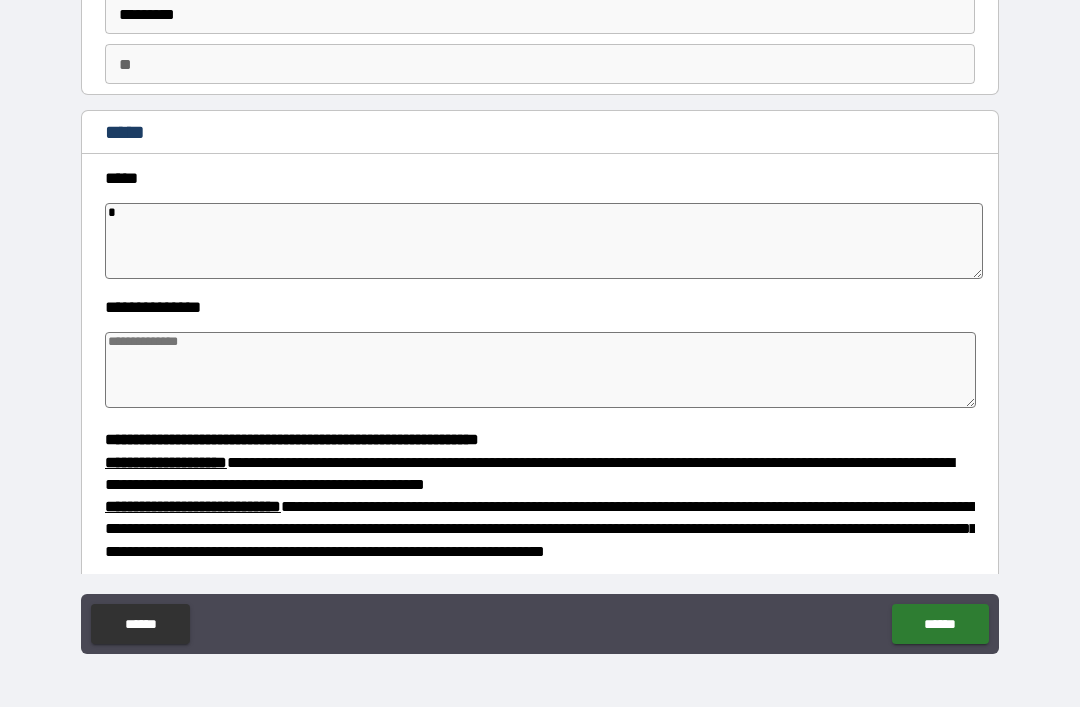type on "*" 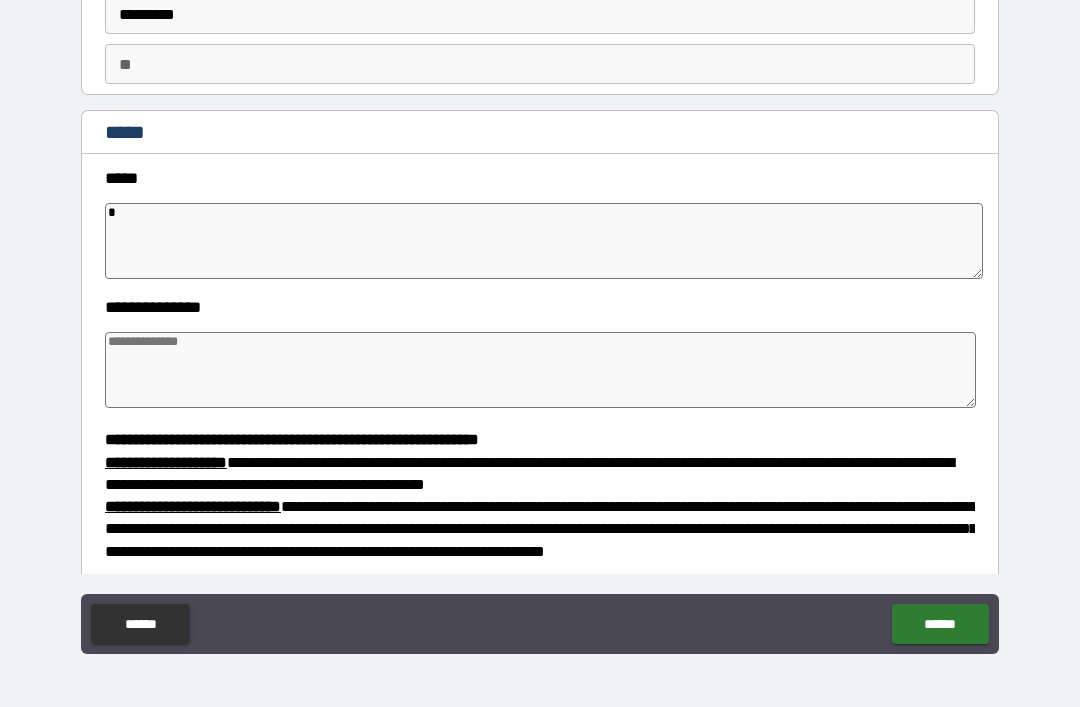 type on "*" 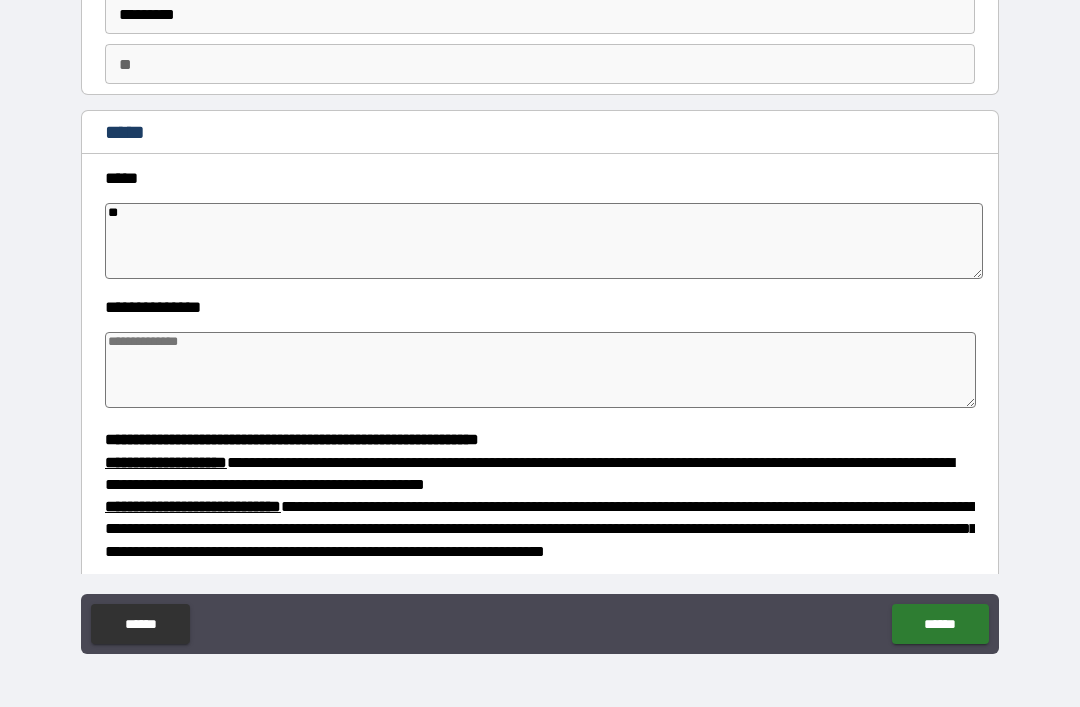 type on "*" 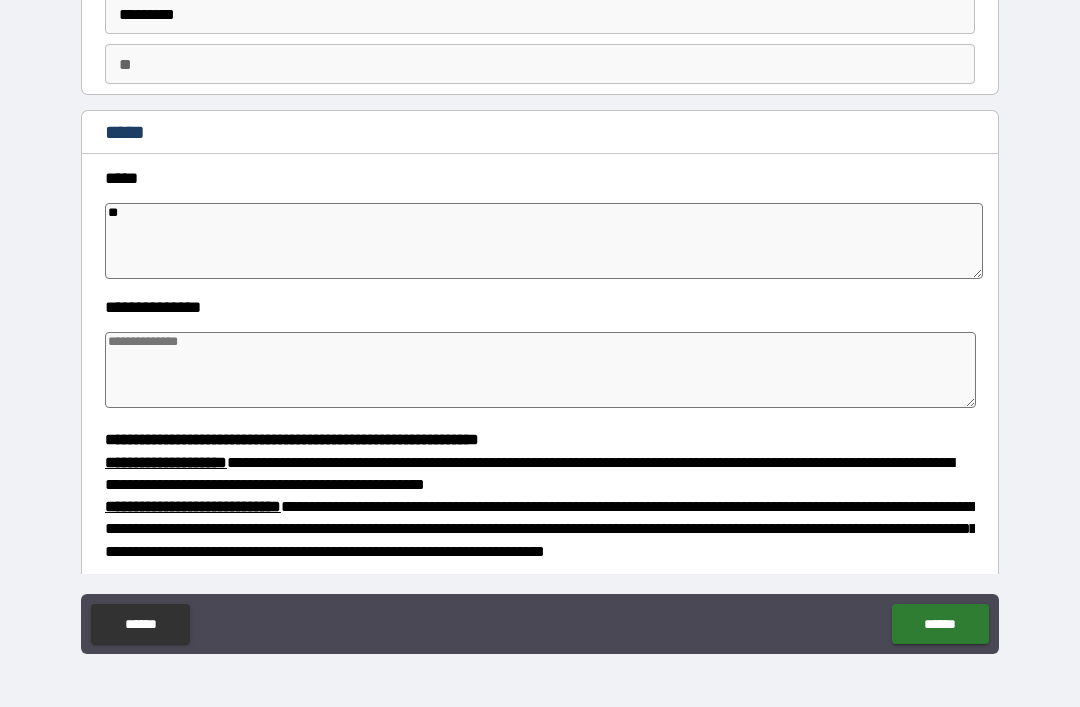 type on "***" 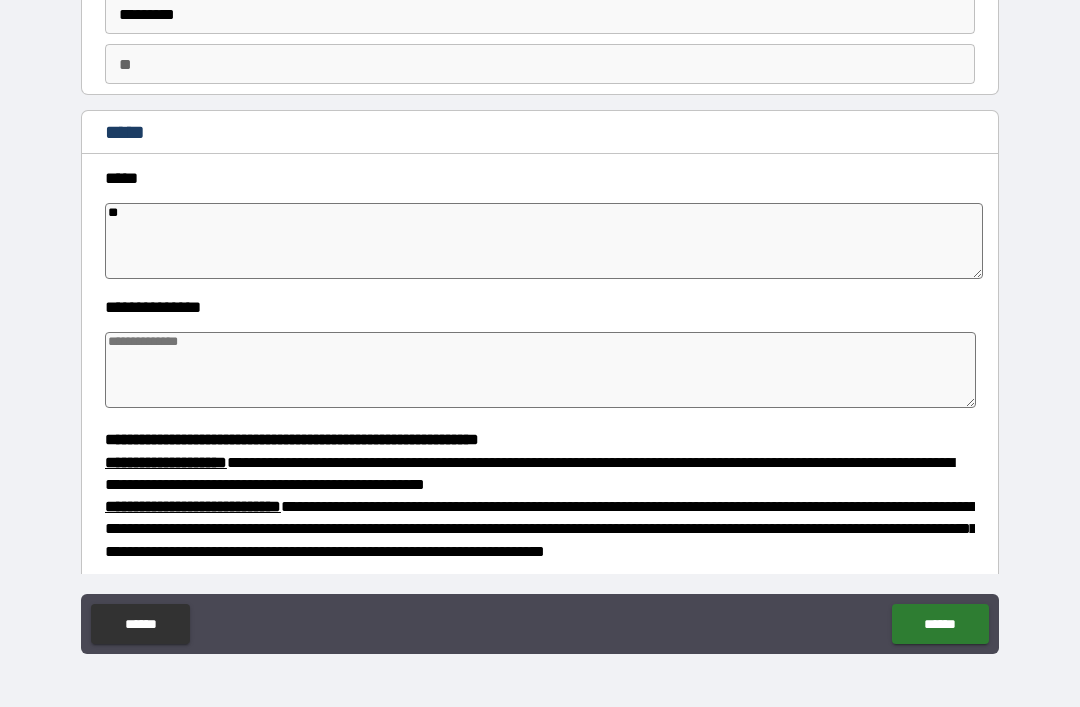 type on "*" 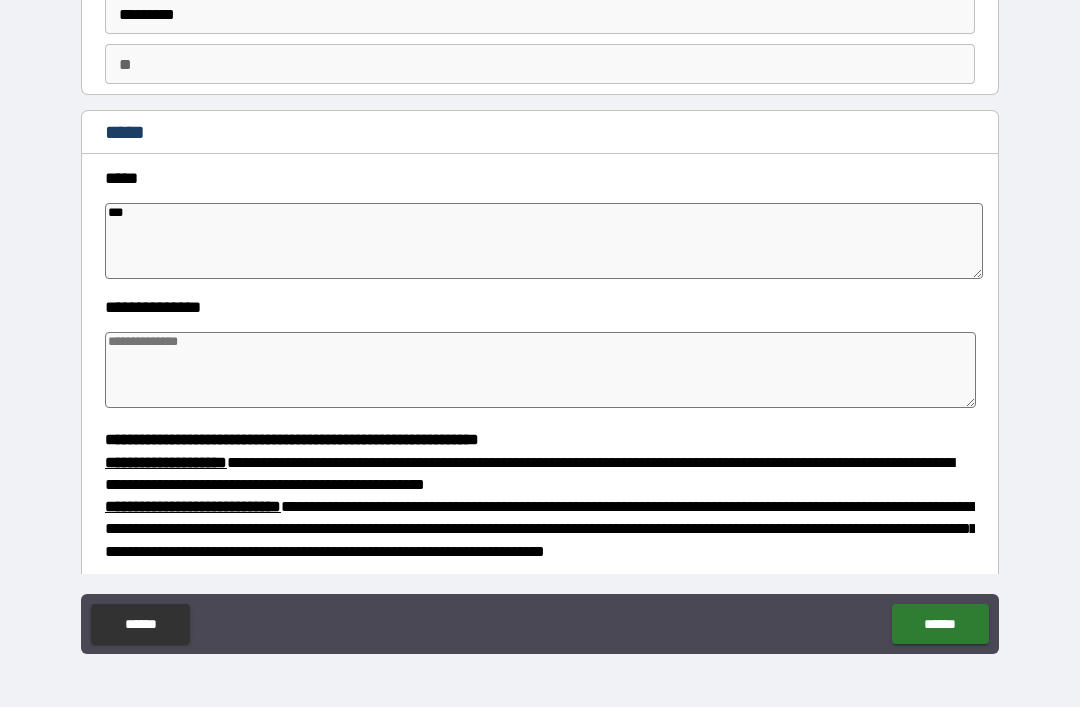 type on "*" 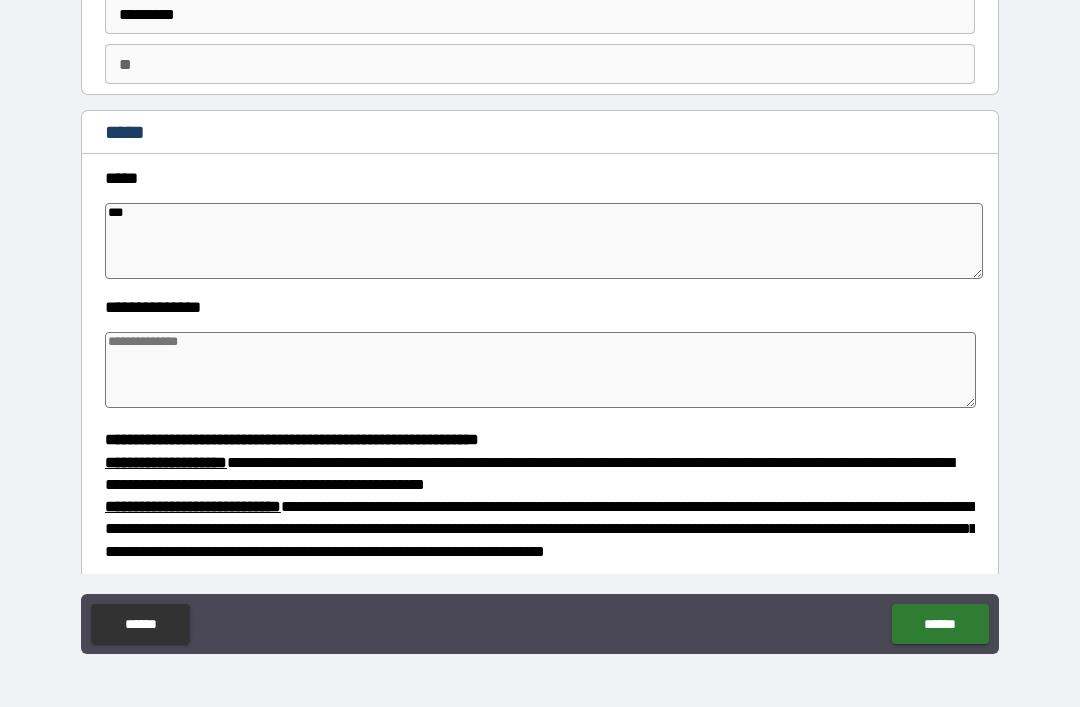 type on "****" 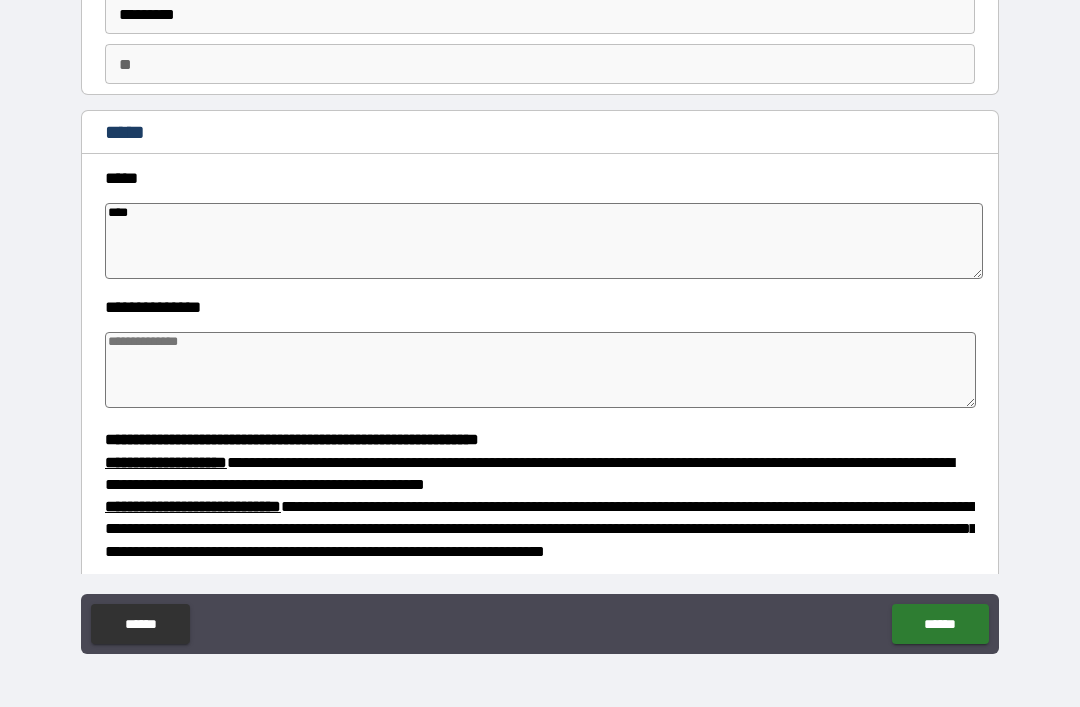 type on "*" 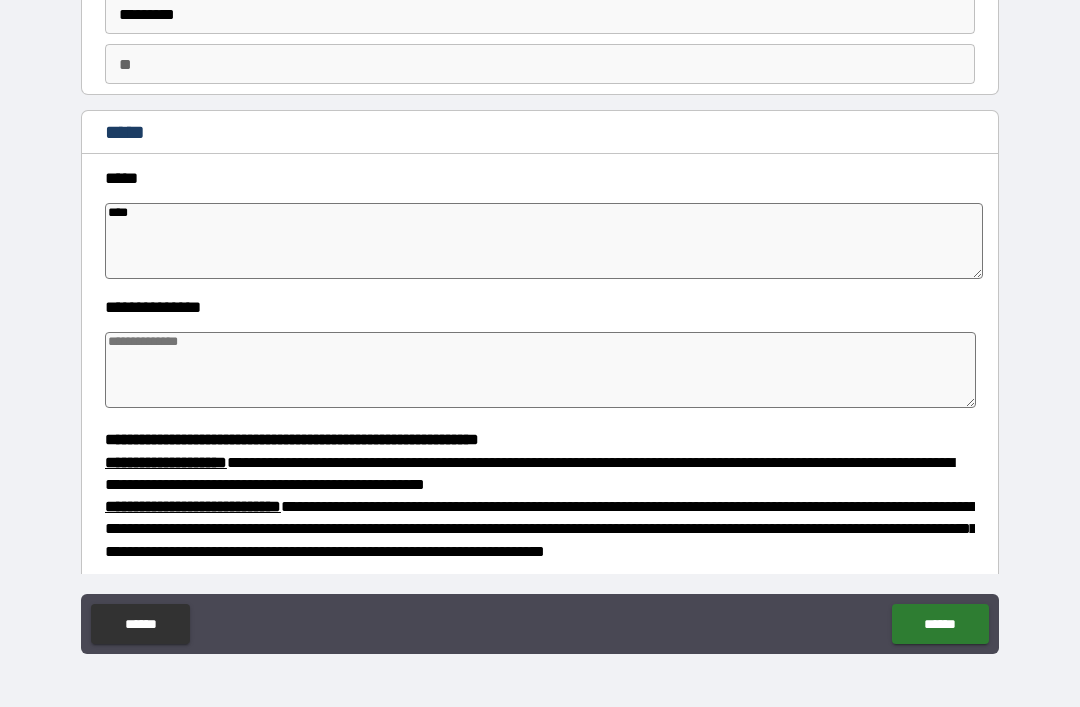 type on "*" 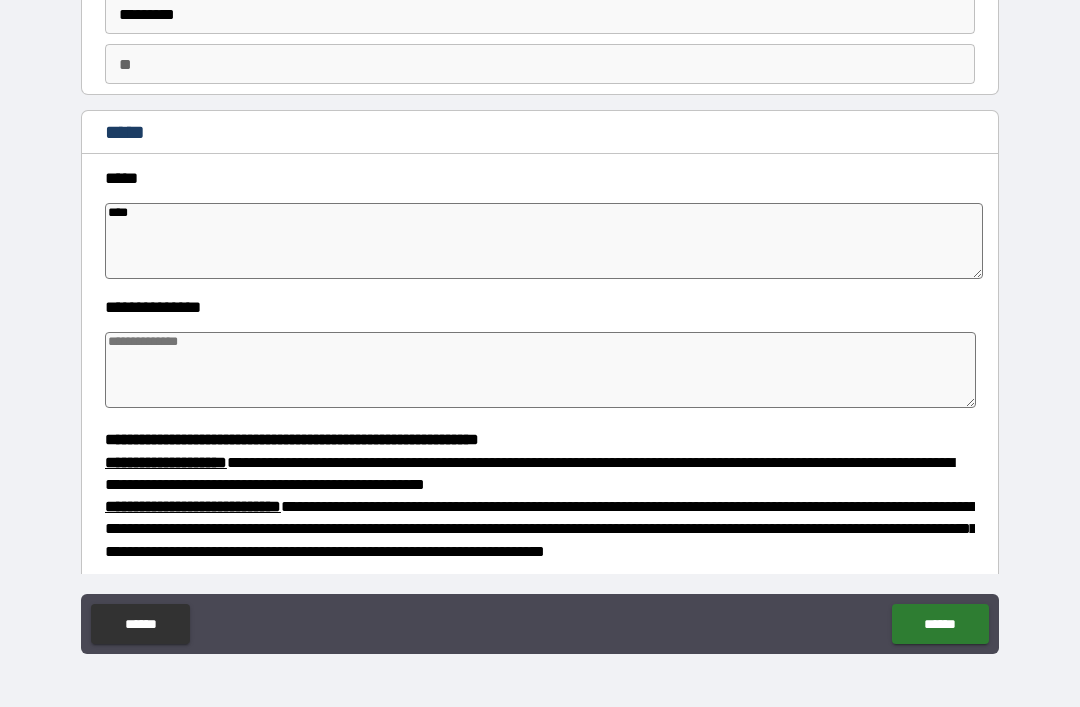 type on "*" 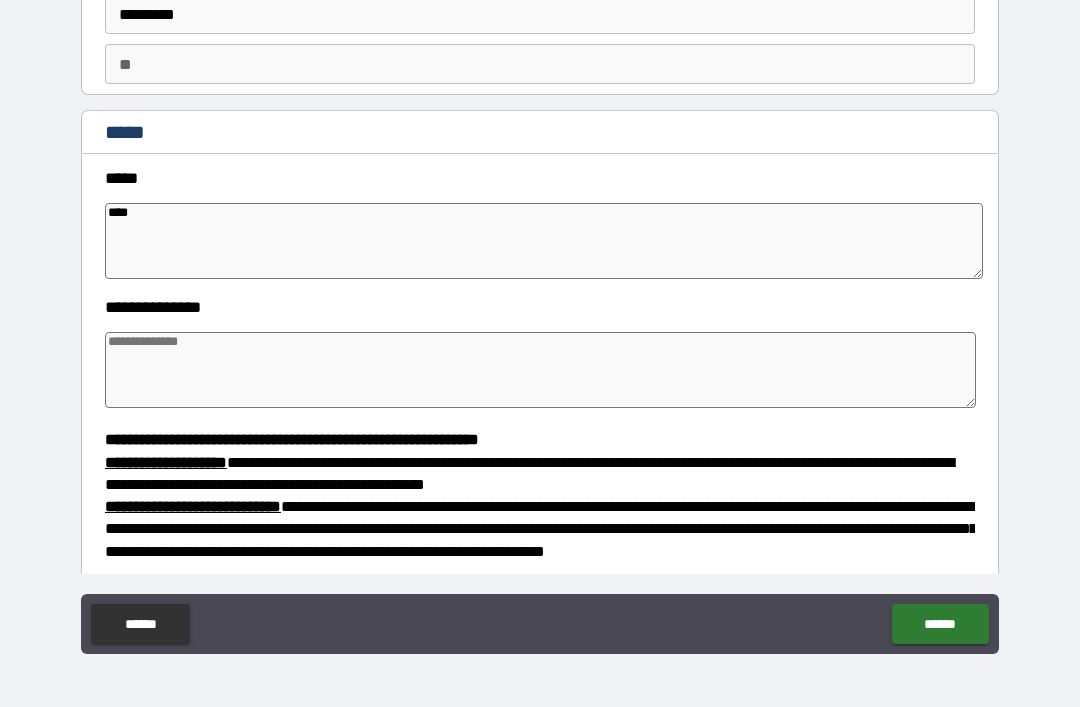 type on "*****" 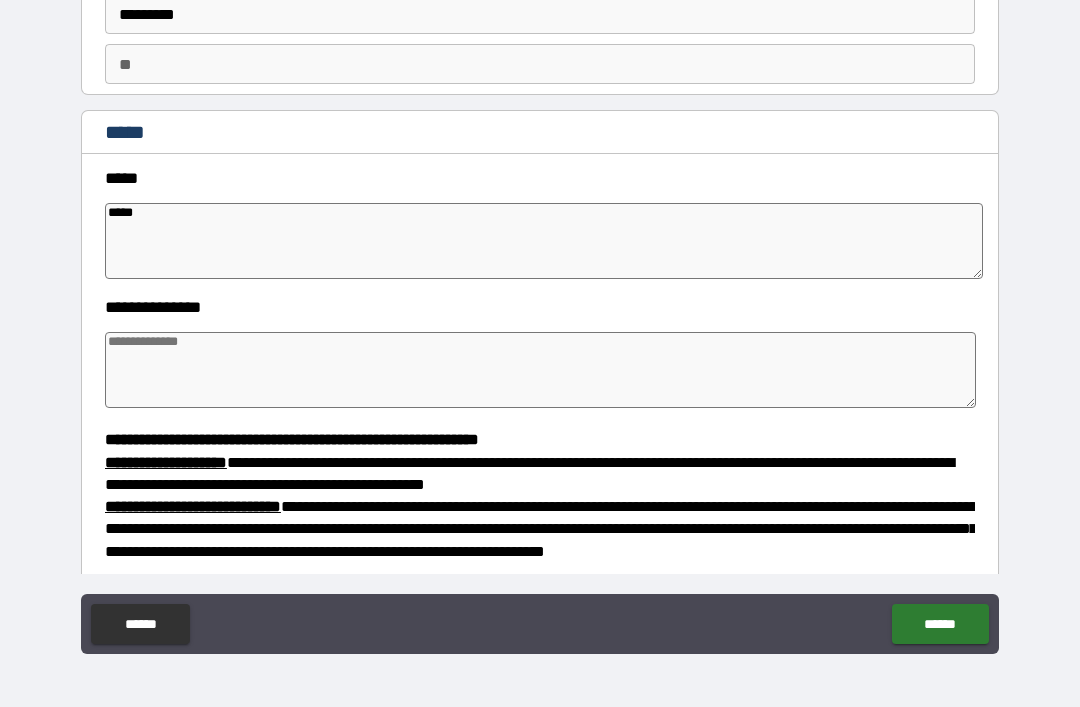 type on "*" 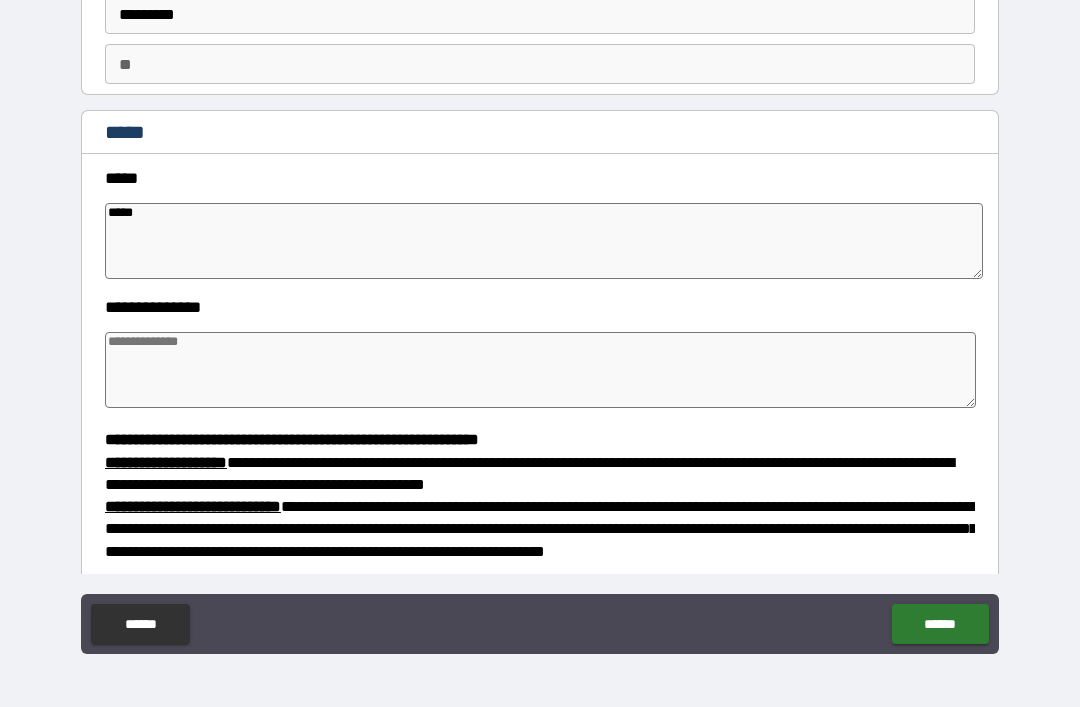 type on "*" 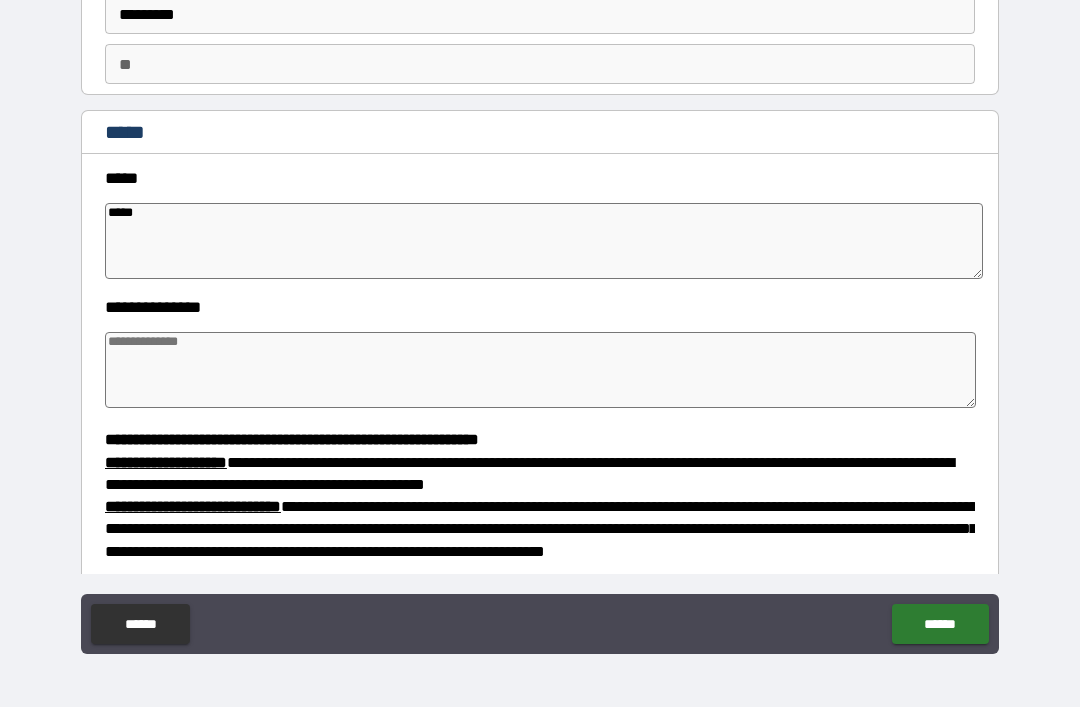 type on "*" 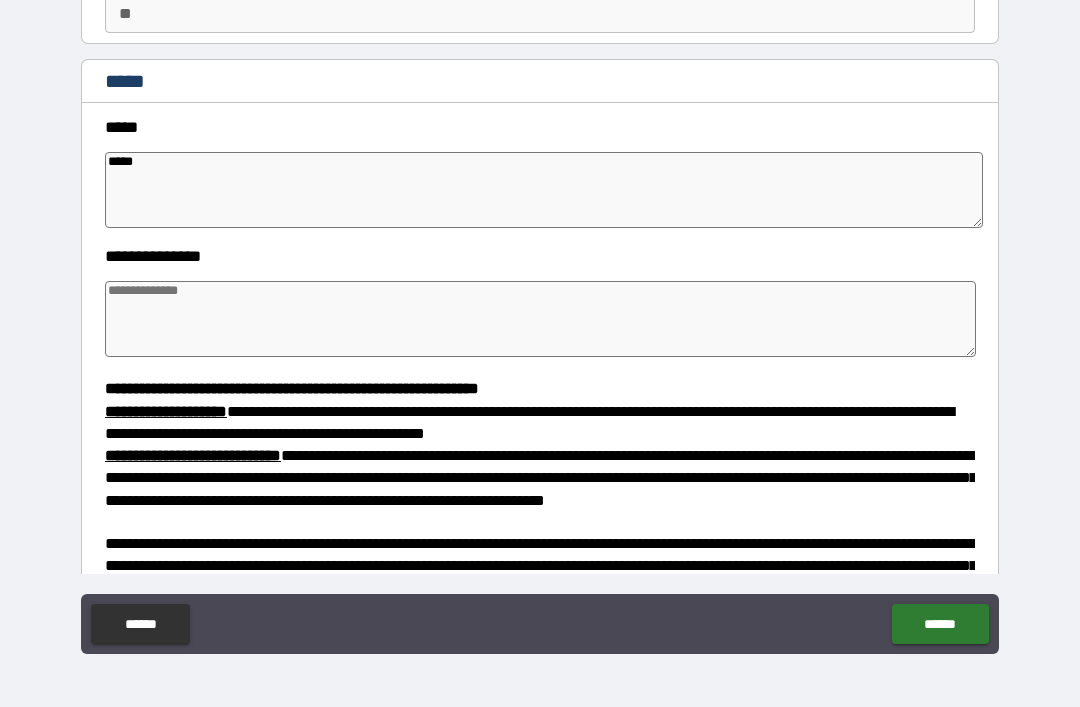 scroll, scrollTop: 184, scrollLeft: 0, axis: vertical 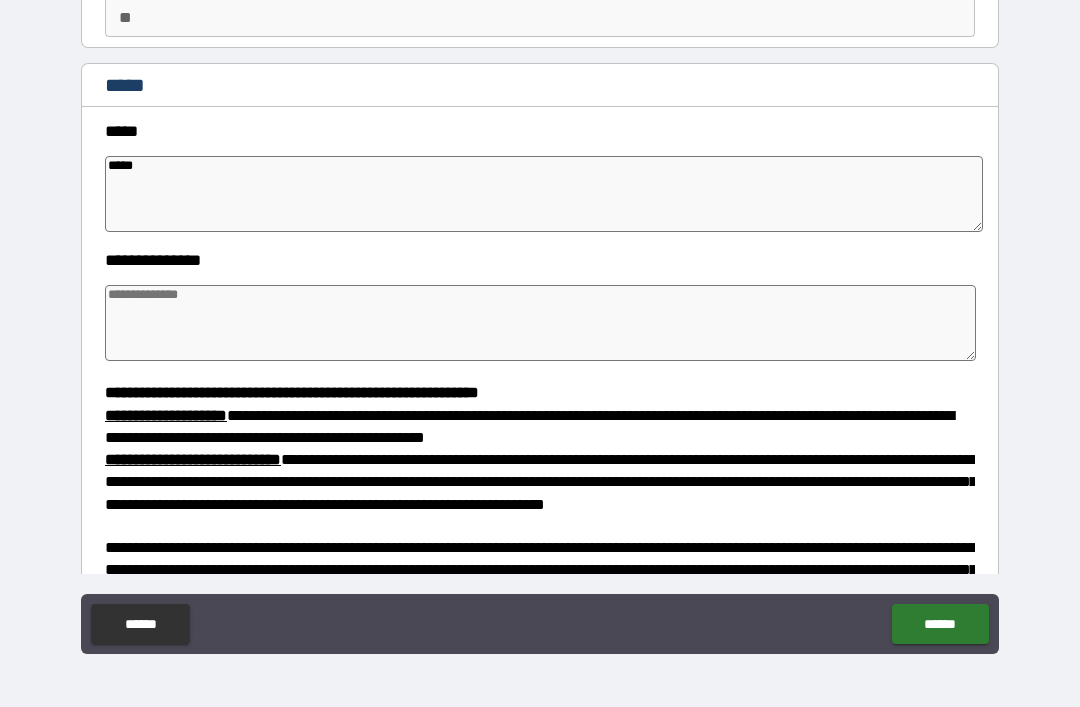 type on "*****" 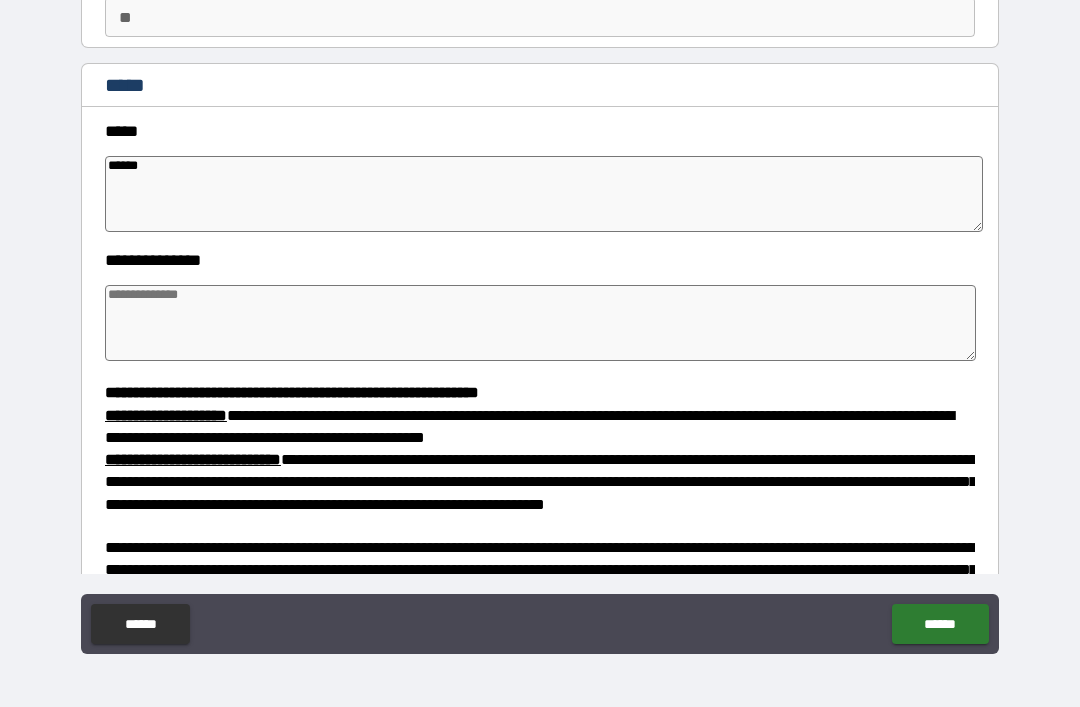 type on "*" 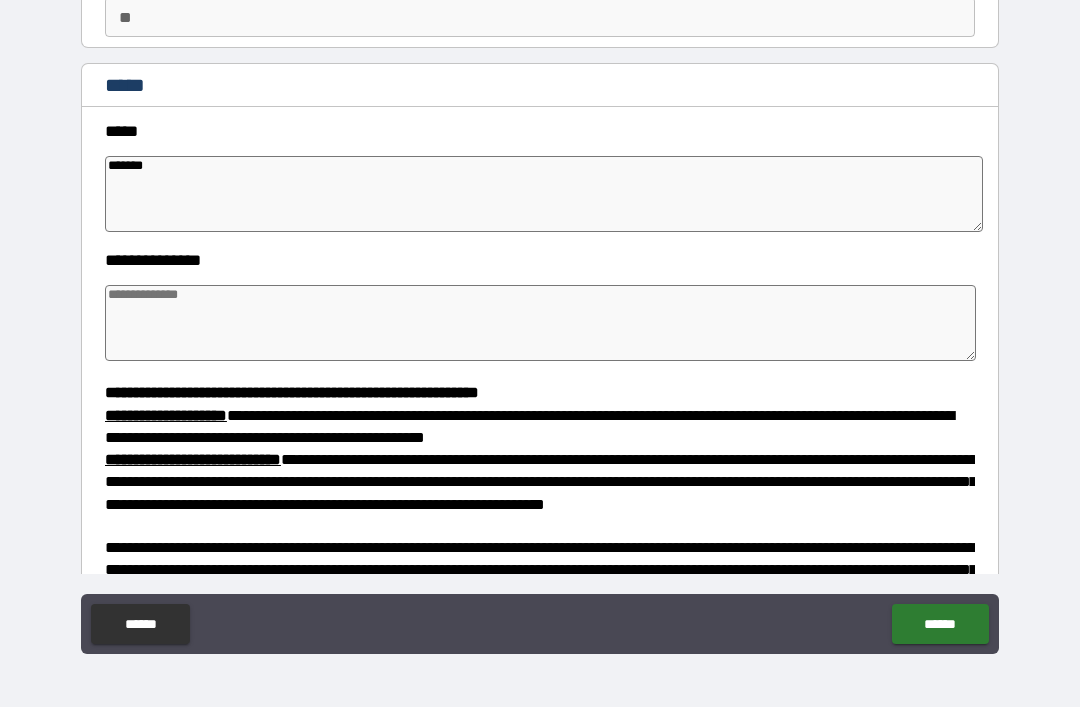 type on "*" 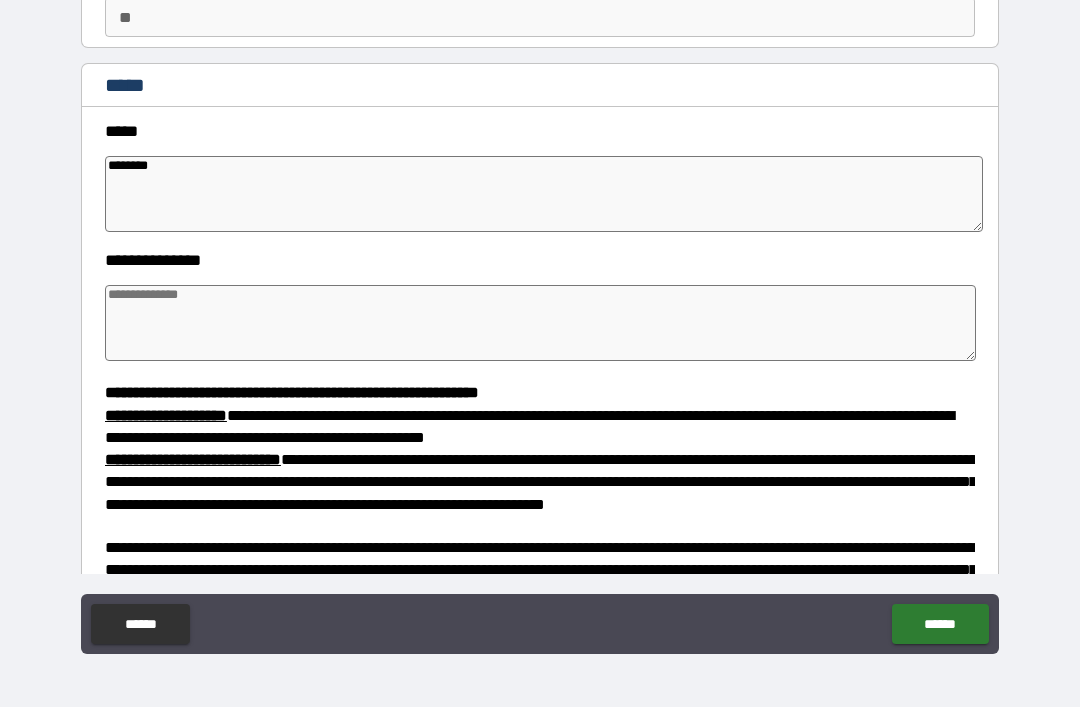 type on "*" 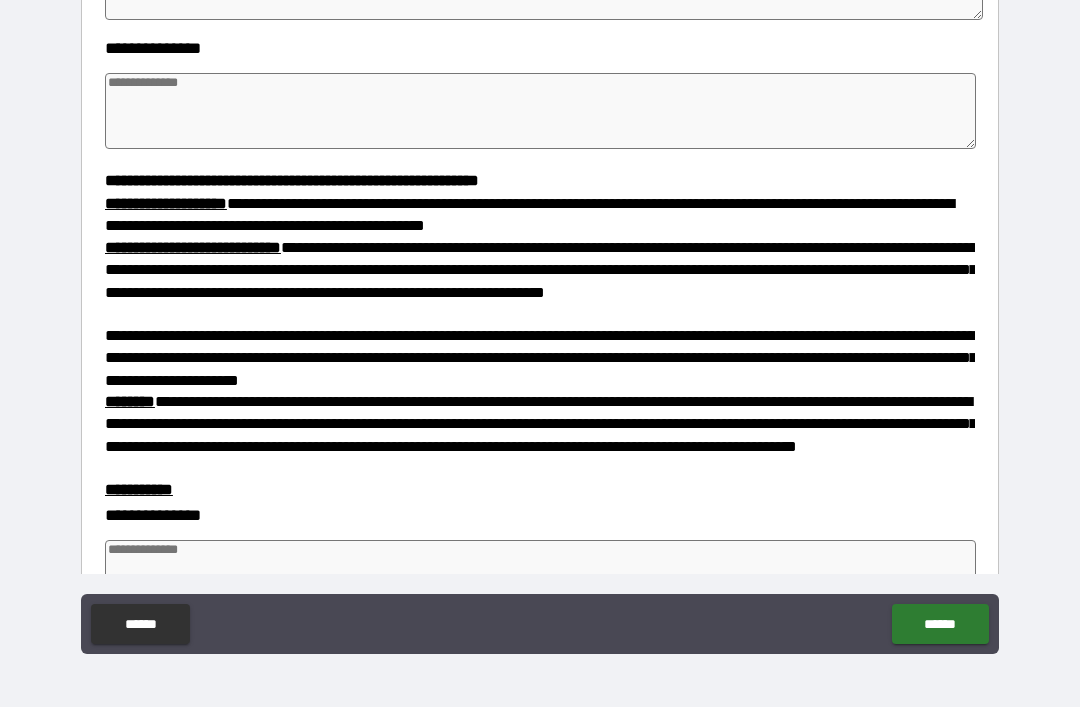 scroll, scrollTop: 409, scrollLeft: 0, axis: vertical 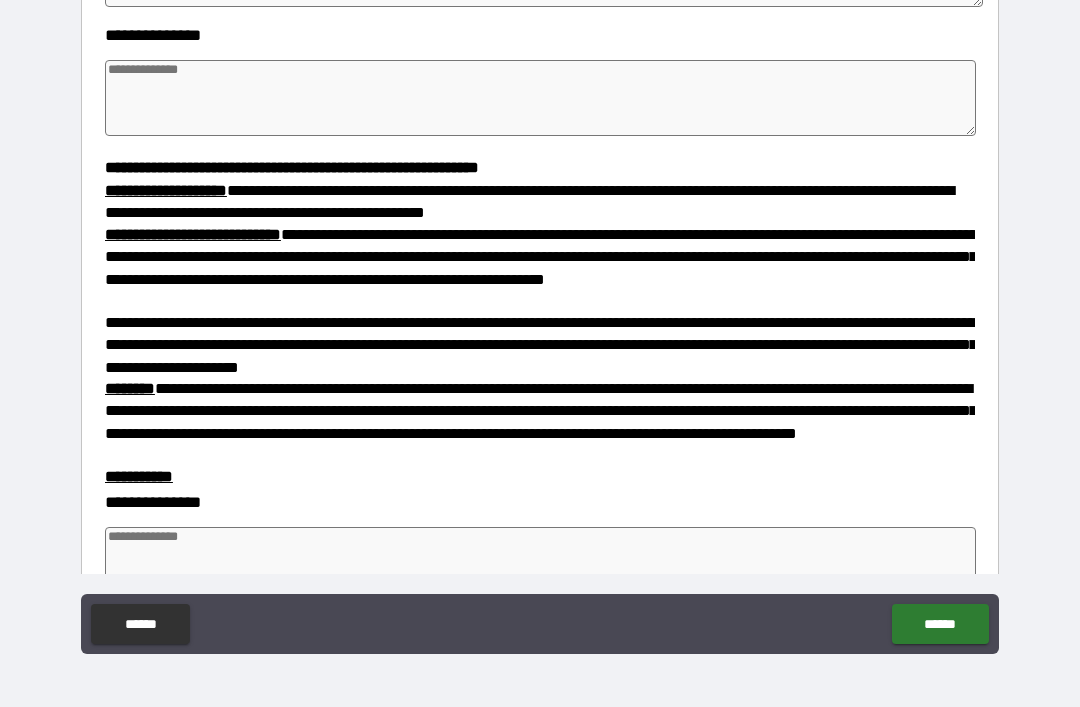 click at bounding box center [540, 98] 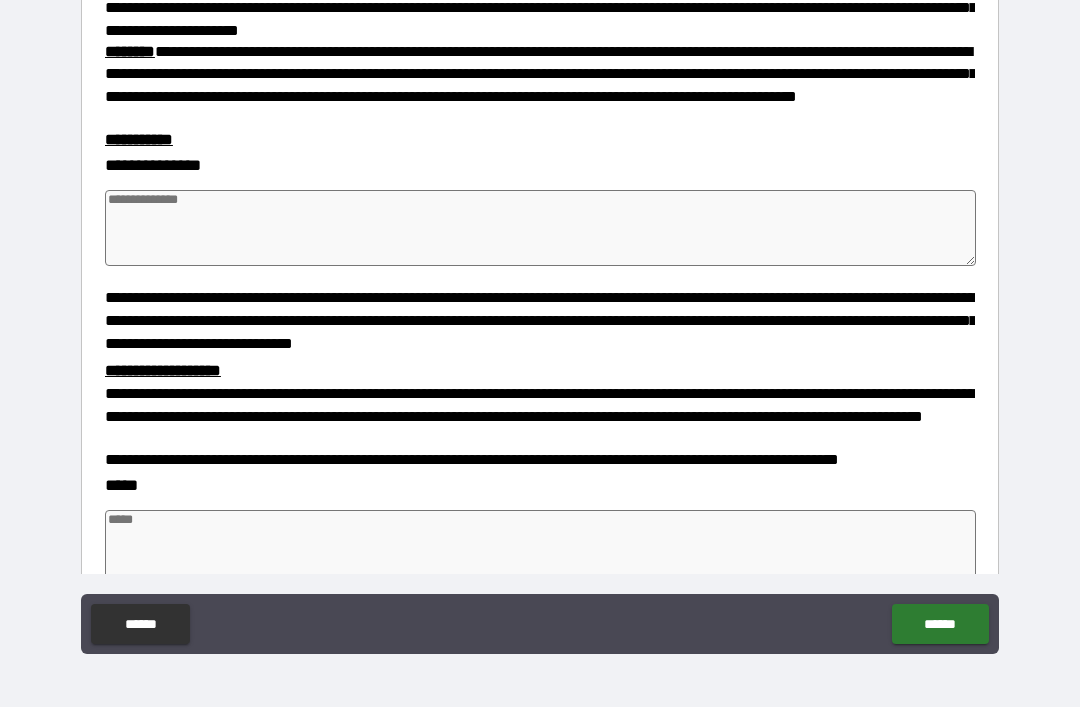 scroll, scrollTop: 739, scrollLeft: 0, axis: vertical 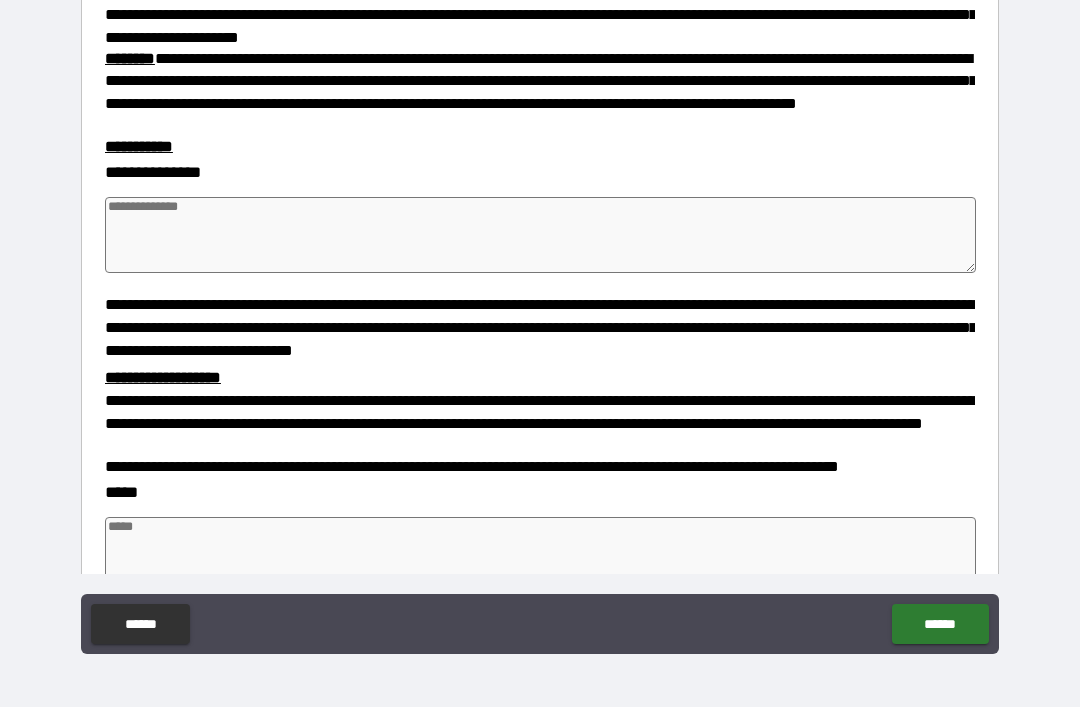 click at bounding box center [540, 235] 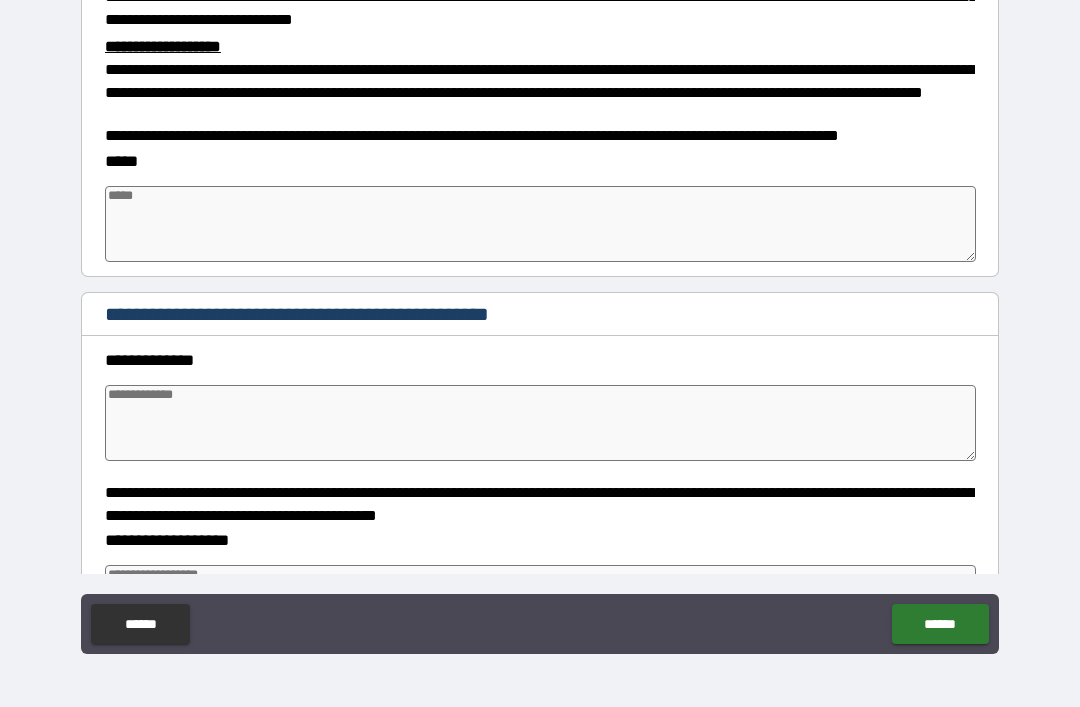 scroll, scrollTop: 1060, scrollLeft: 0, axis: vertical 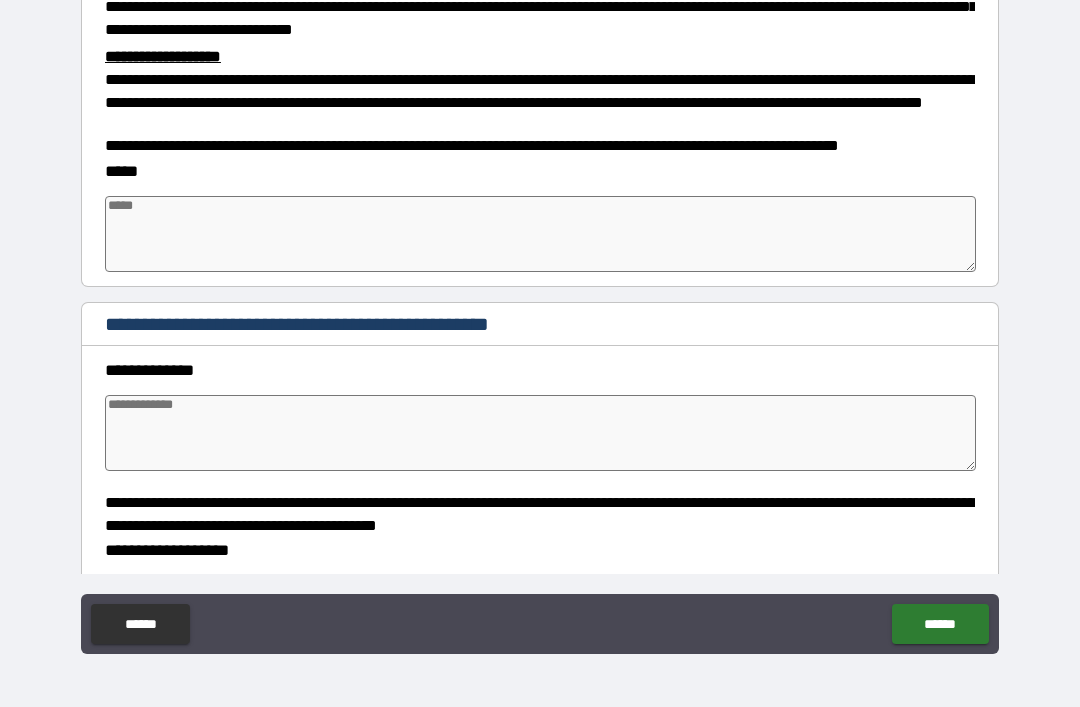 click at bounding box center [540, 234] 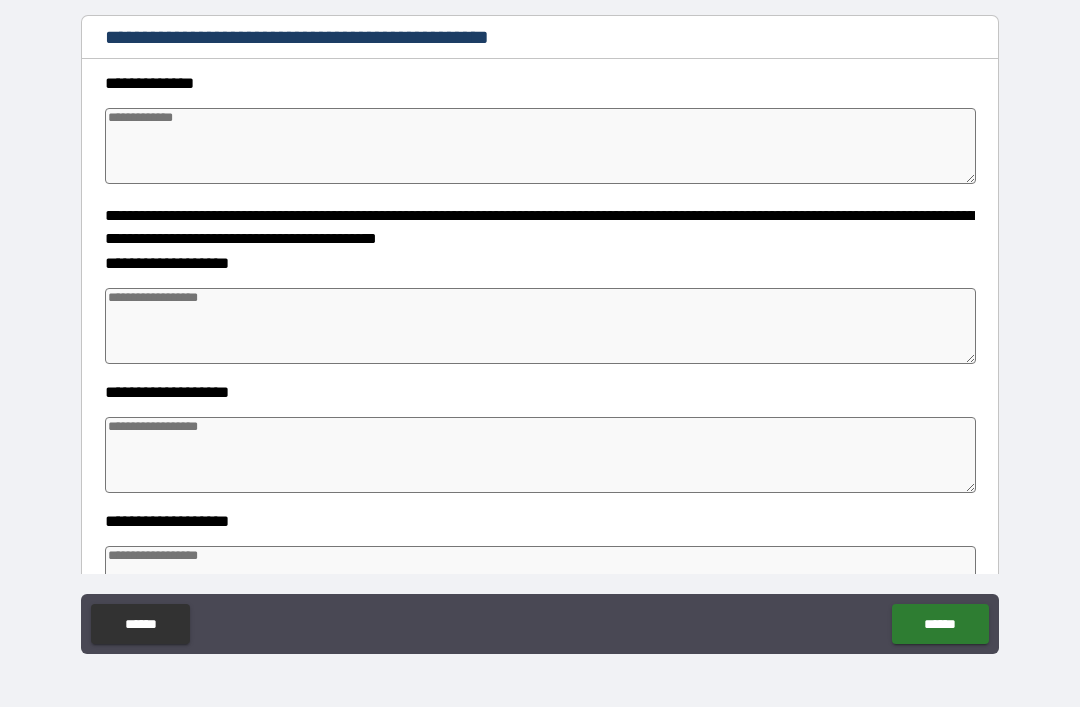scroll, scrollTop: 1334, scrollLeft: 0, axis: vertical 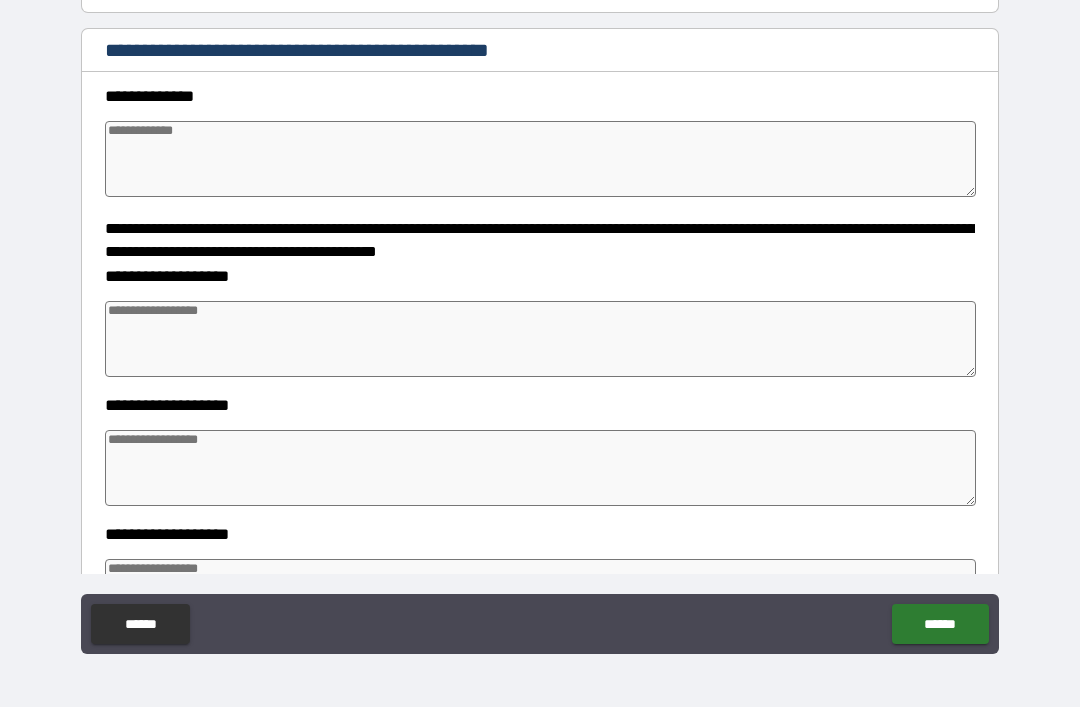 click at bounding box center (540, 159) 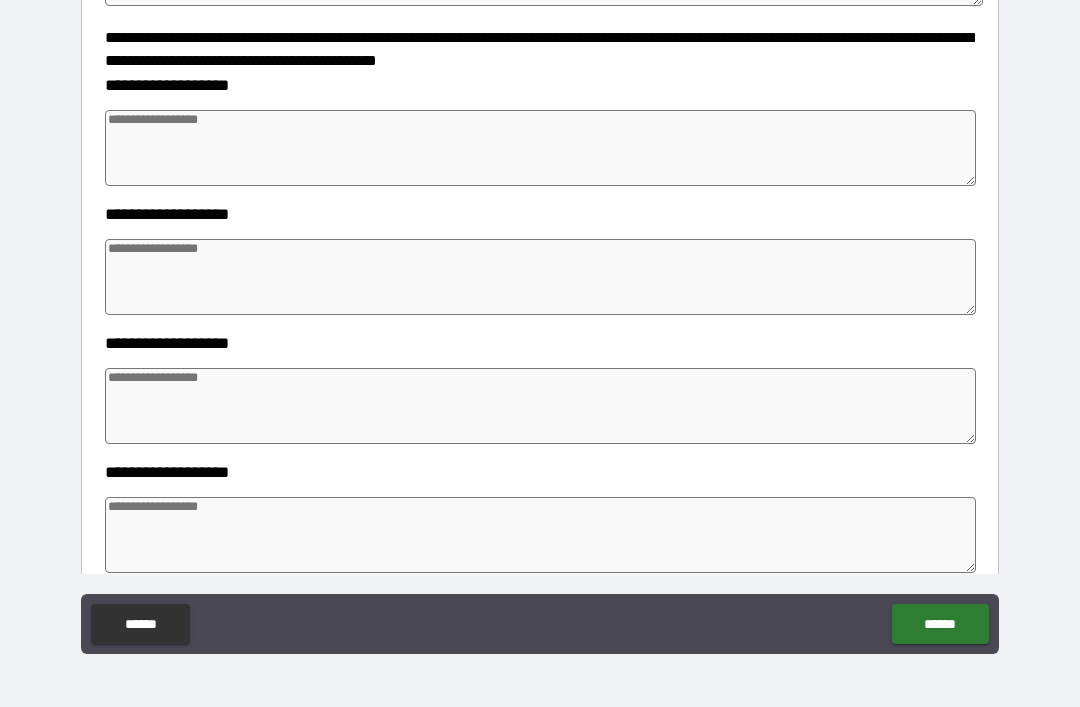 scroll, scrollTop: 1540, scrollLeft: 0, axis: vertical 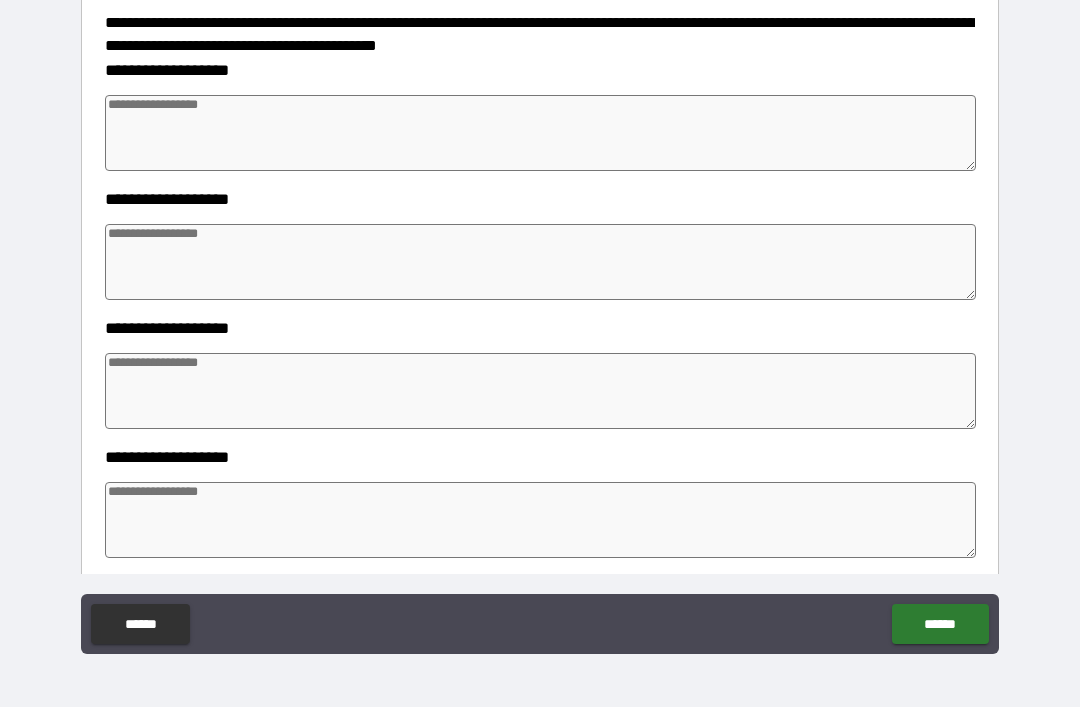 click at bounding box center [540, 133] 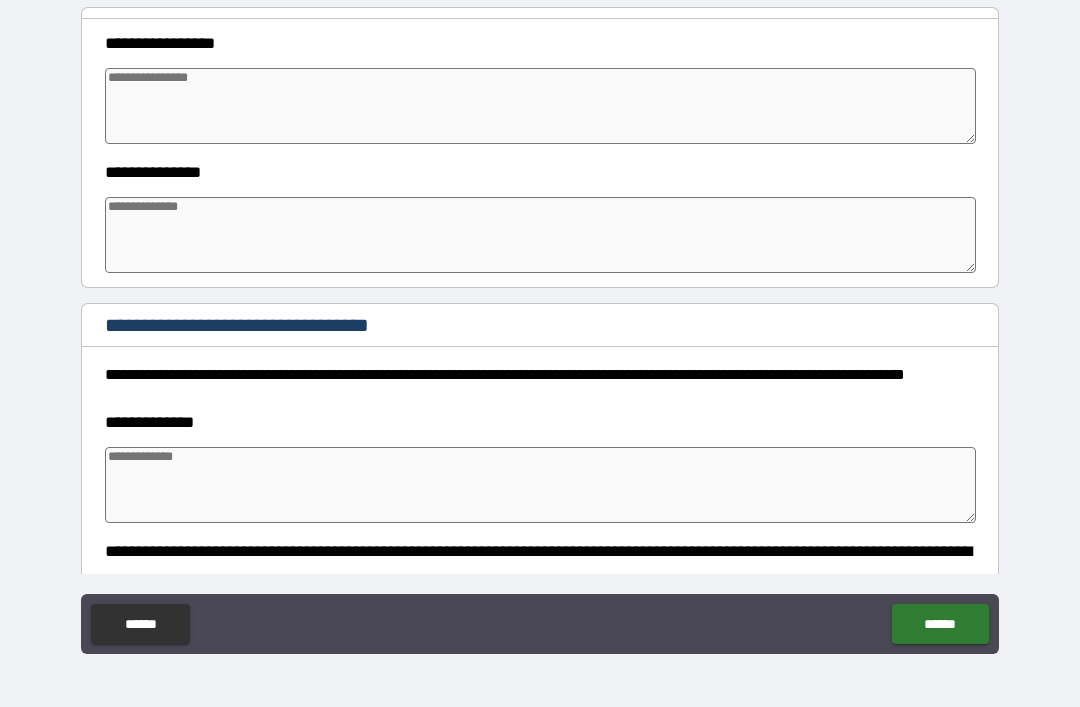 scroll, scrollTop: 2691, scrollLeft: 0, axis: vertical 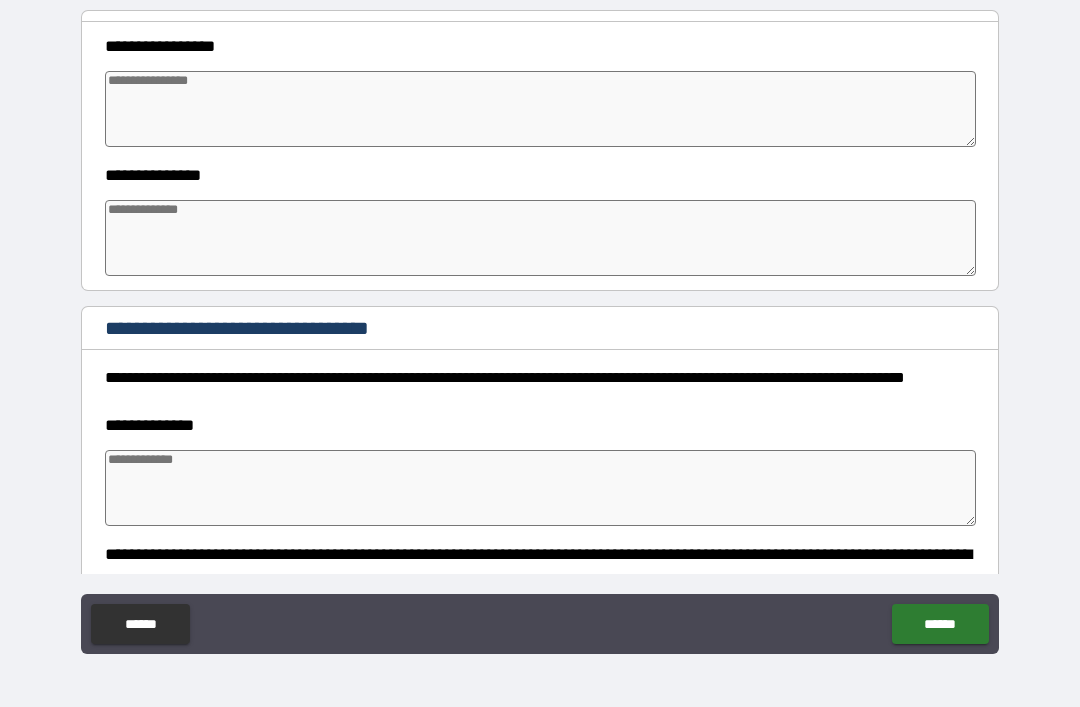 click at bounding box center (540, 109) 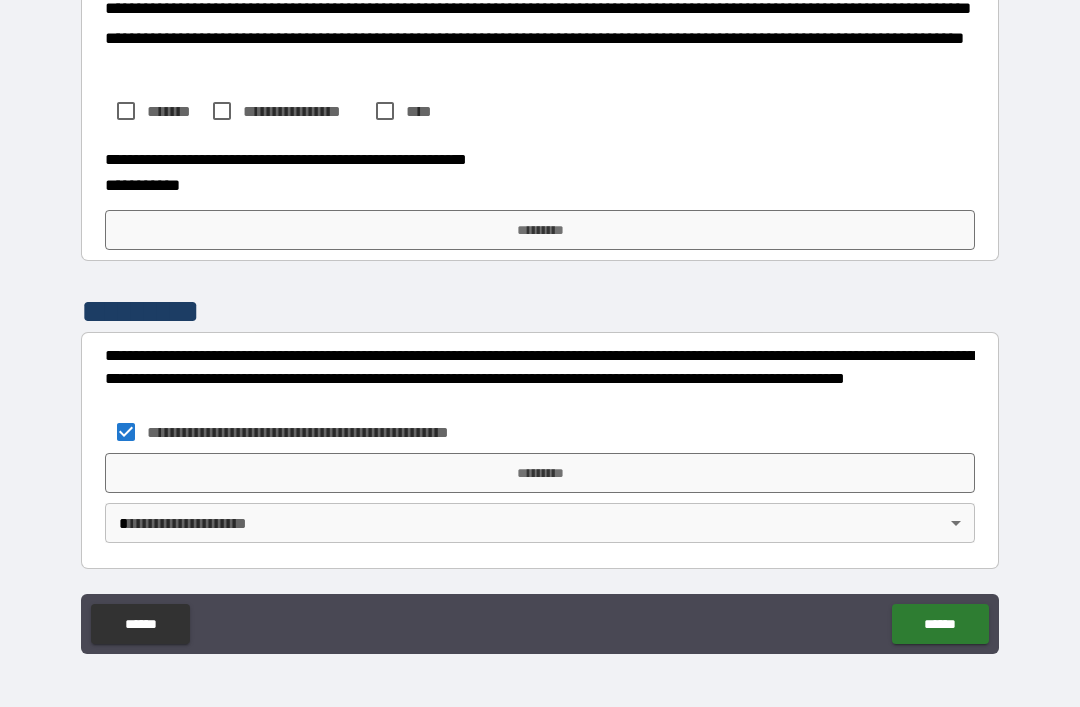 scroll, scrollTop: 3265, scrollLeft: 0, axis: vertical 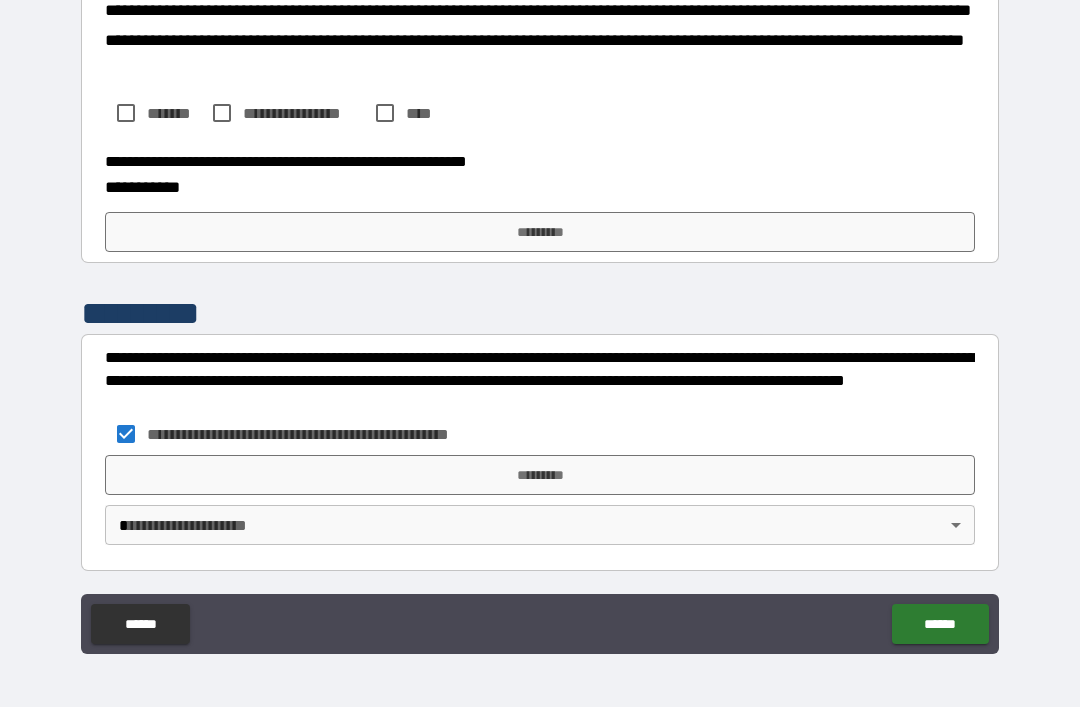 click on "*********" at bounding box center [540, 475] 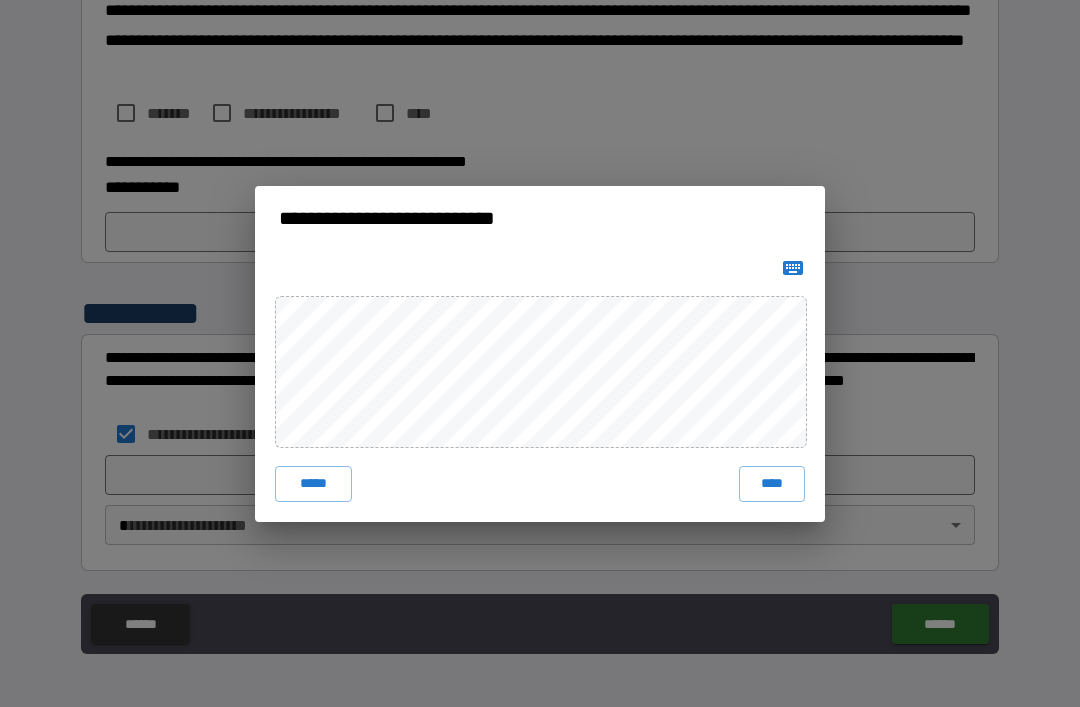 click on "****" at bounding box center [772, 484] 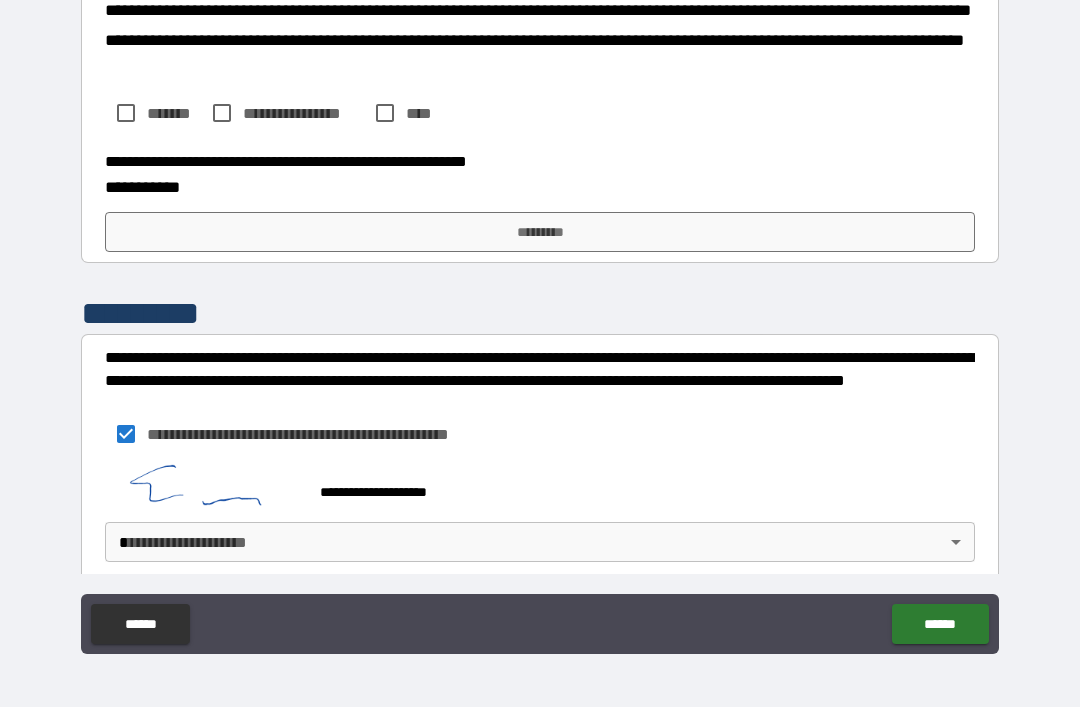click on "**********" at bounding box center [540, 321] 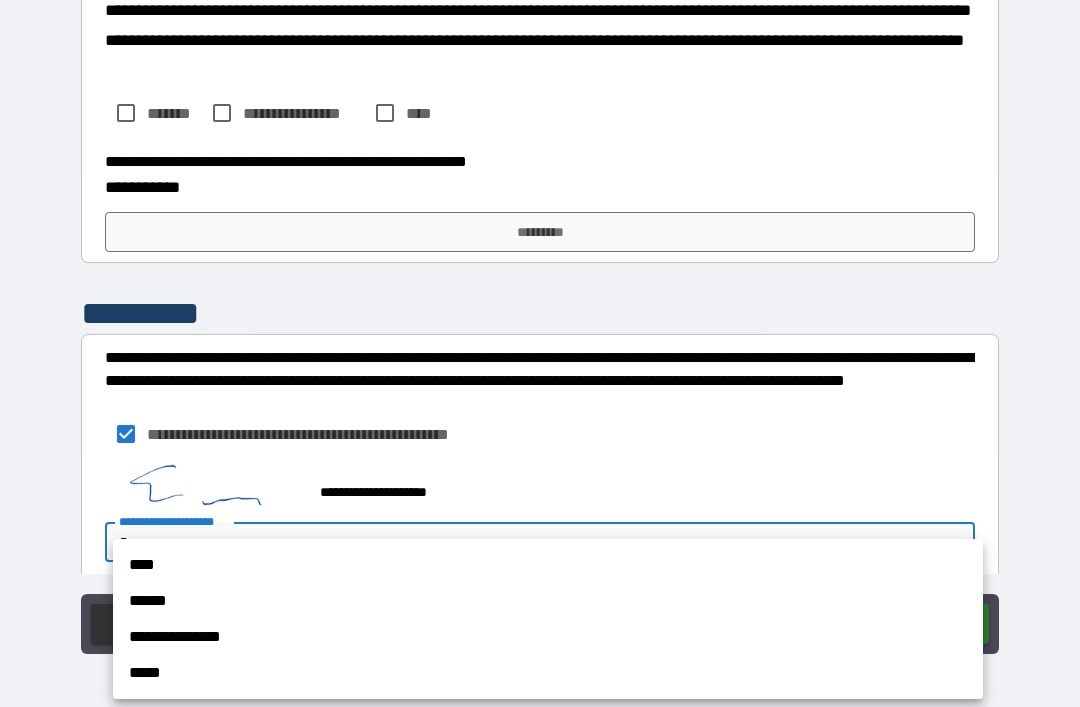click on "****" at bounding box center [548, 565] 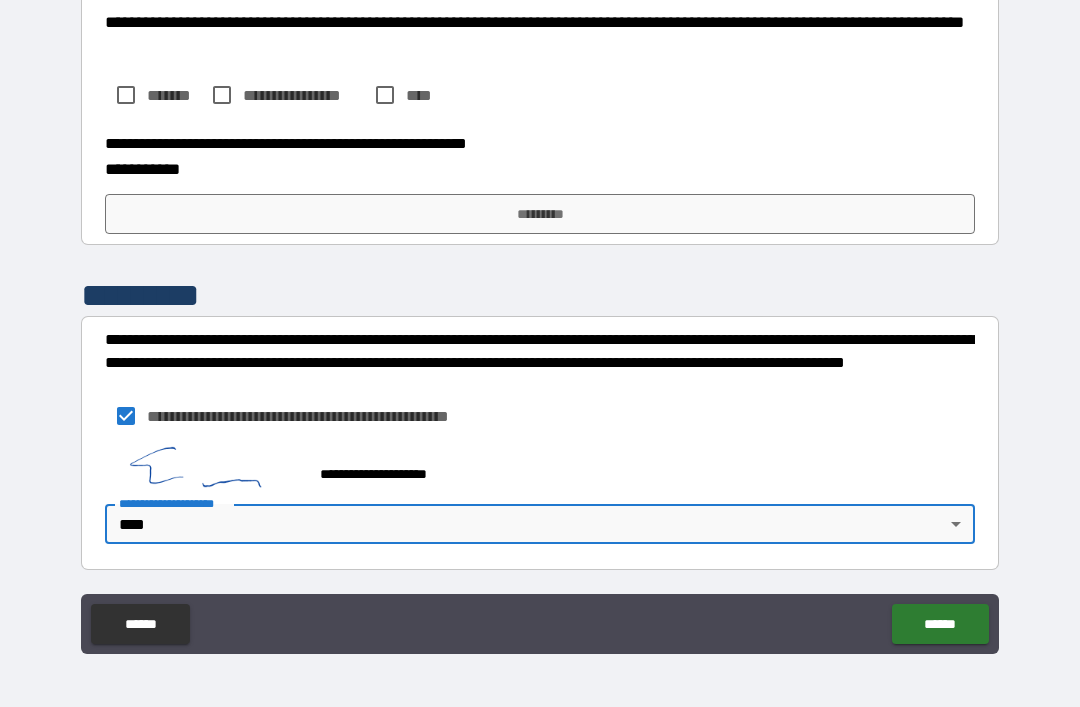 scroll, scrollTop: 3282, scrollLeft: 0, axis: vertical 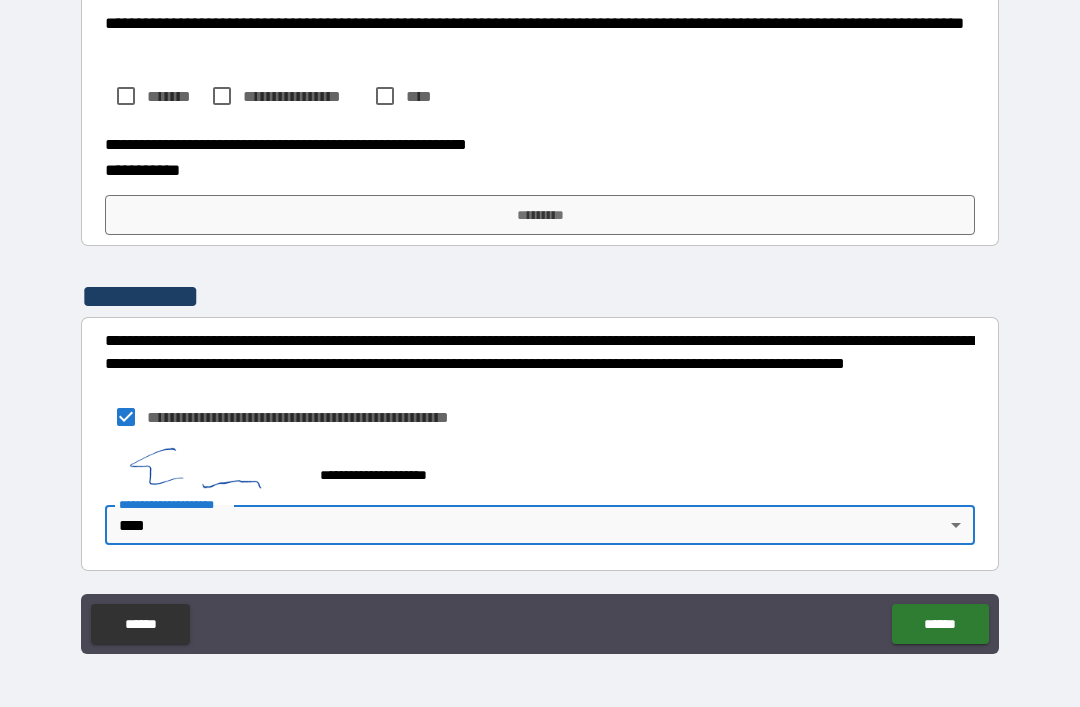 click on "******" at bounding box center (940, 624) 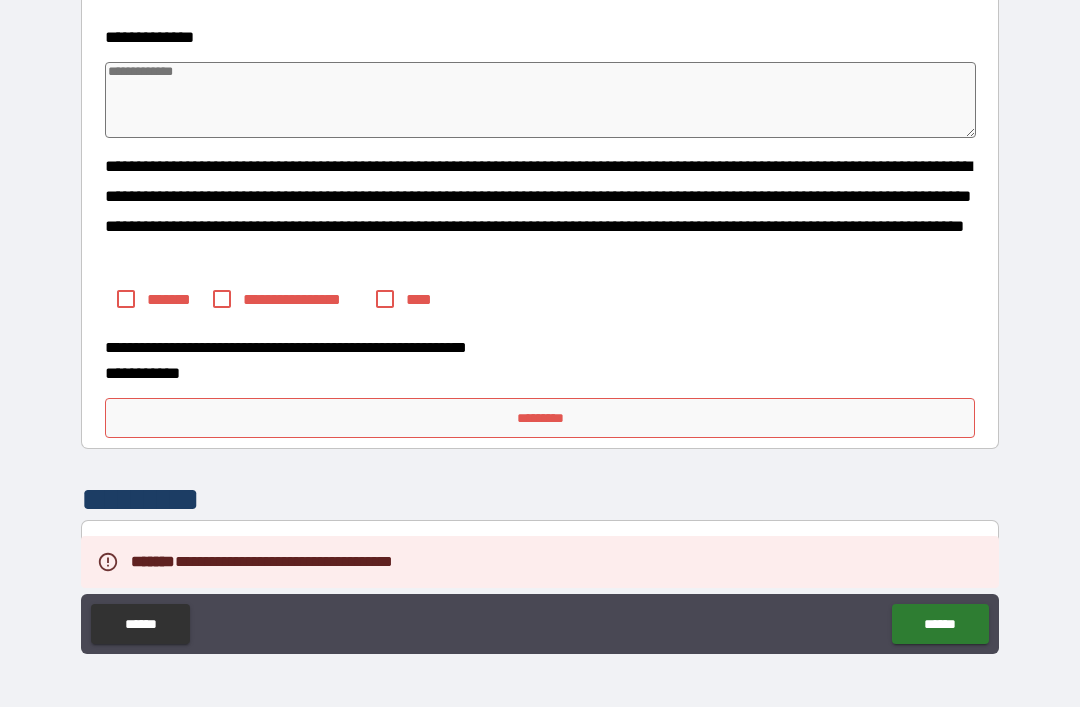 scroll, scrollTop: 3069, scrollLeft: 0, axis: vertical 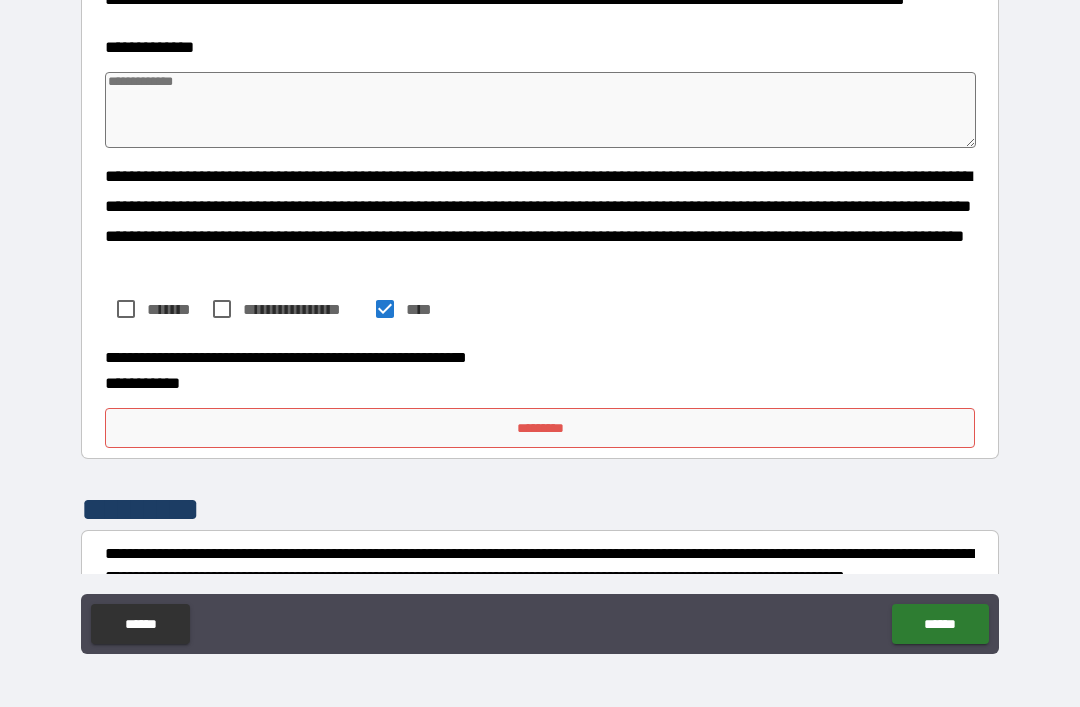 click on "*********" at bounding box center (540, 428) 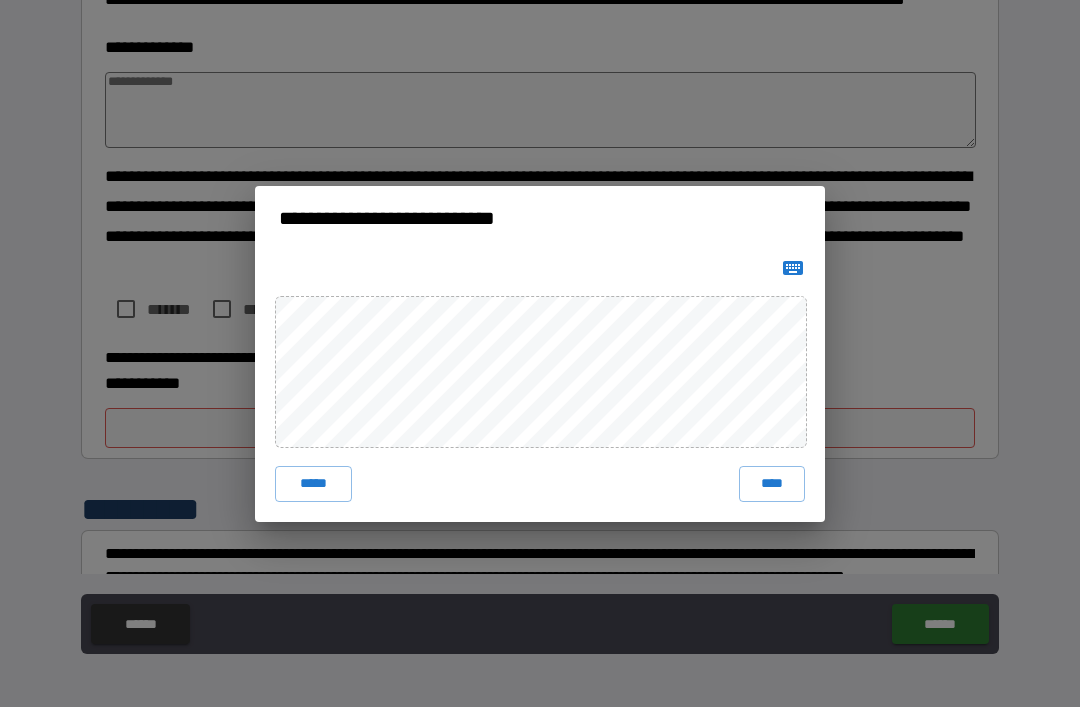 click on "****" at bounding box center [772, 484] 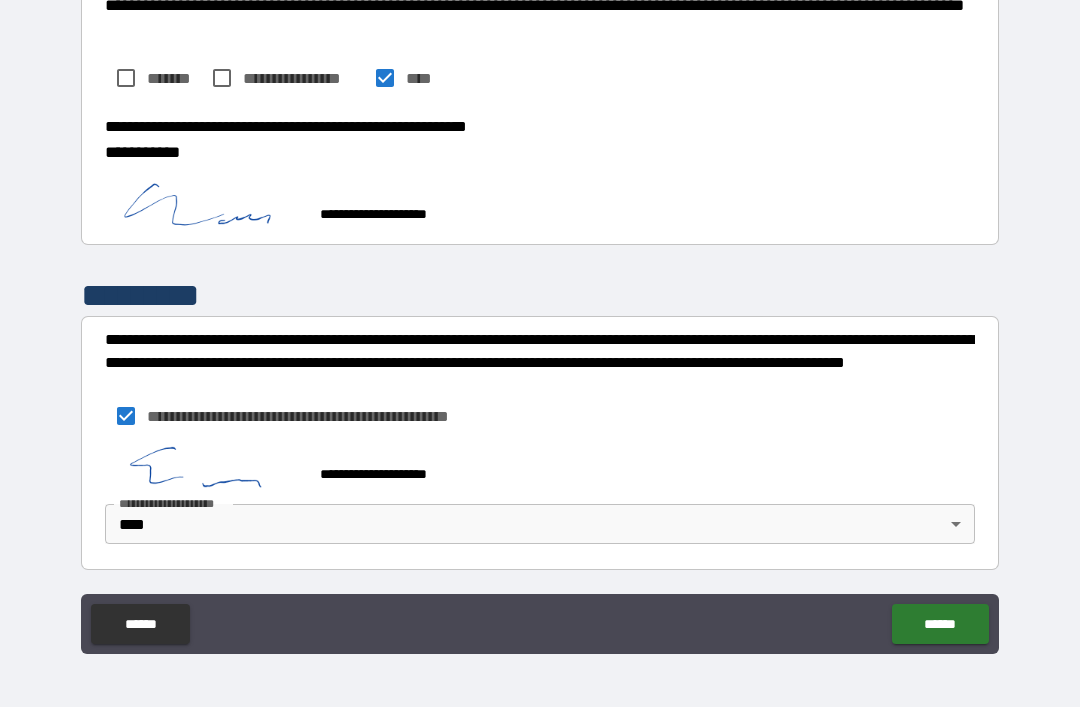 scroll, scrollTop: 3299, scrollLeft: 0, axis: vertical 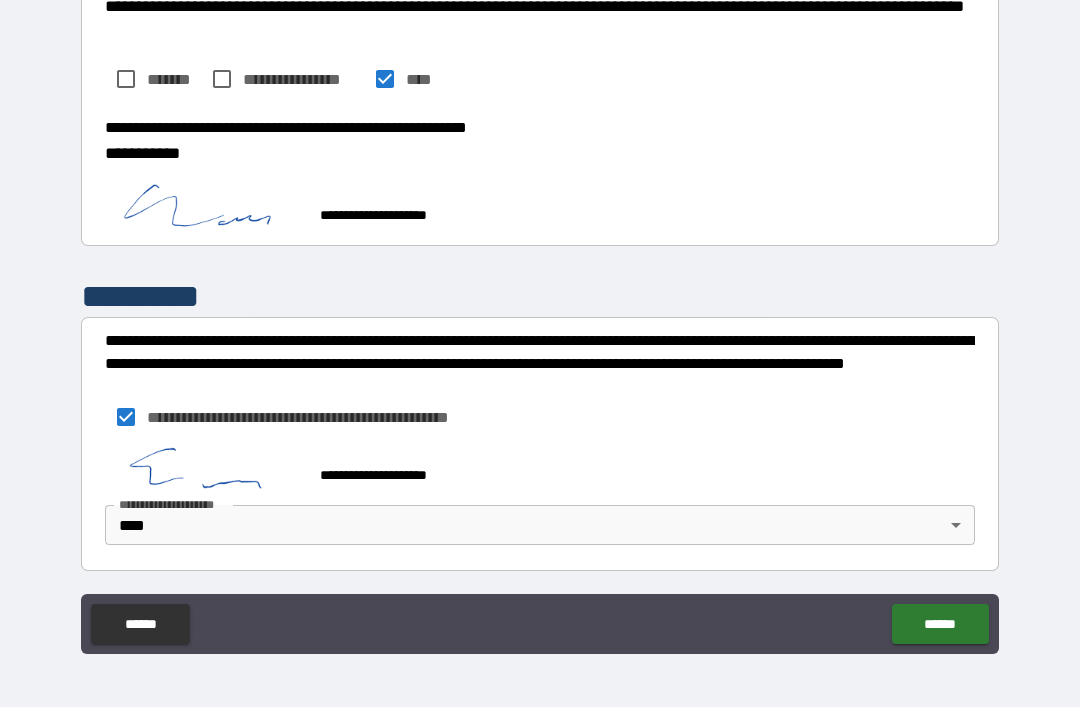 click on "******" at bounding box center (940, 624) 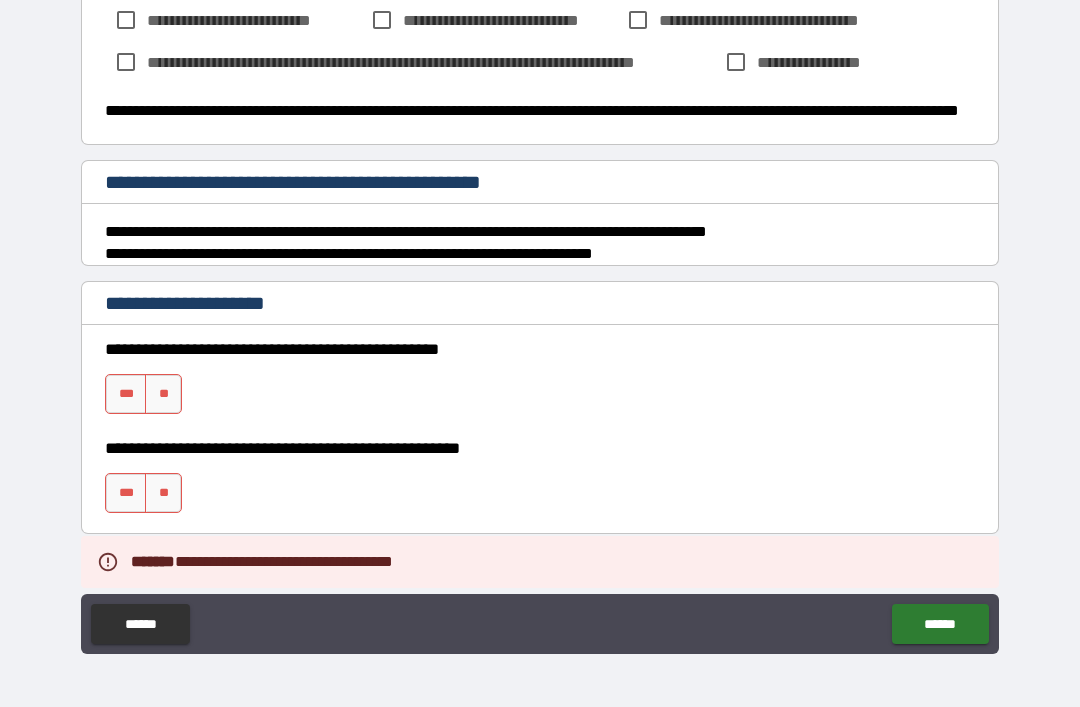scroll, scrollTop: 2203, scrollLeft: 0, axis: vertical 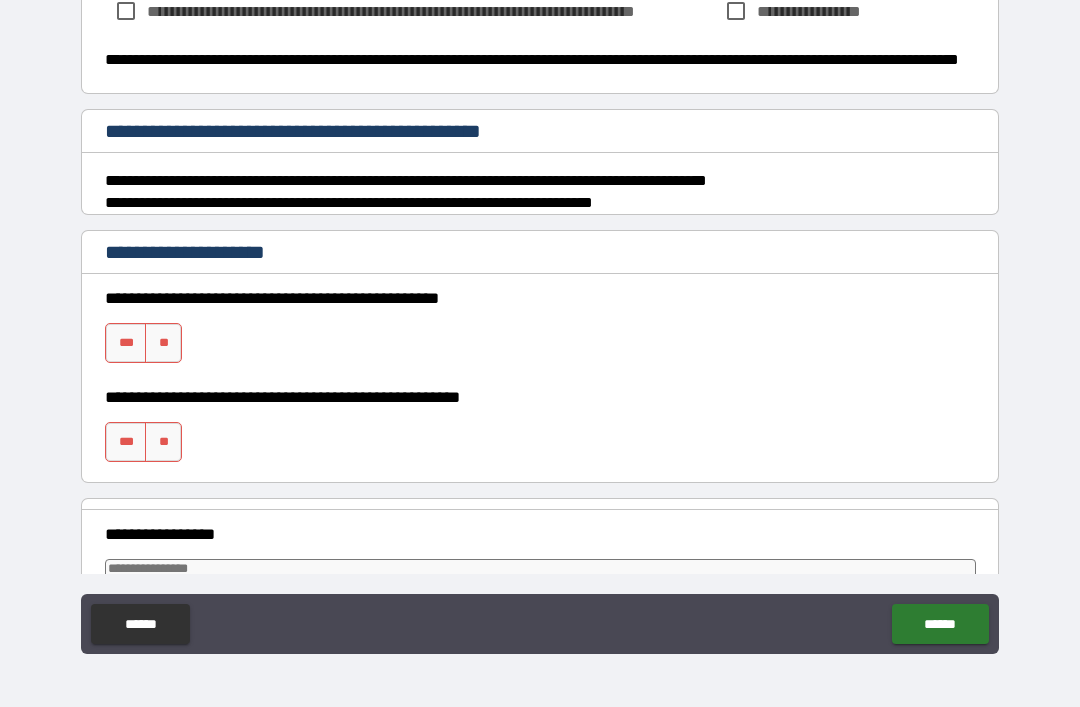 click on "**" at bounding box center [163, 343] 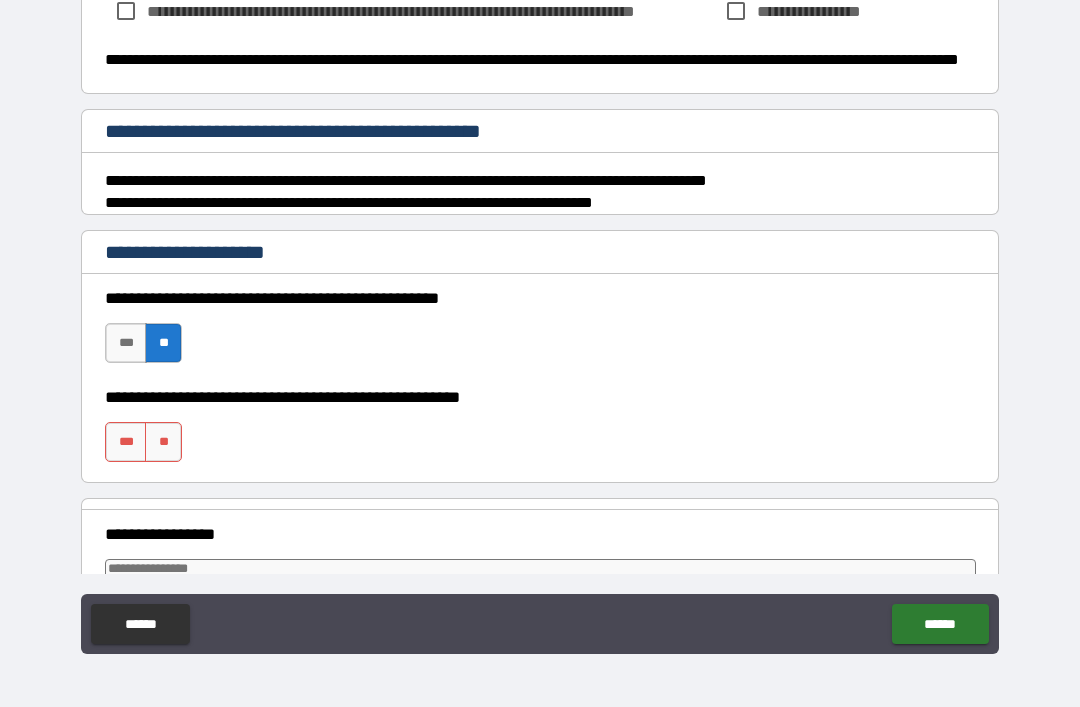 click on "**" at bounding box center (163, 442) 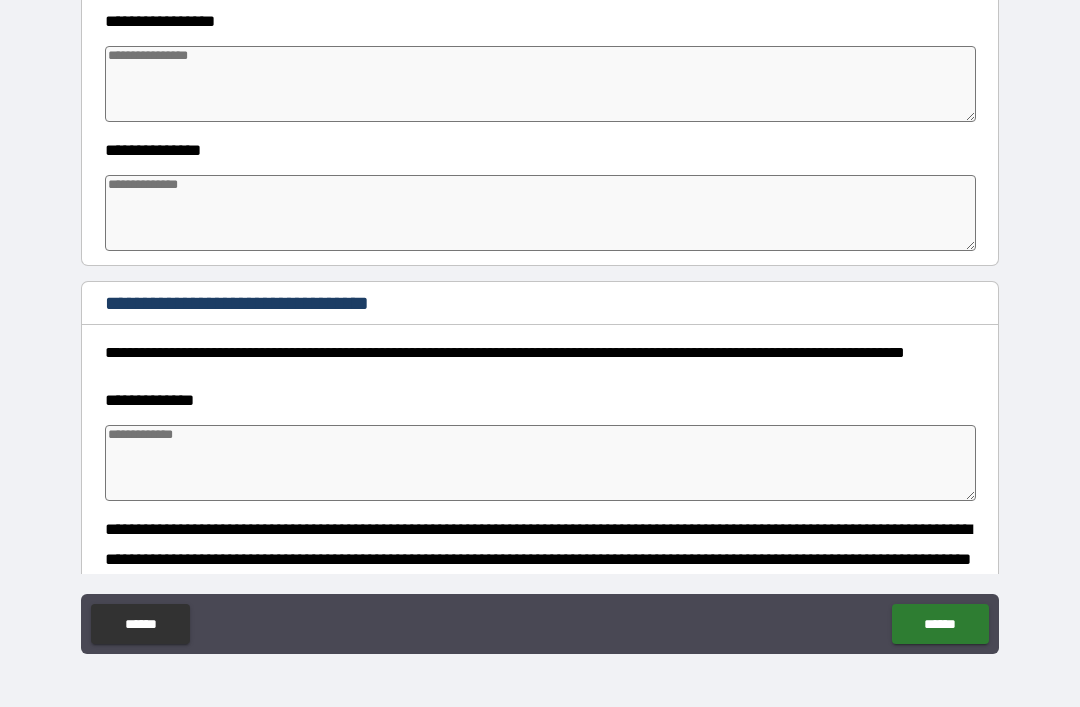 scroll, scrollTop: 2765, scrollLeft: 0, axis: vertical 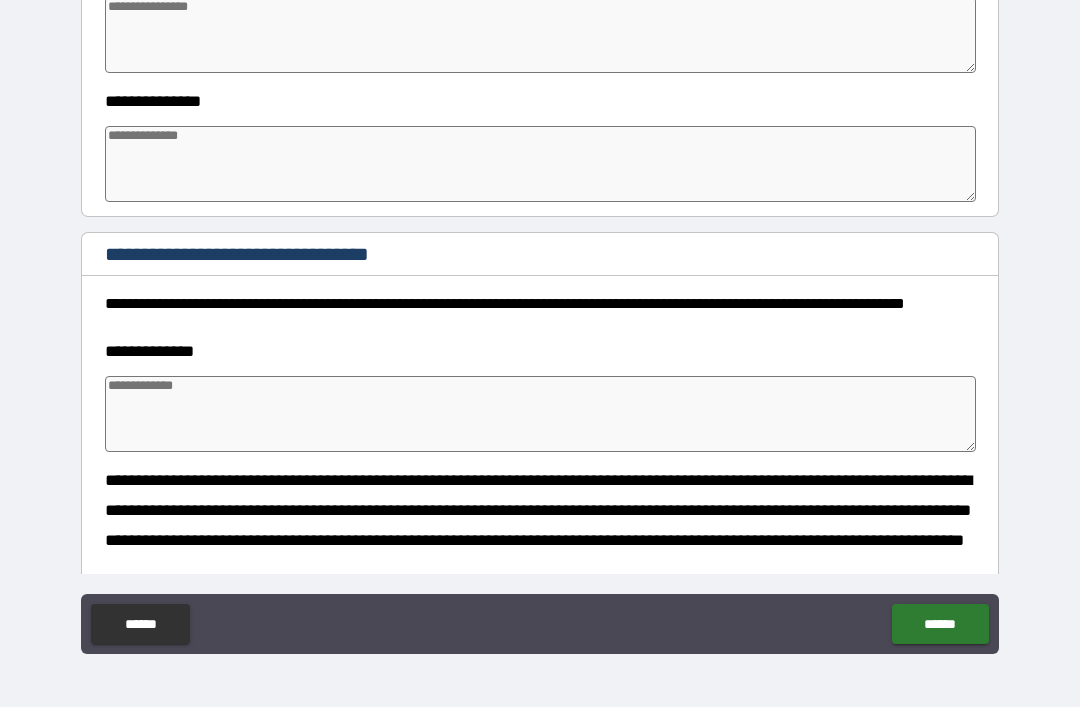 click on "******" at bounding box center [940, 624] 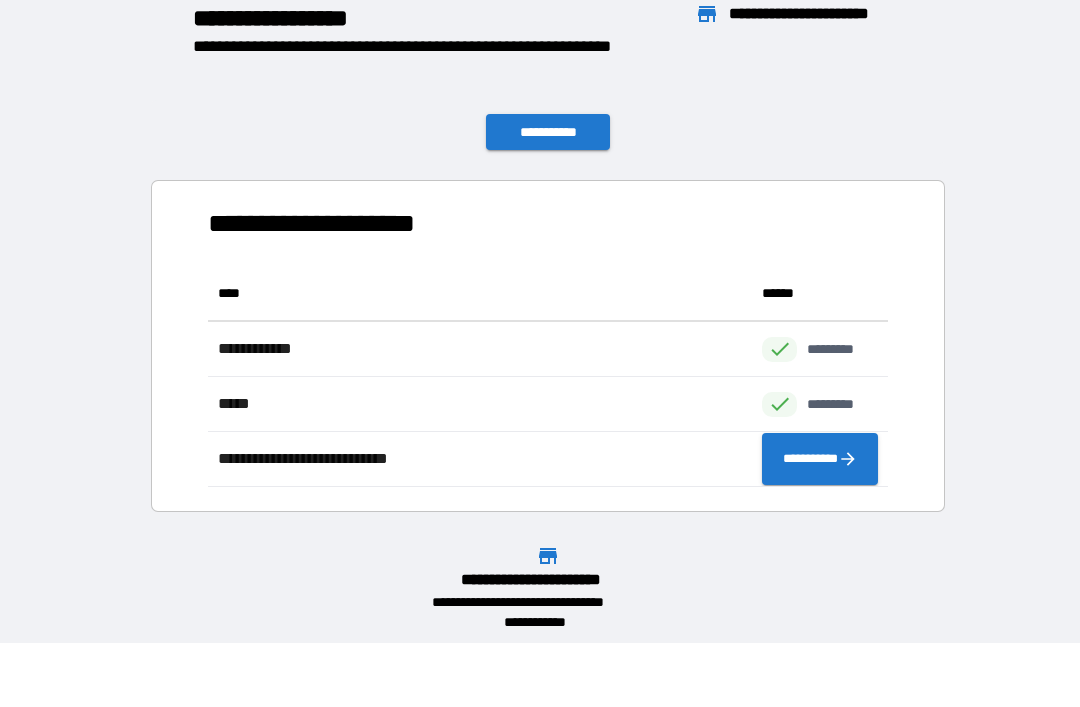scroll, scrollTop: 1, scrollLeft: 1, axis: both 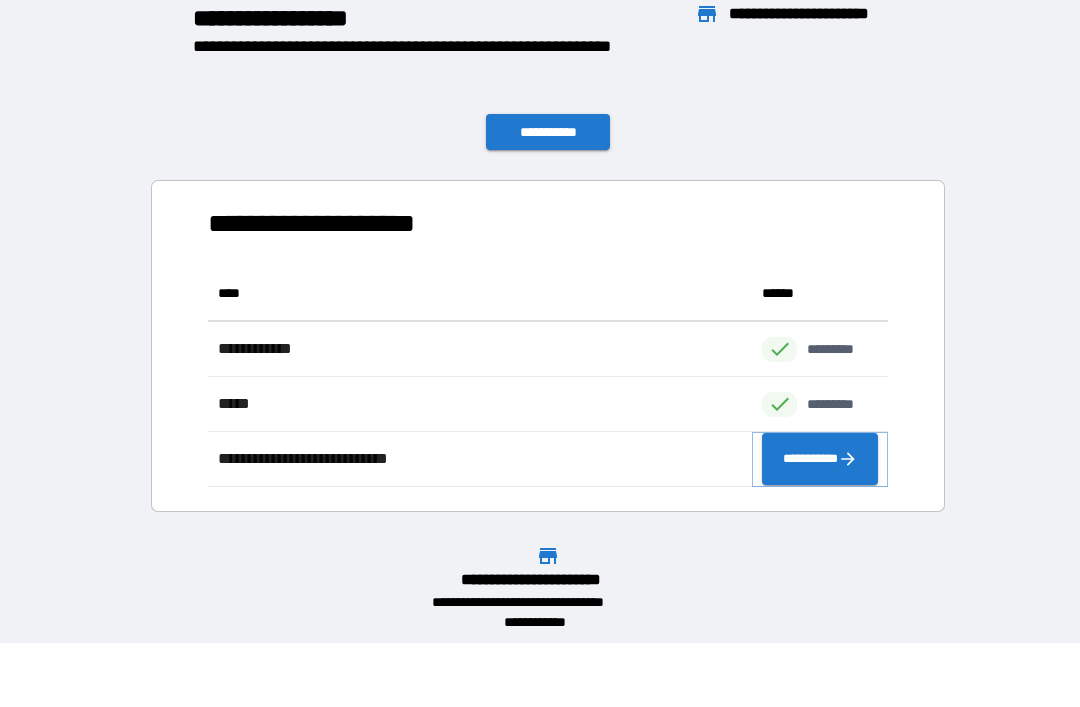 click on "**********" at bounding box center [820, 459] 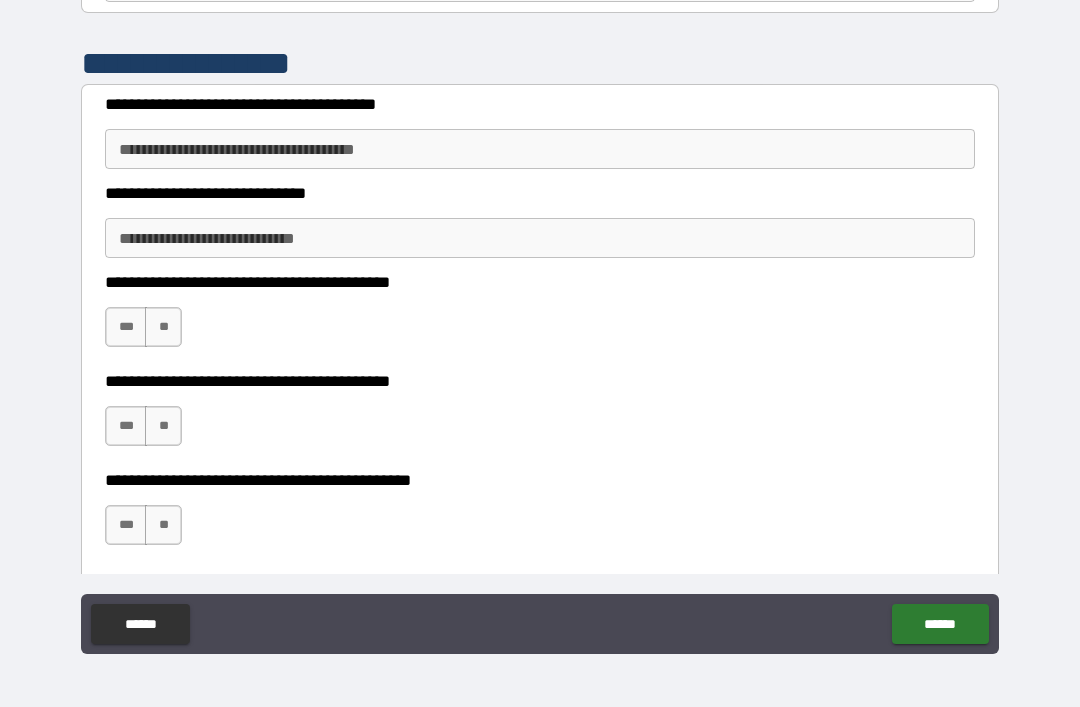 scroll, scrollTop: 213, scrollLeft: 0, axis: vertical 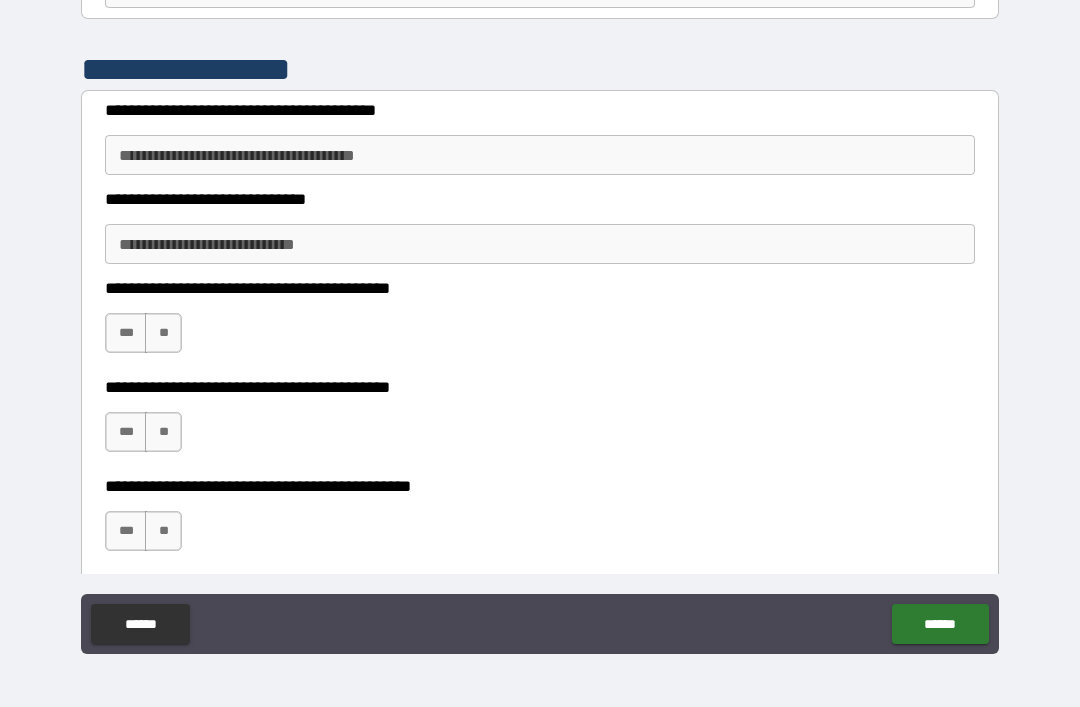 click on "**********" at bounding box center [540, 155] 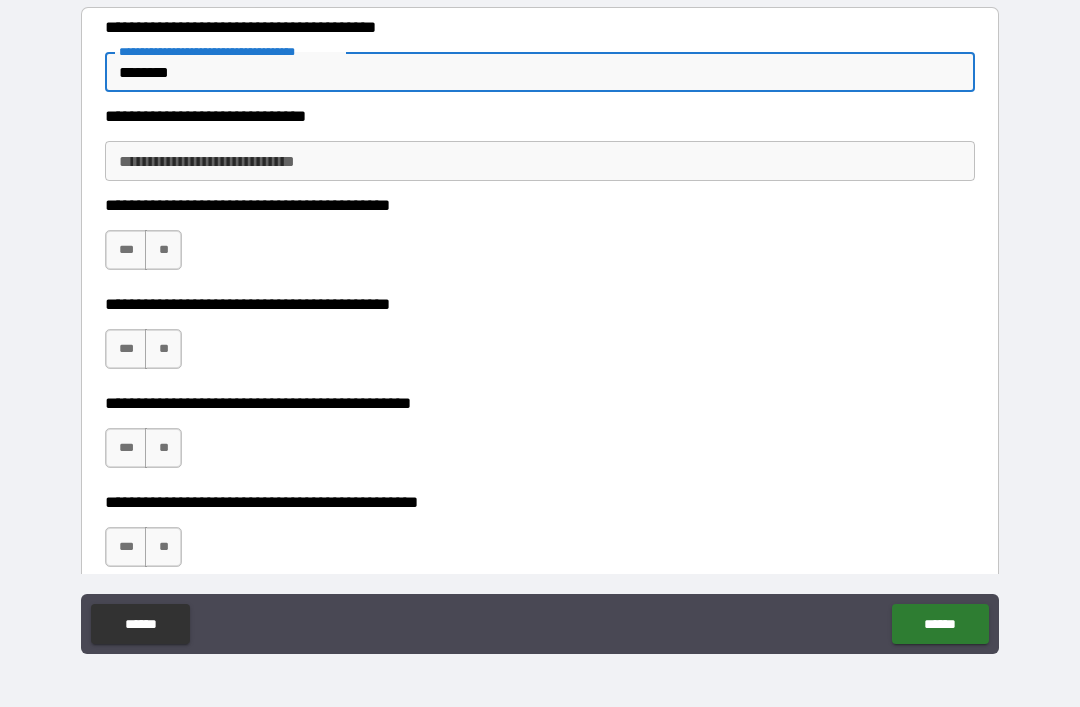 scroll, scrollTop: 293, scrollLeft: 0, axis: vertical 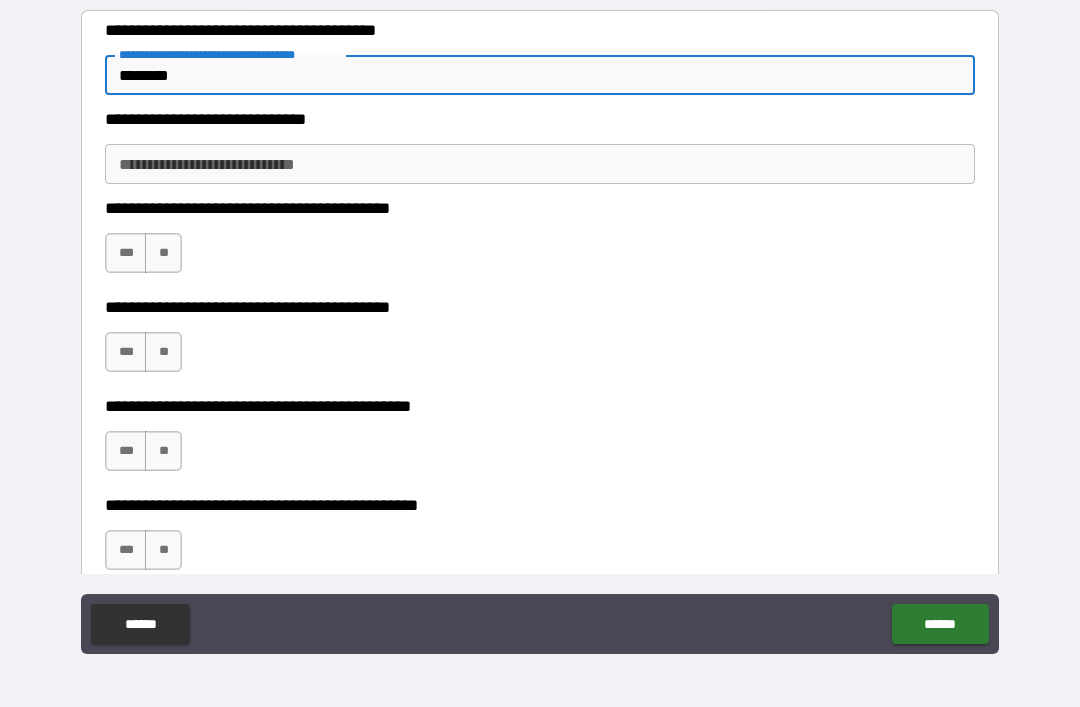 click on "**********" at bounding box center [540, 164] 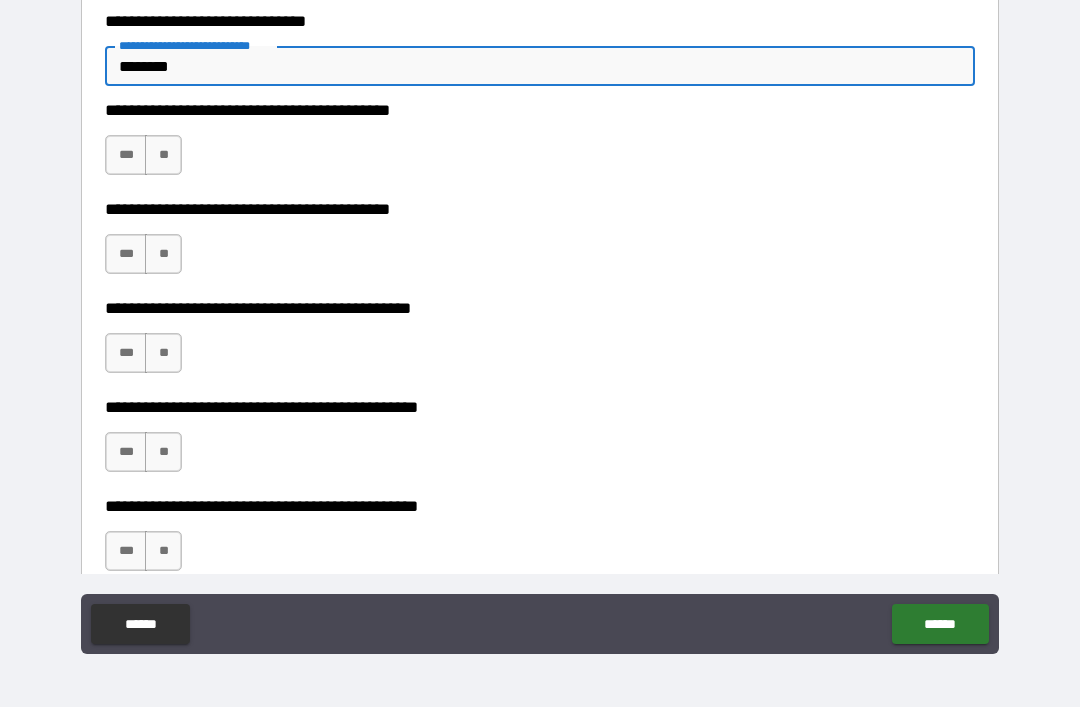 scroll, scrollTop: 390, scrollLeft: 0, axis: vertical 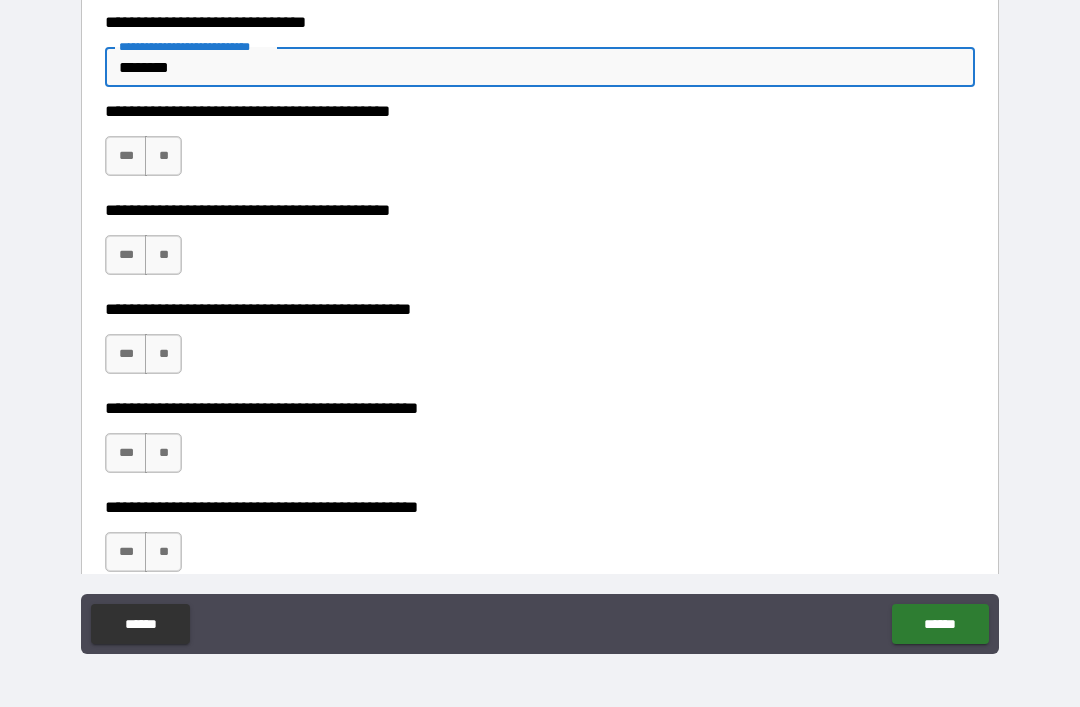 click on "**" at bounding box center (163, 156) 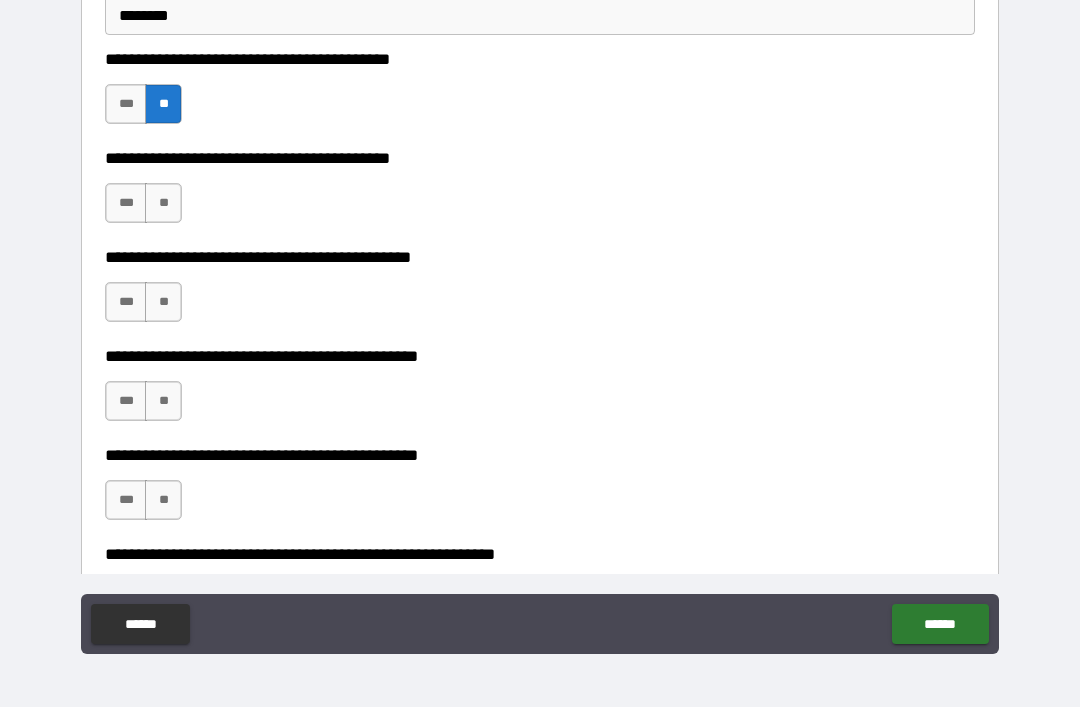 scroll, scrollTop: 449, scrollLeft: 0, axis: vertical 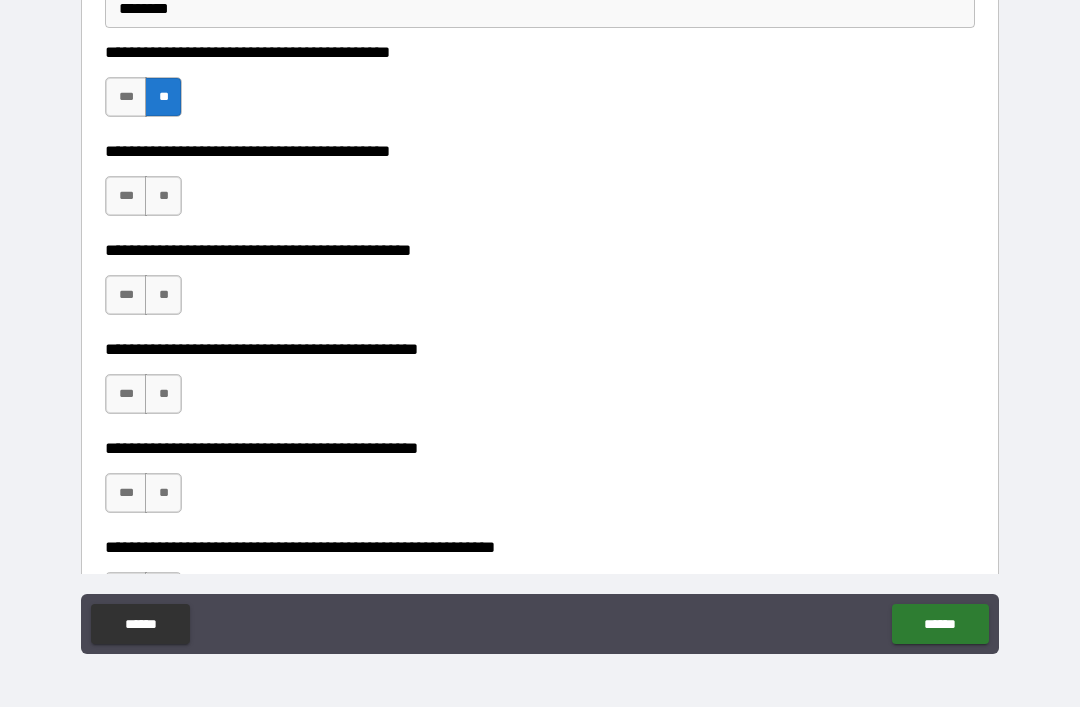 click on "***" at bounding box center [126, 196] 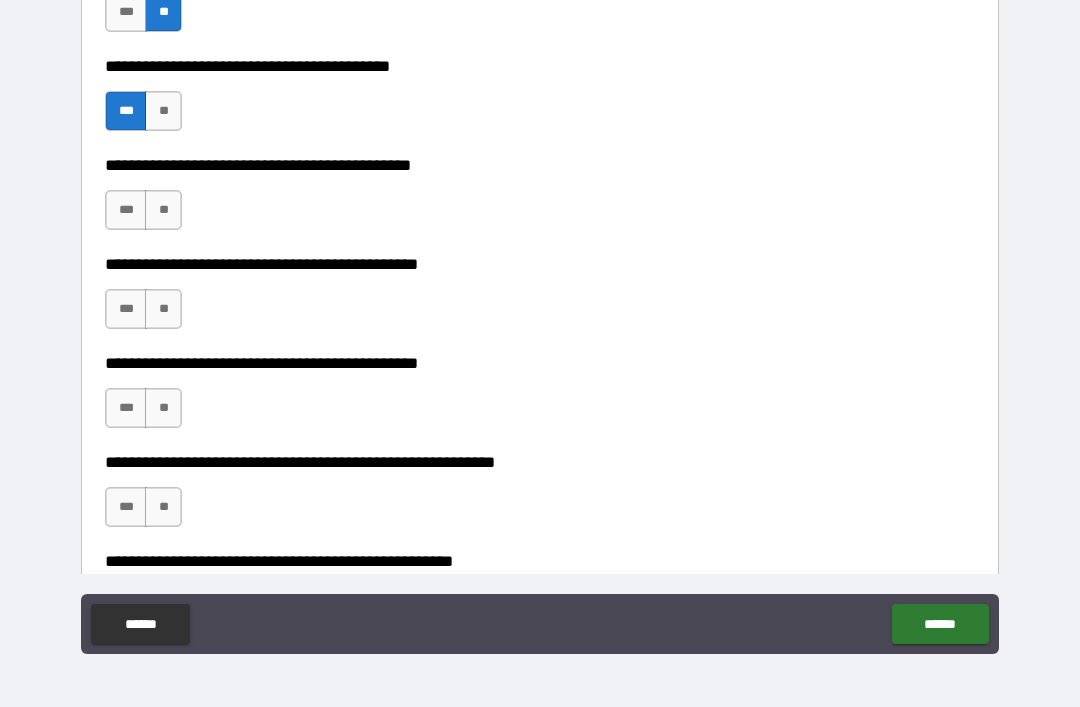 scroll, scrollTop: 537, scrollLeft: 0, axis: vertical 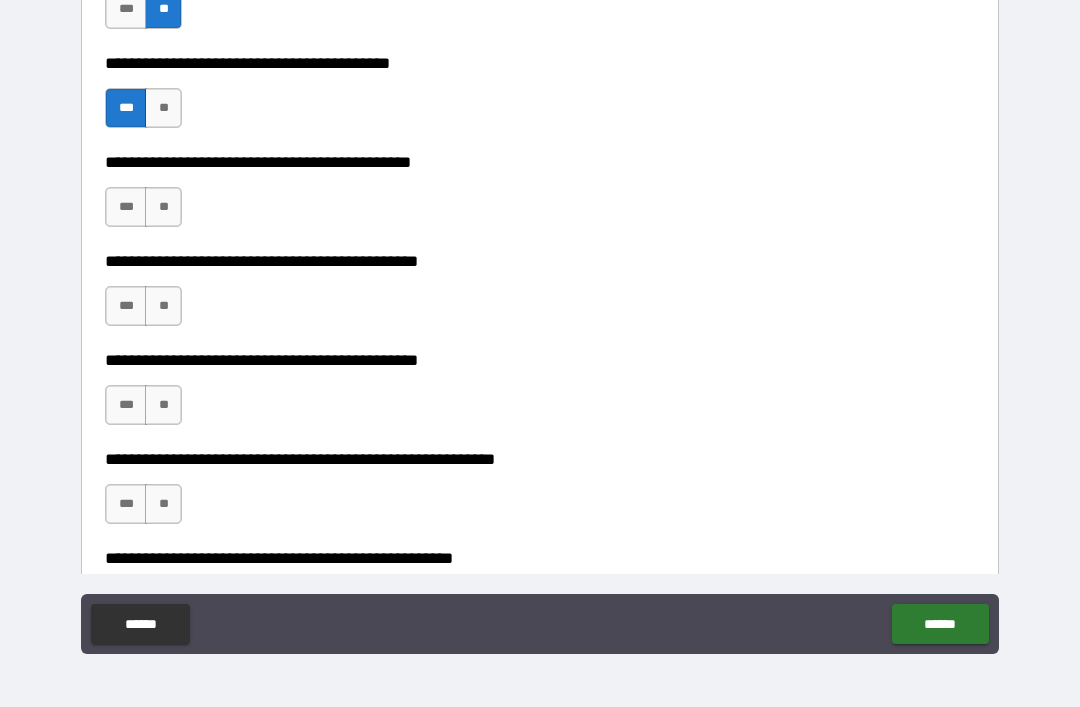 click on "**" at bounding box center (163, 207) 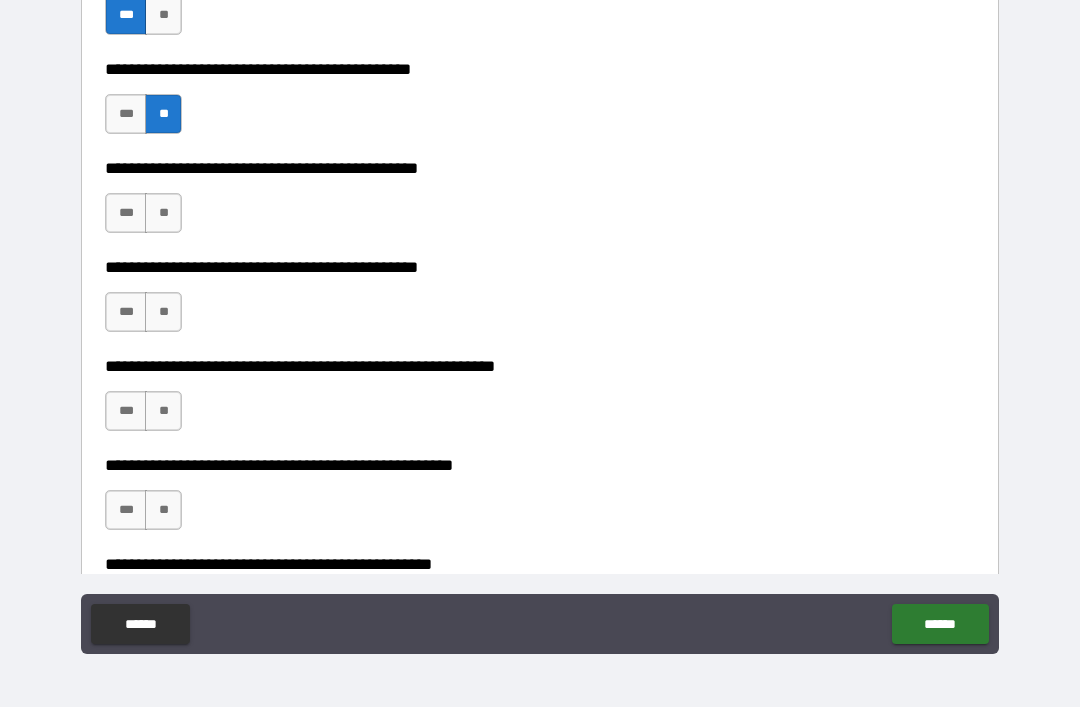 scroll, scrollTop: 634, scrollLeft: 0, axis: vertical 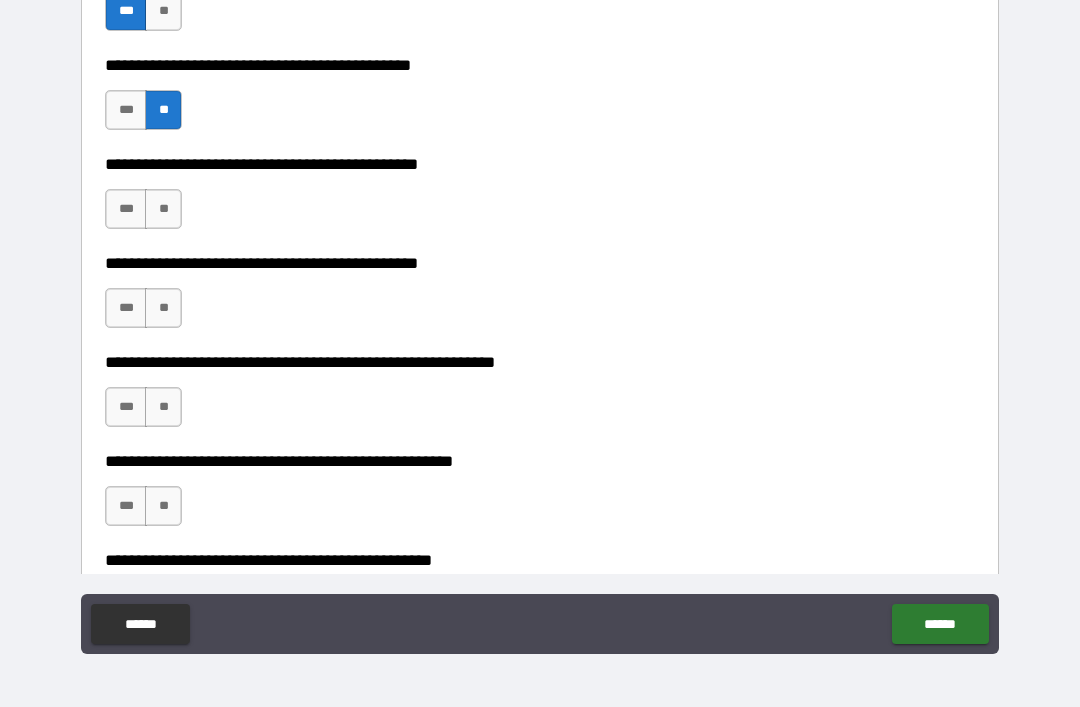 click on "***" at bounding box center (126, 209) 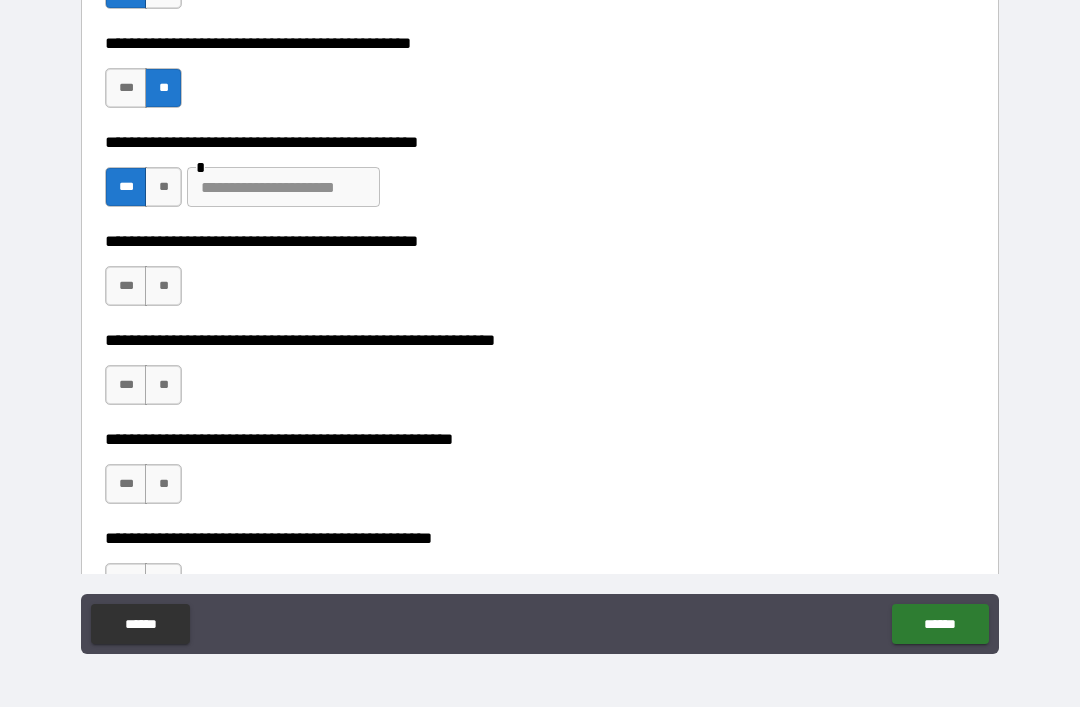 scroll, scrollTop: 657, scrollLeft: 0, axis: vertical 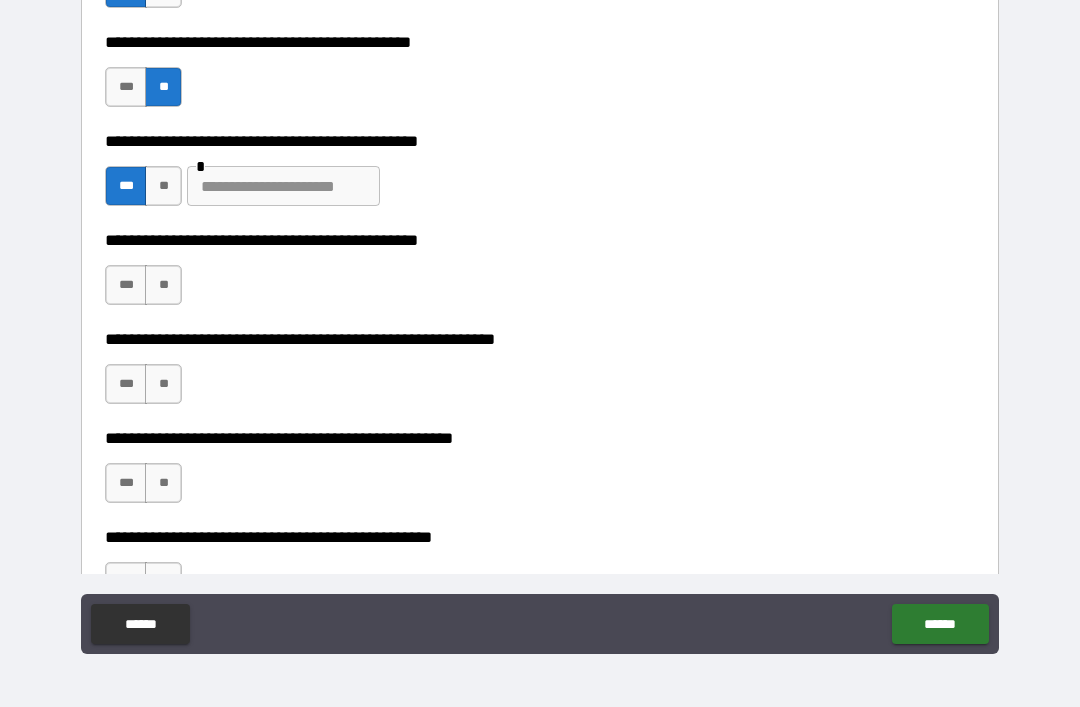 click on "**" at bounding box center [163, 186] 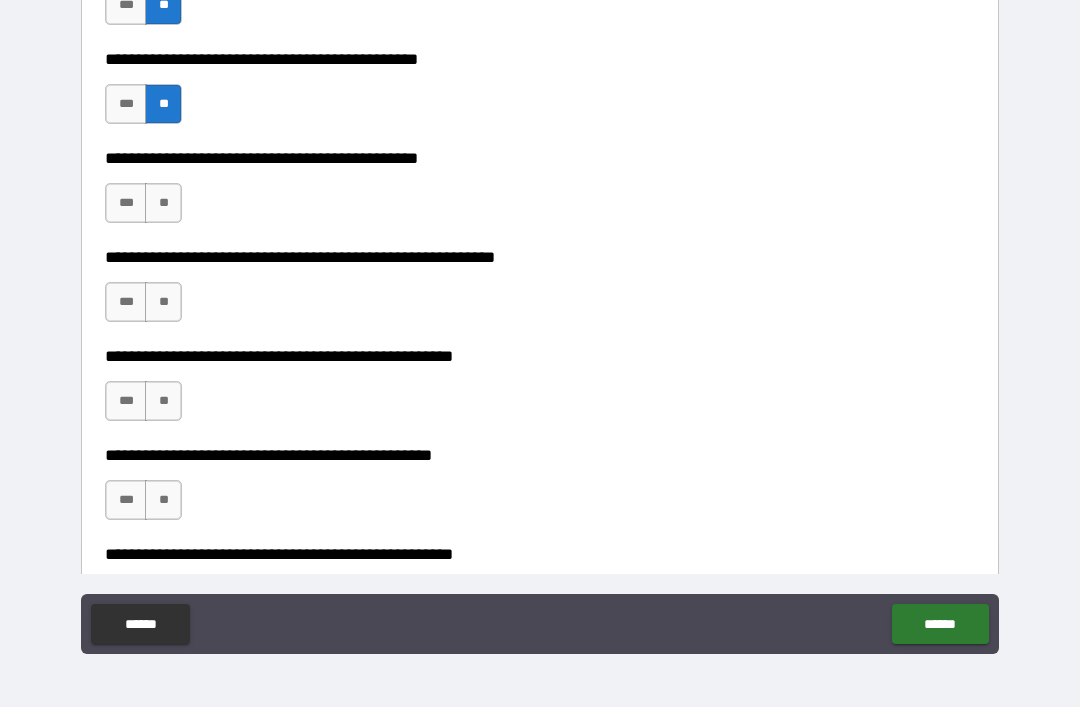 scroll, scrollTop: 742, scrollLeft: 0, axis: vertical 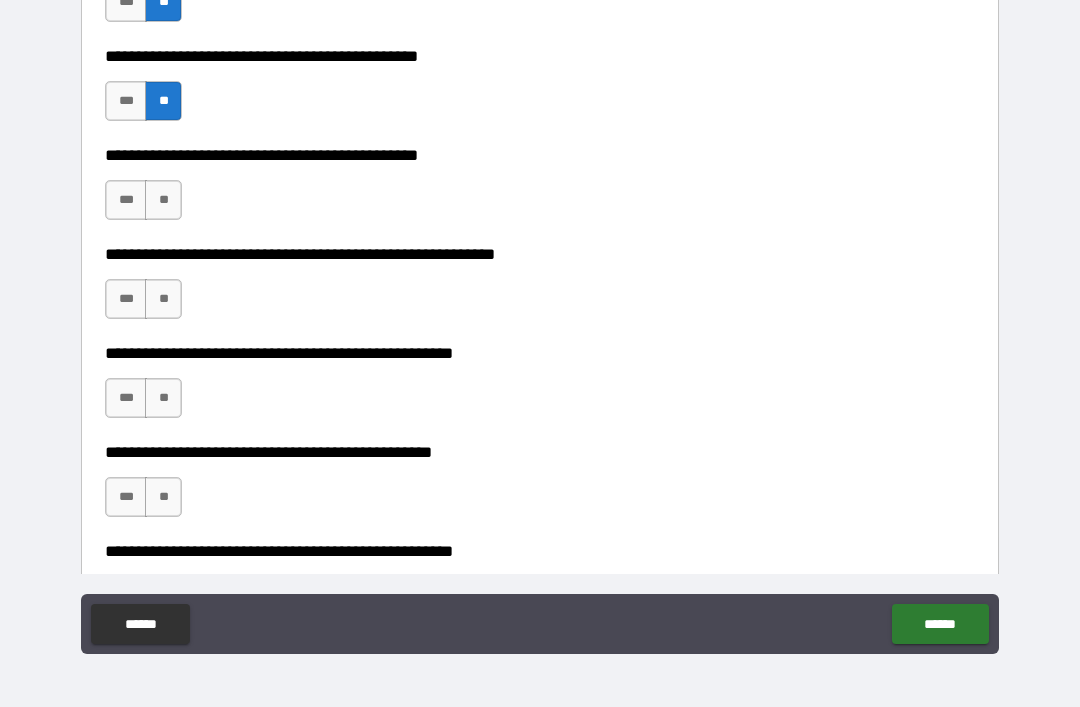 click on "**" at bounding box center (163, 200) 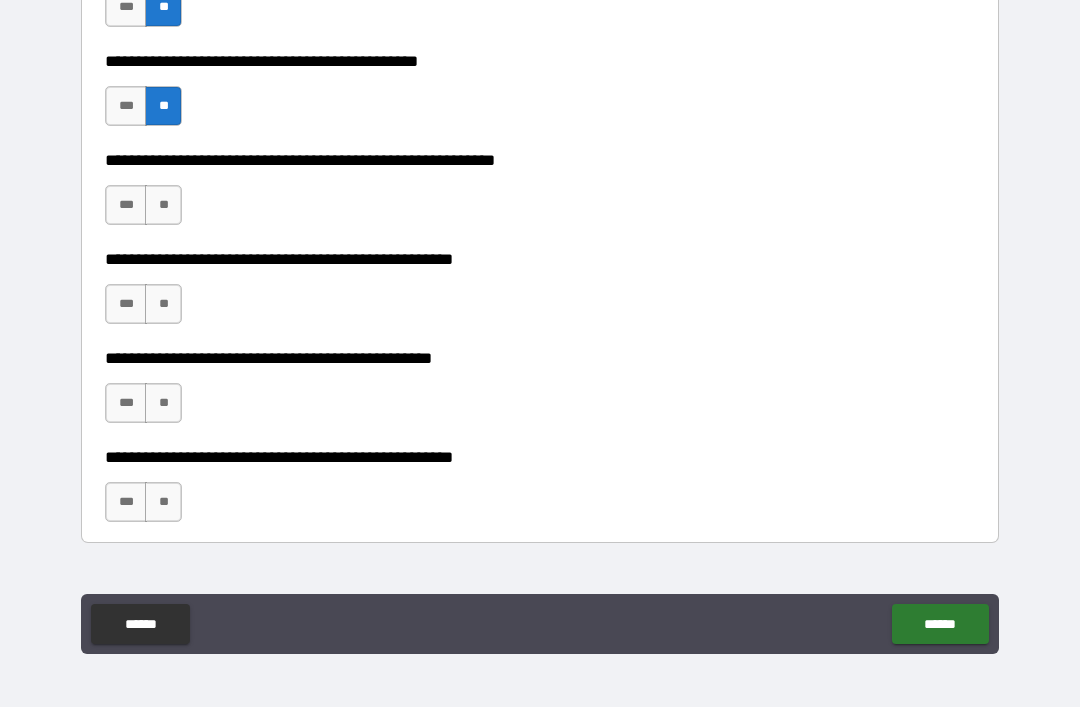 scroll, scrollTop: 859, scrollLeft: 0, axis: vertical 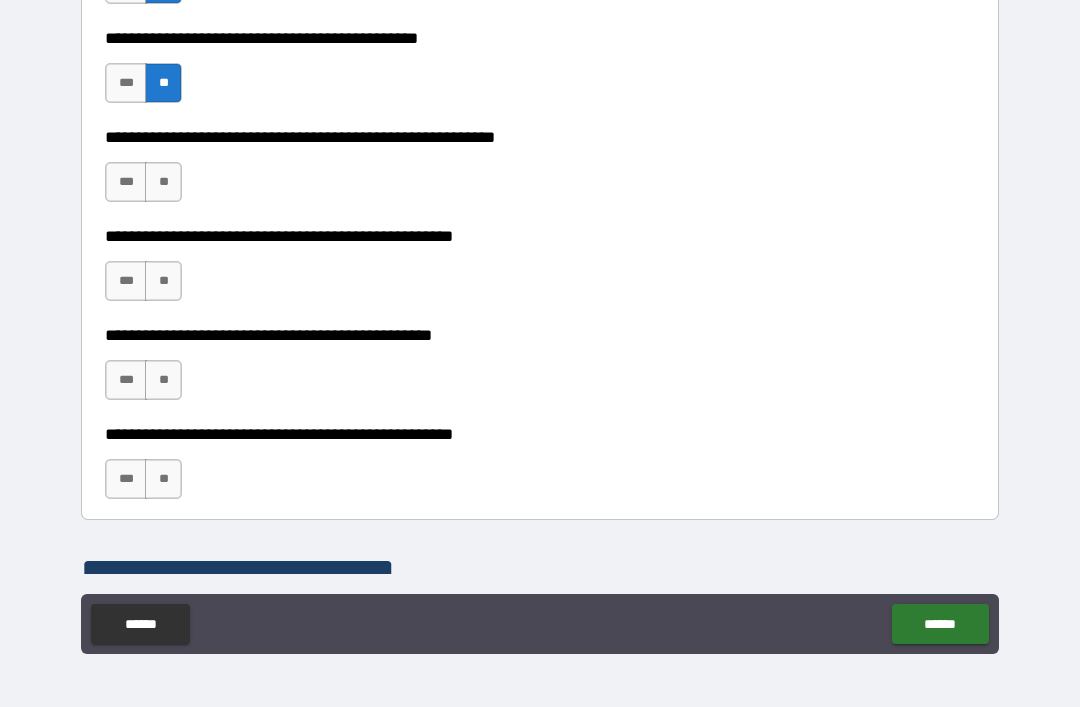 click on "**" at bounding box center [163, 182] 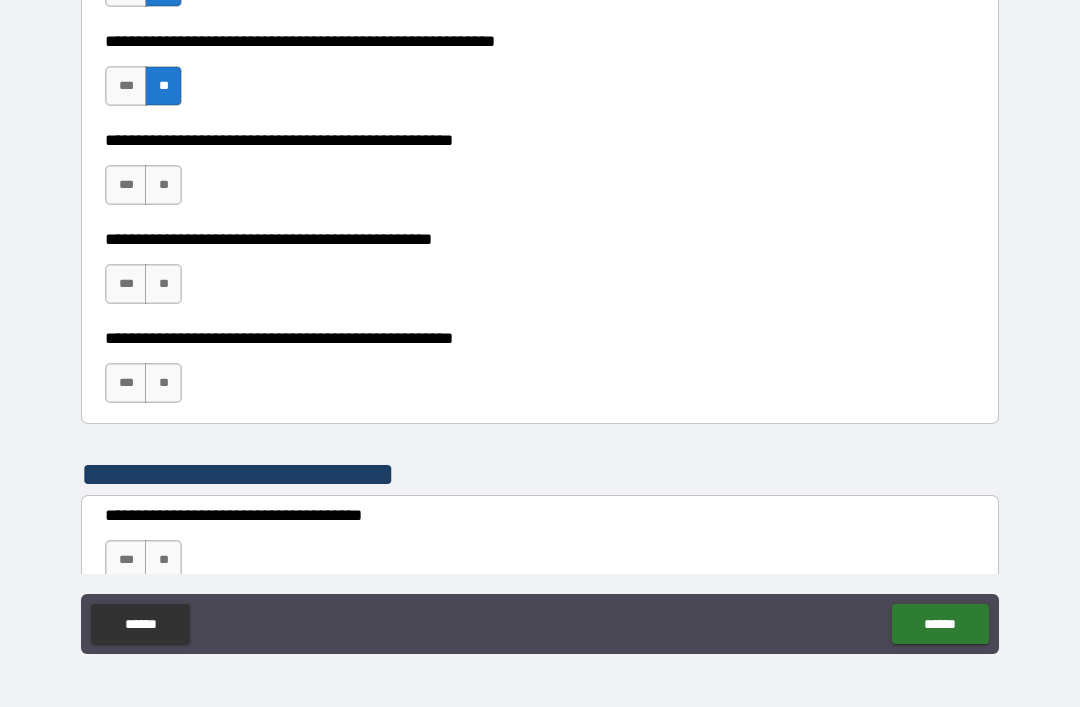 scroll, scrollTop: 956, scrollLeft: 0, axis: vertical 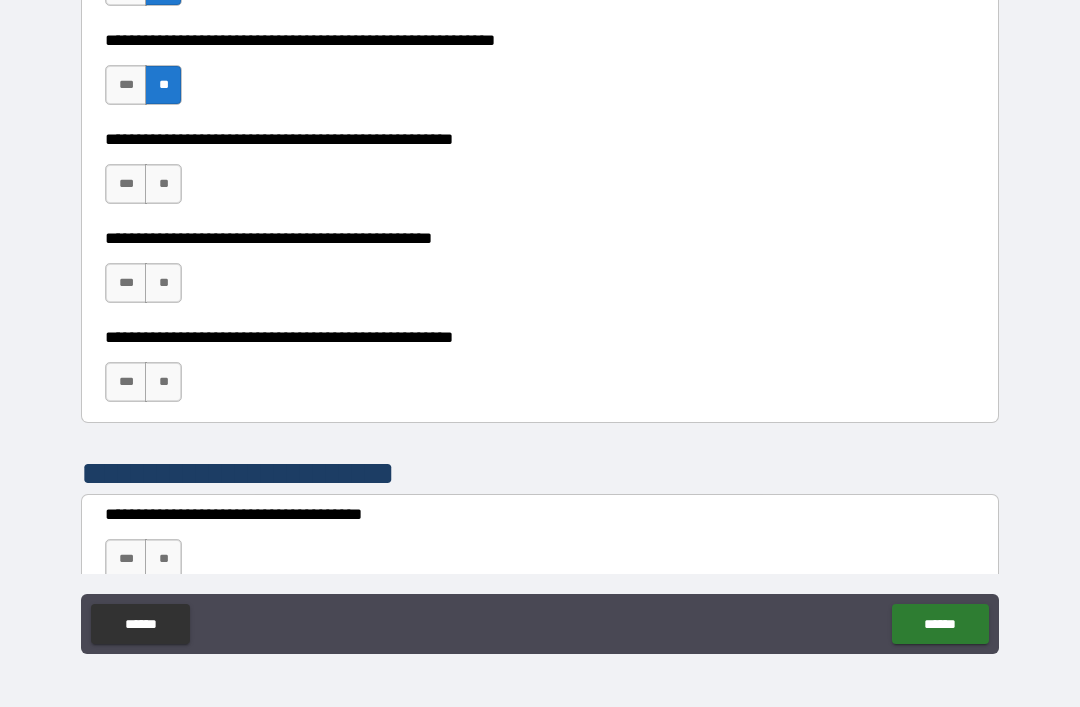 click on "**" at bounding box center (163, 184) 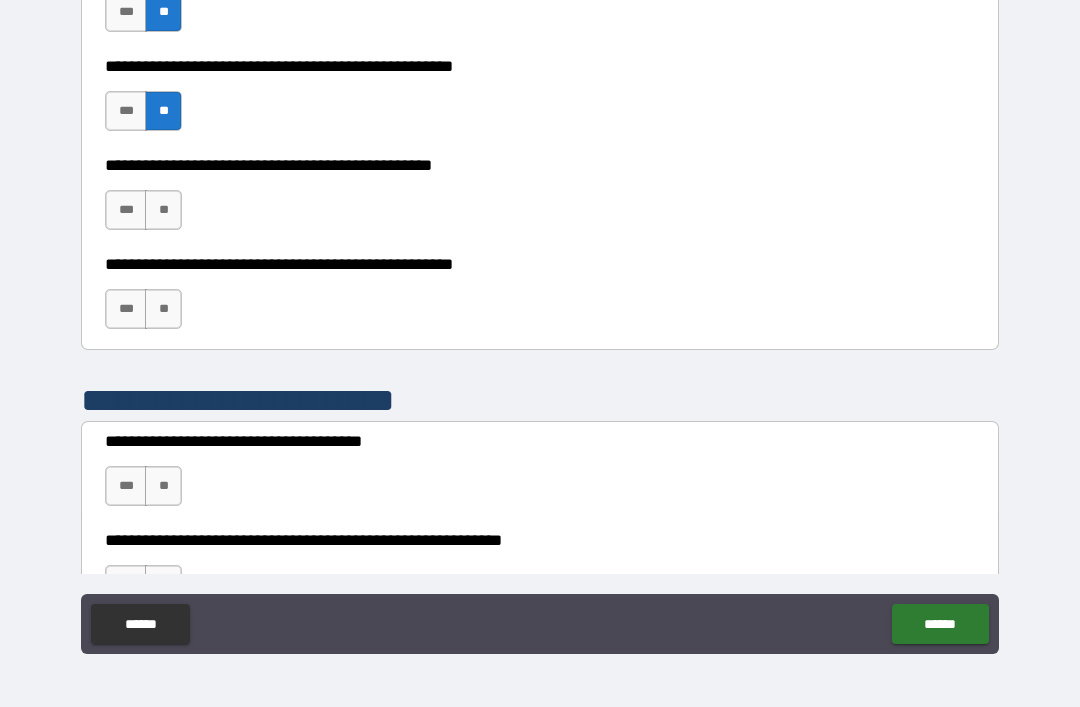 scroll, scrollTop: 1046, scrollLeft: 0, axis: vertical 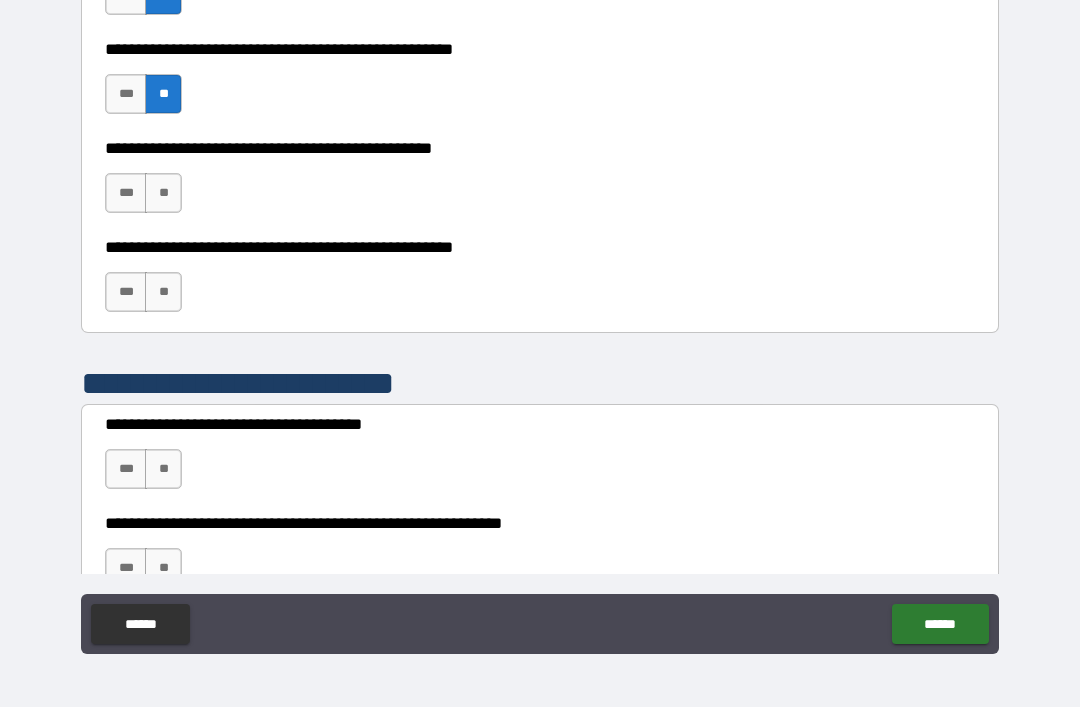 click on "**" at bounding box center (163, 193) 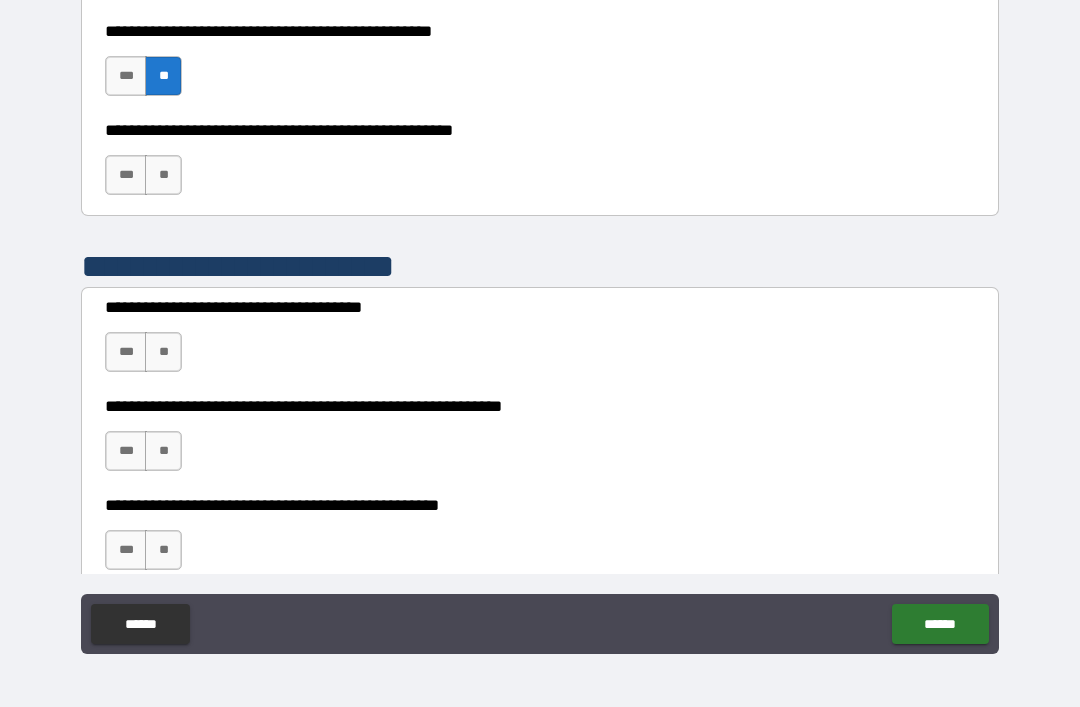 scroll, scrollTop: 1167, scrollLeft: 0, axis: vertical 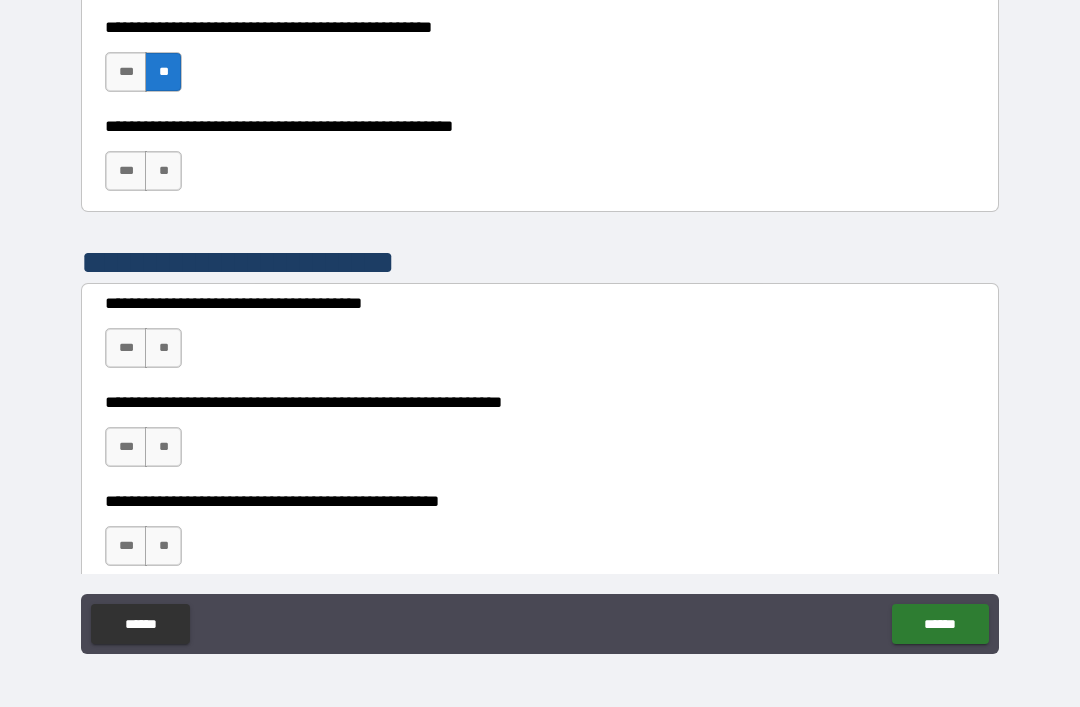 click on "**" at bounding box center [163, 171] 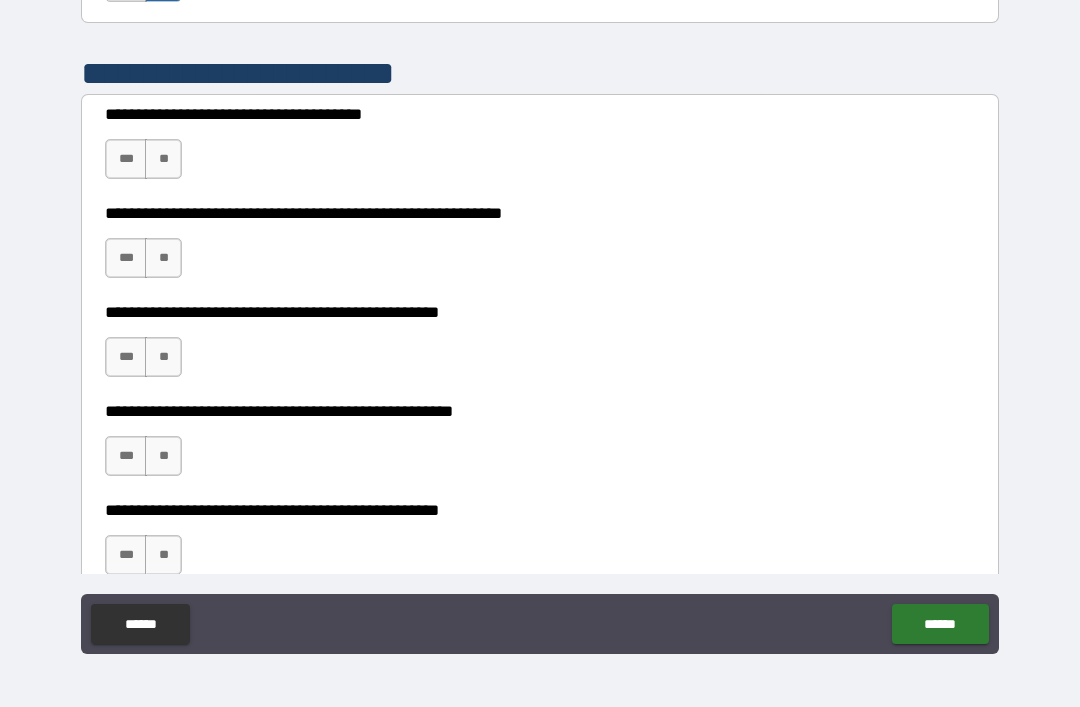 scroll, scrollTop: 1357, scrollLeft: 0, axis: vertical 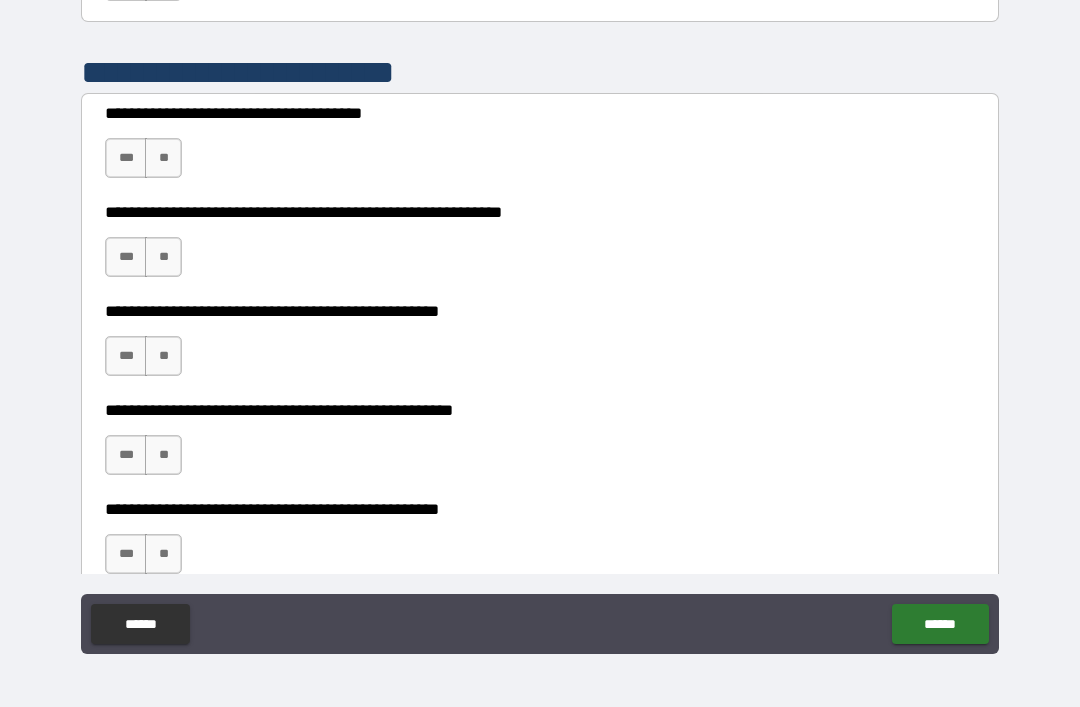 click on "**" at bounding box center (163, 158) 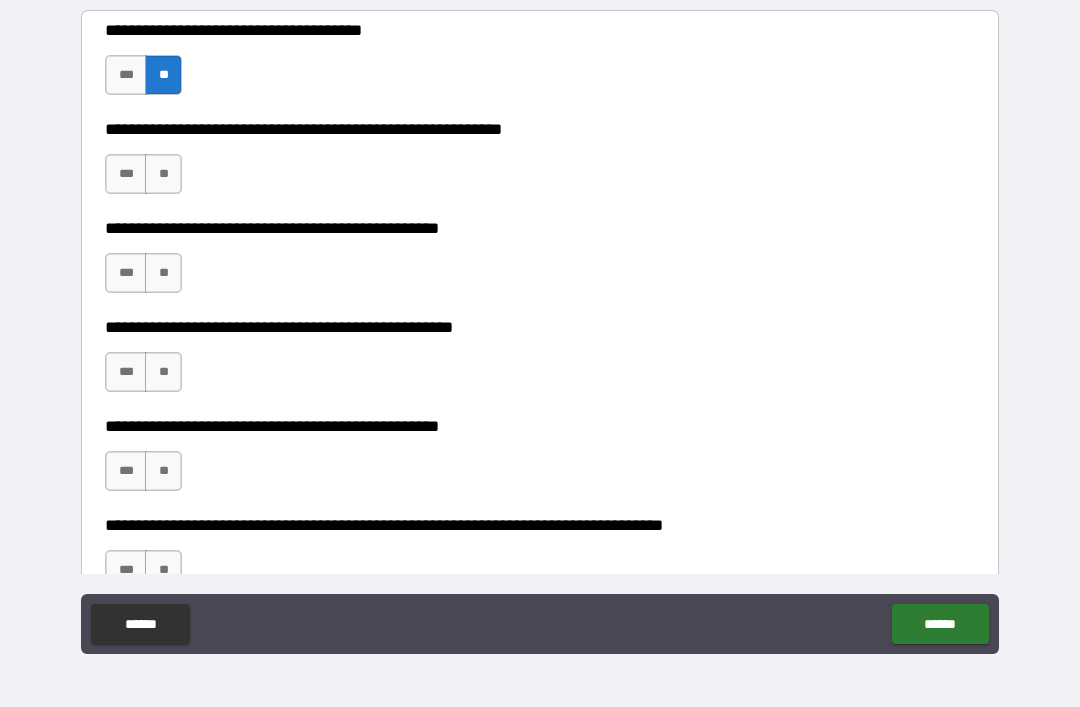 scroll, scrollTop: 1442, scrollLeft: 0, axis: vertical 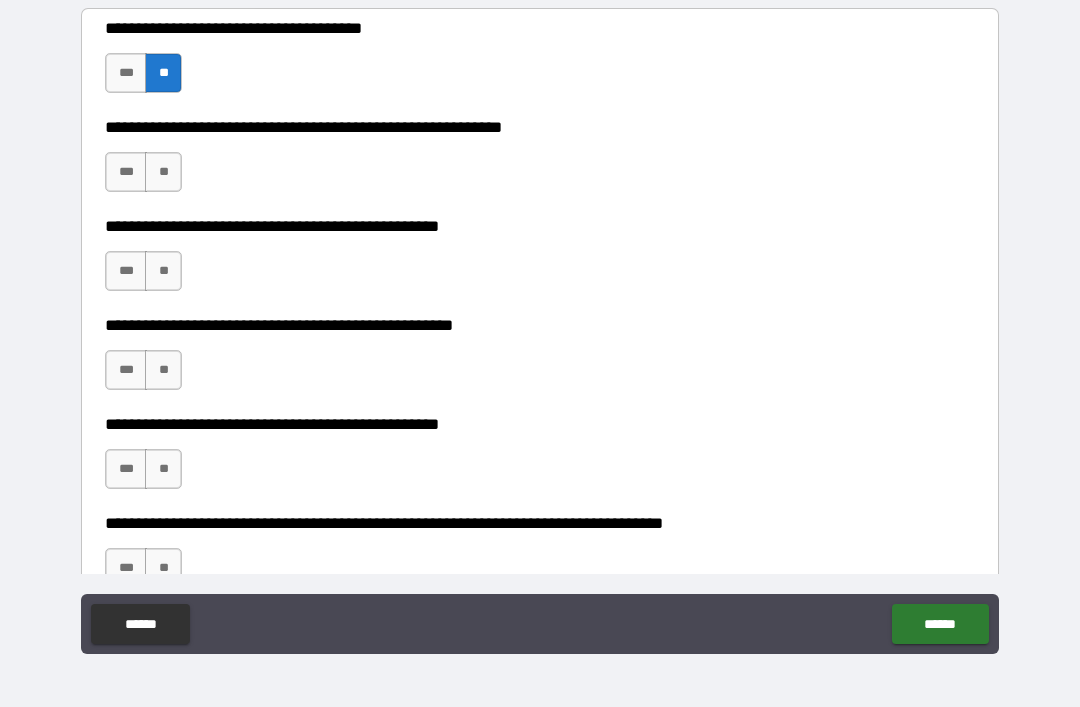 click on "**" at bounding box center [163, 172] 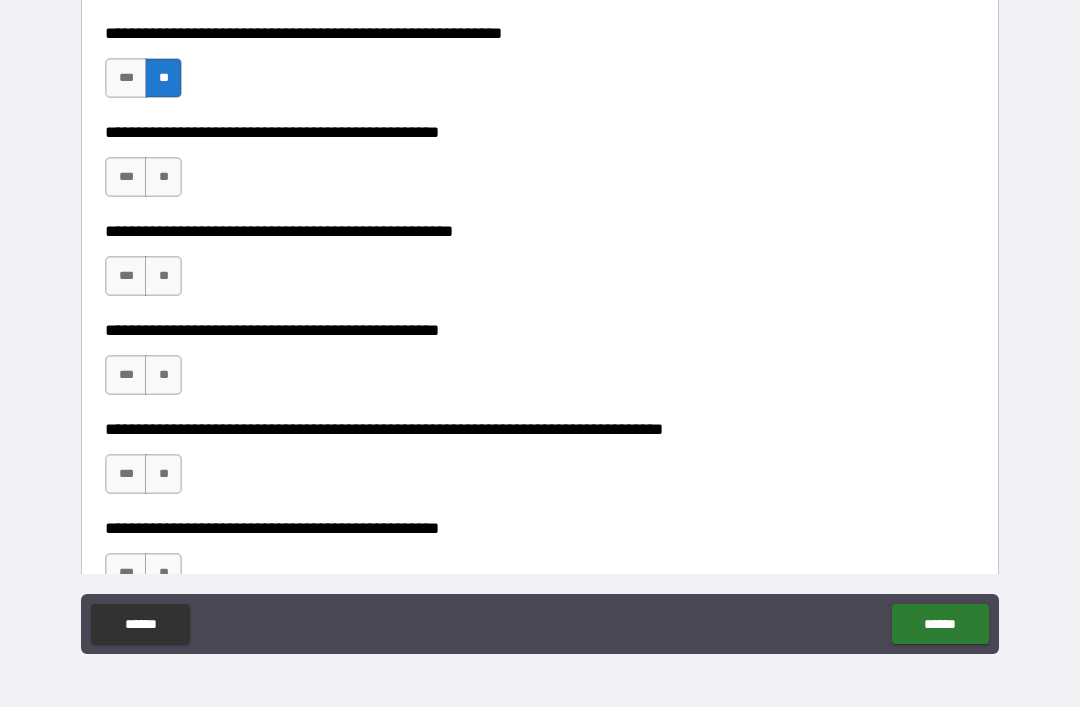scroll, scrollTop: 1537, scrollLeft: 0, axis: vertical 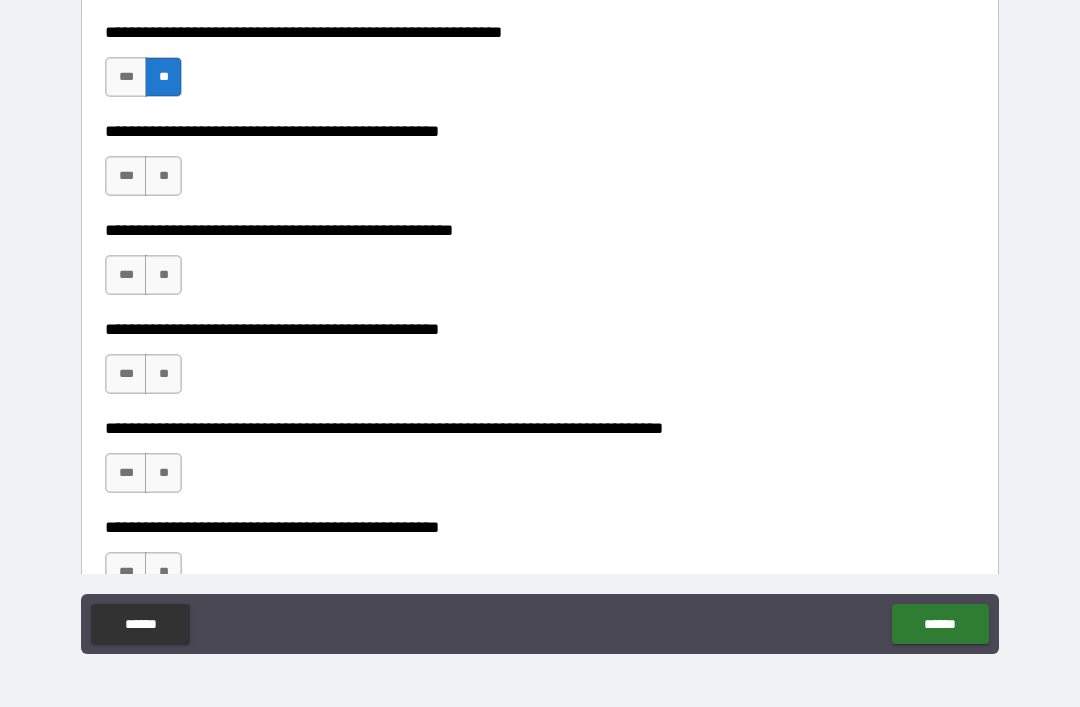 click on "**" at bounding box center (163, 176) 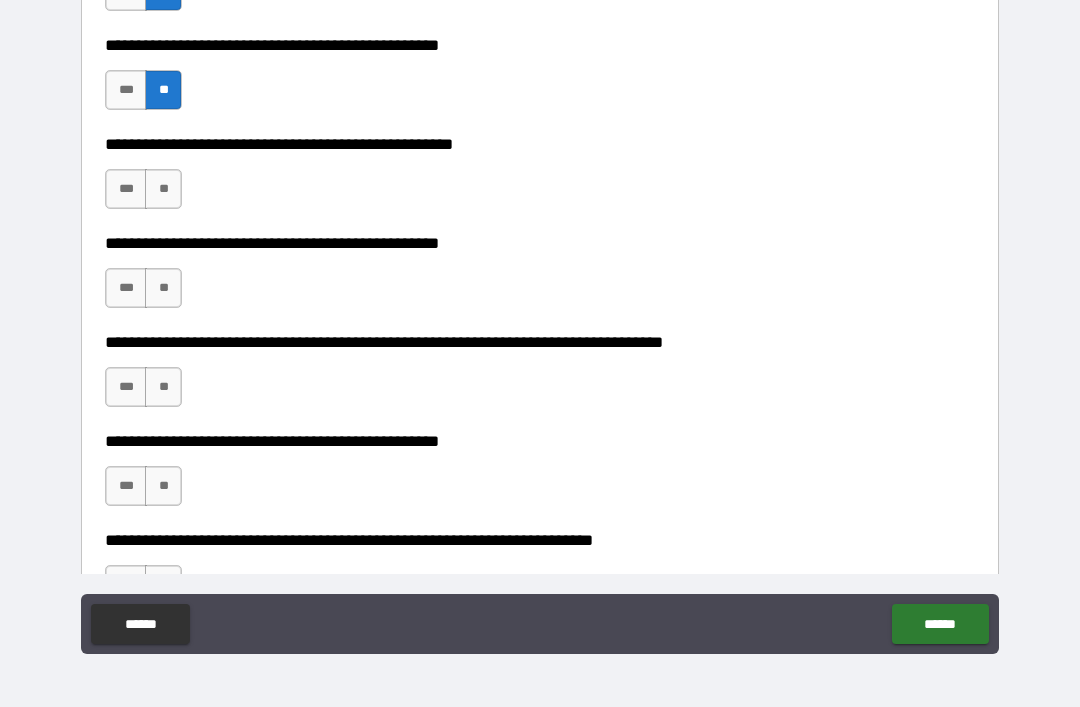 scroll, scrollTop: 1624, scrollLeft: 0, axis: vertical 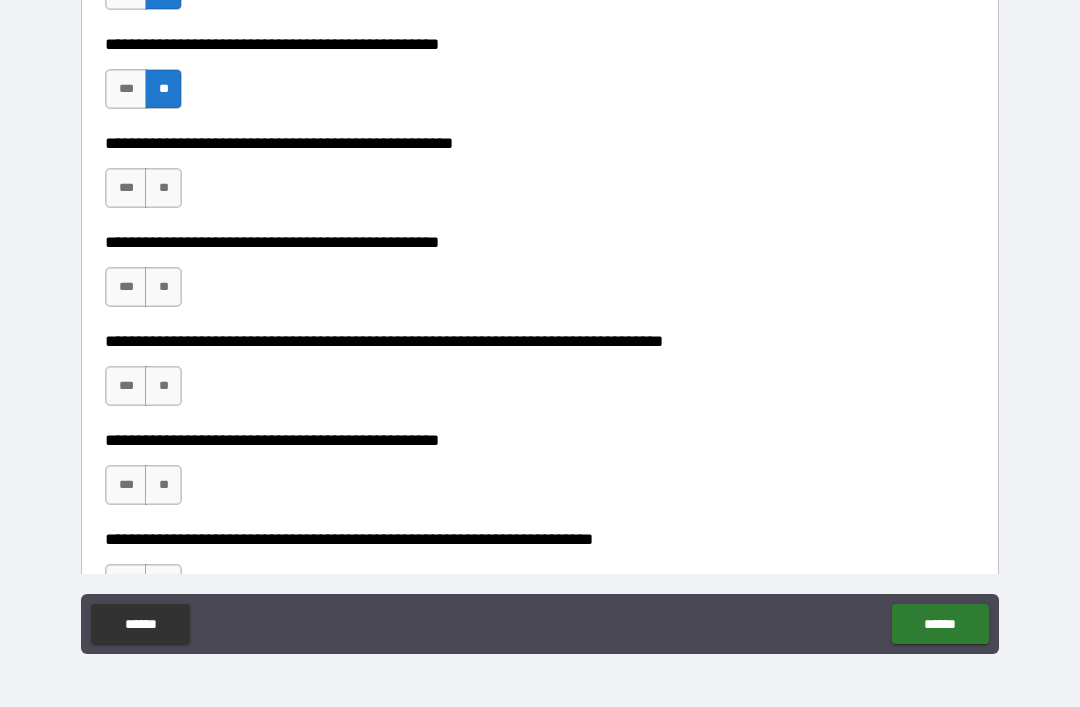 click on "**" at bounding box center [163, 188] 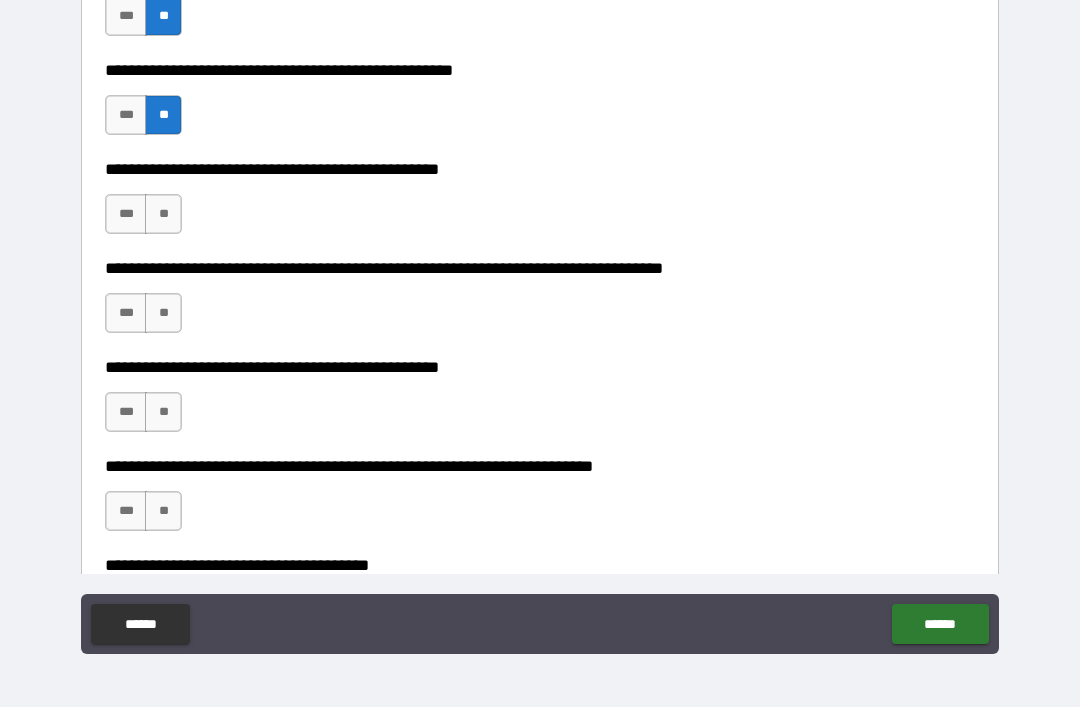 scroll, scrollTop: 1725, scrollLeft: 0, axis: vertical 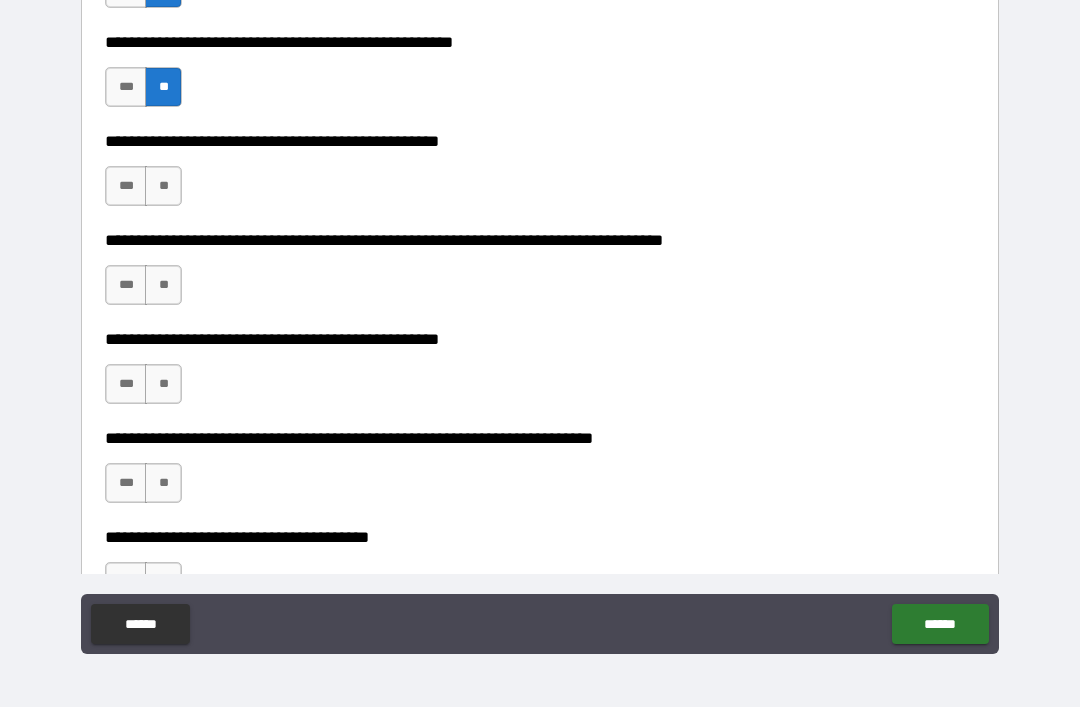 click on "***" at bounding box center [126, 186] 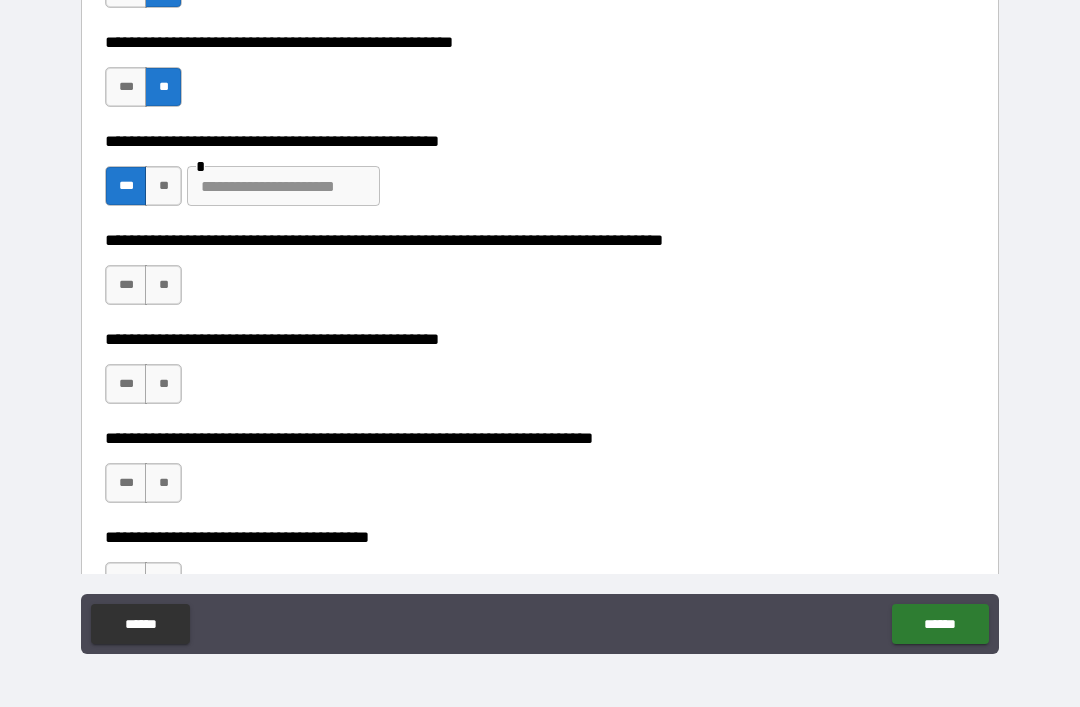 click at bounding box center [283, 186] 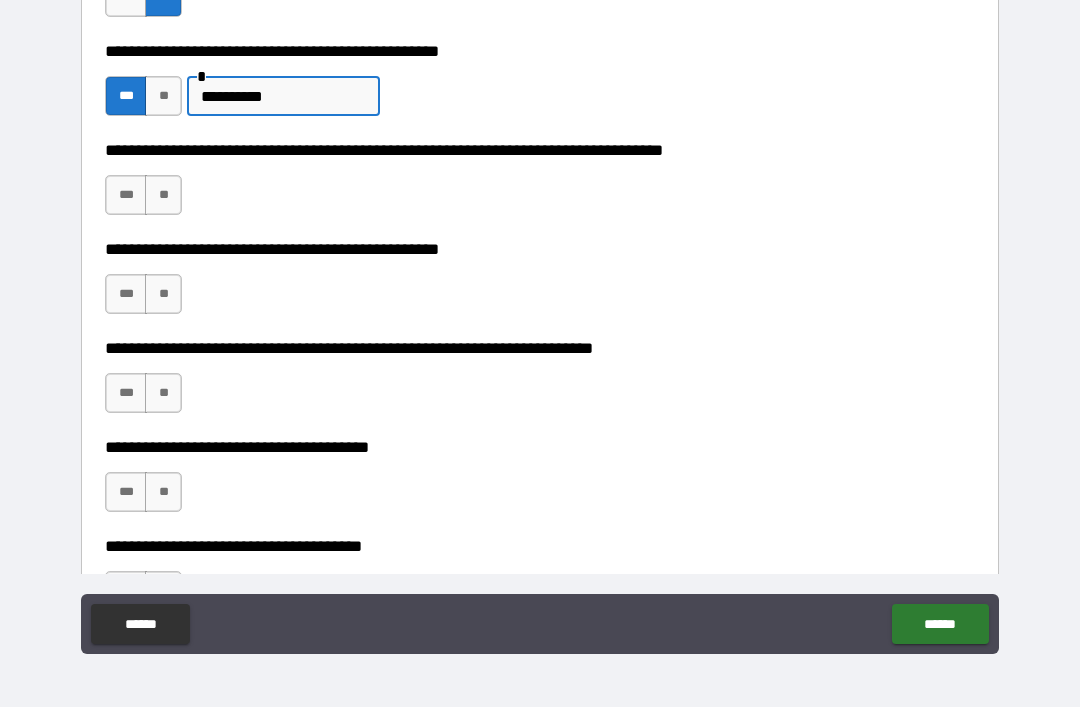 scroll, scrollTop: 1835, scrollLeft: 0, axis: vertical 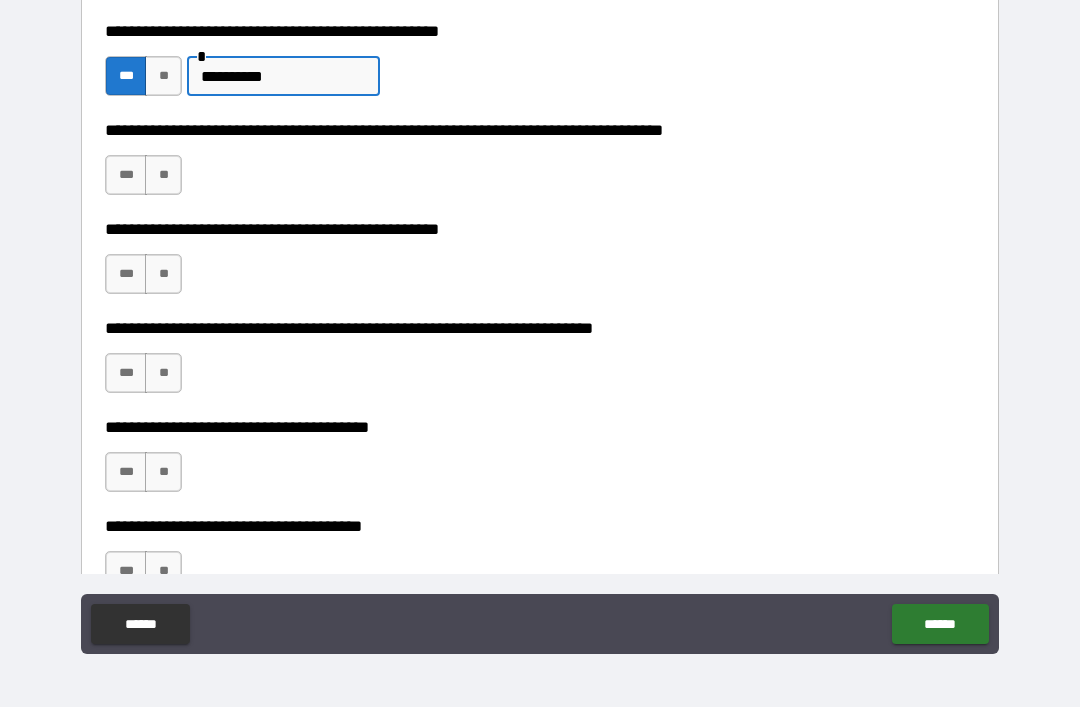 click on "**" at bounding box center (163, 175) 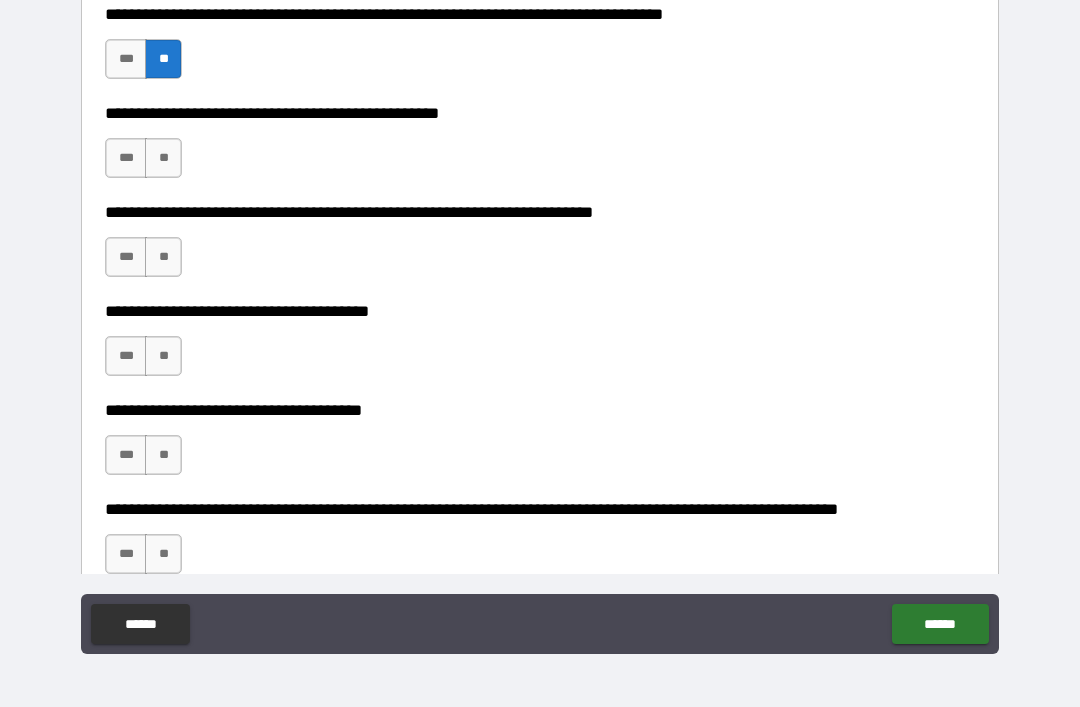 scroll, scrollTop: 1956, scrollLeft: 0, axis: vertical 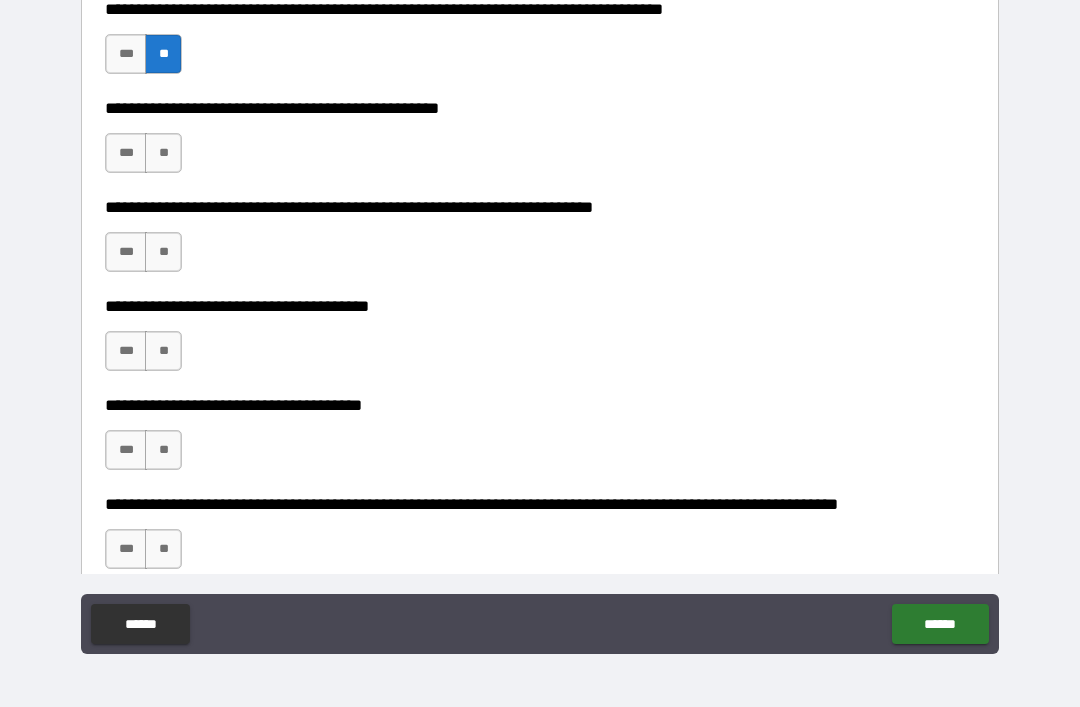click on "**" at bounding box center [163, 153] 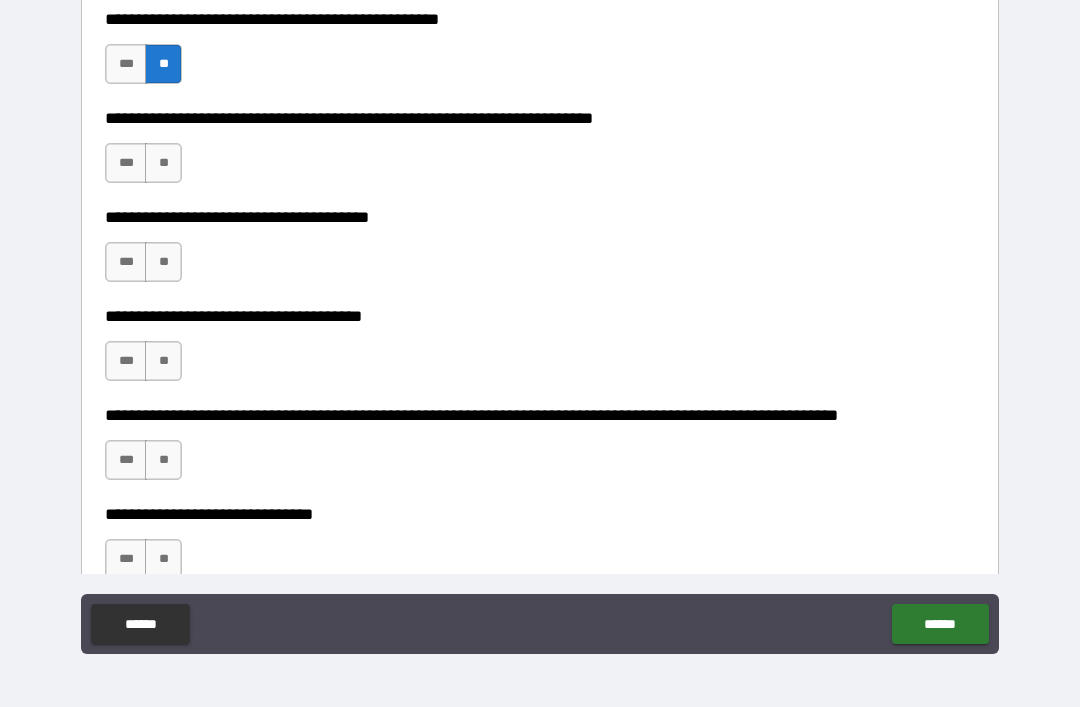 scroll, scrollTop: 2058, scrollLeft: 0, axis: vertical 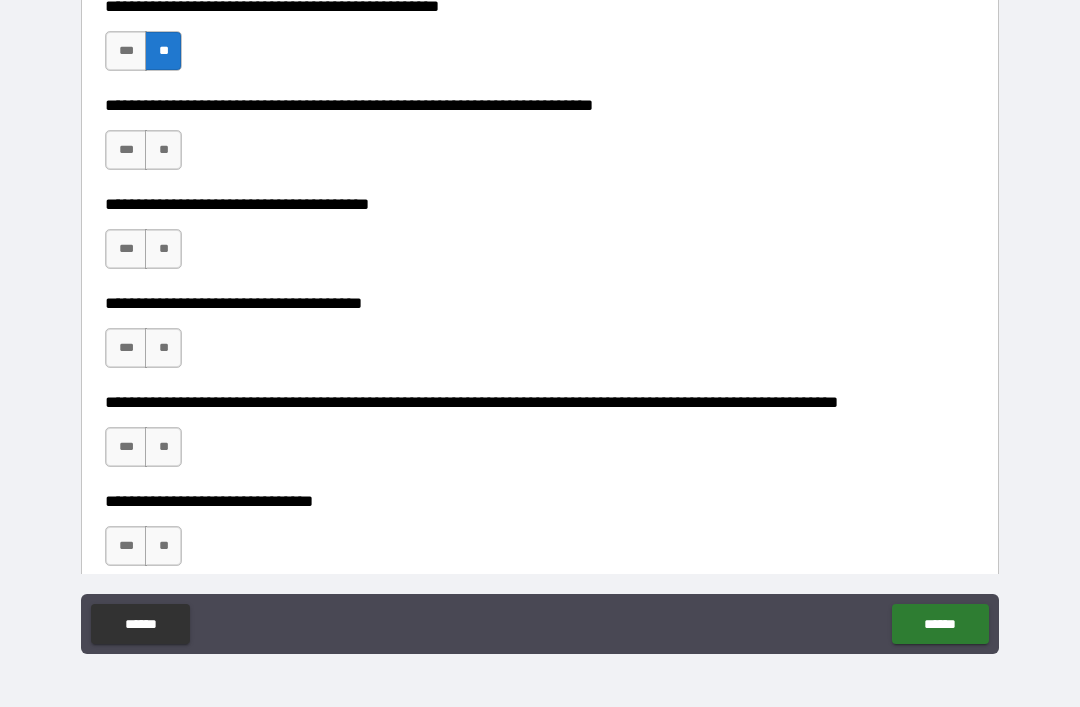 click on "**" at bounding box center [163, 150] 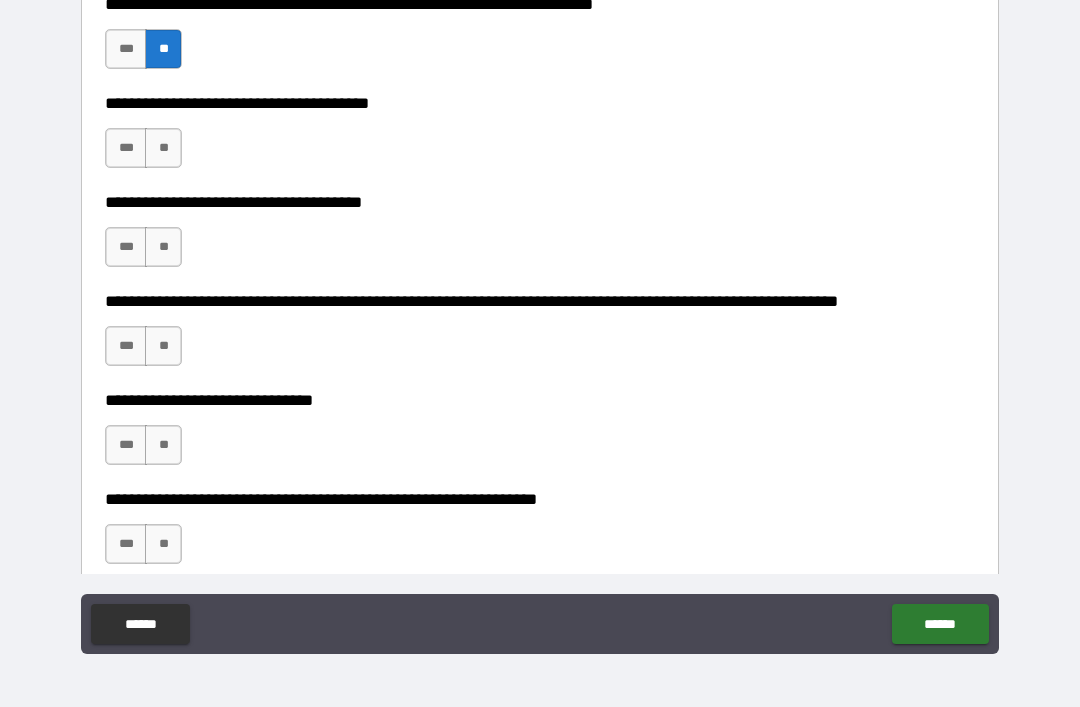 scroll, scrollTop: 2162, scrollLeft: 0, axis: vertical 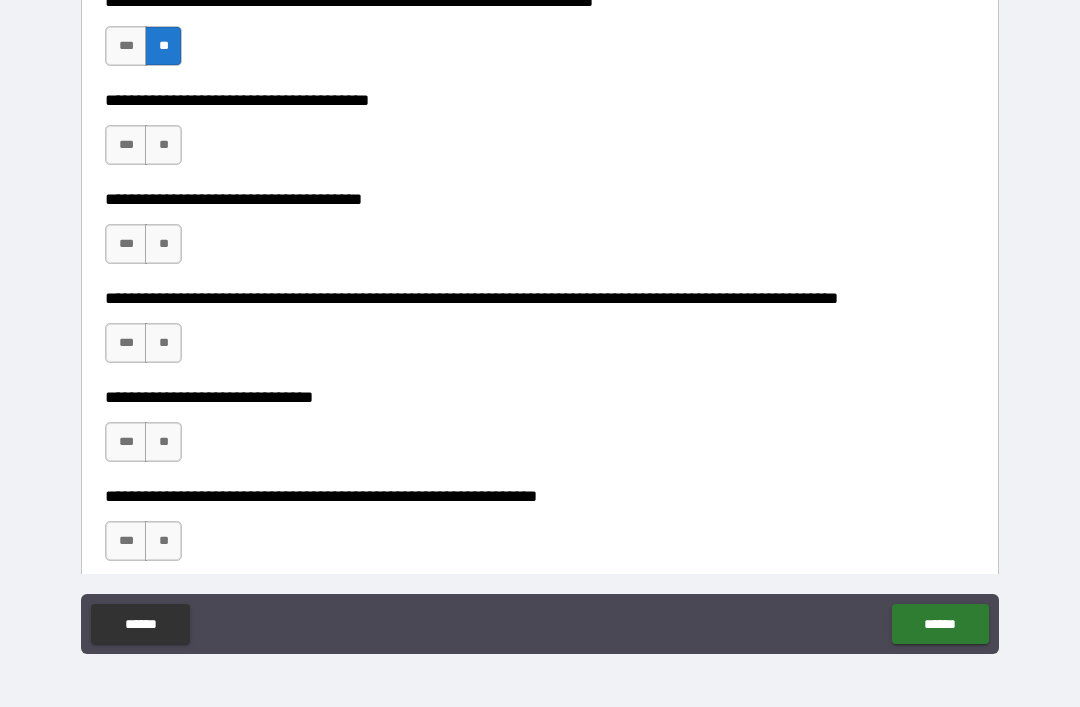 click on "**" at bounding box center (163, 145) 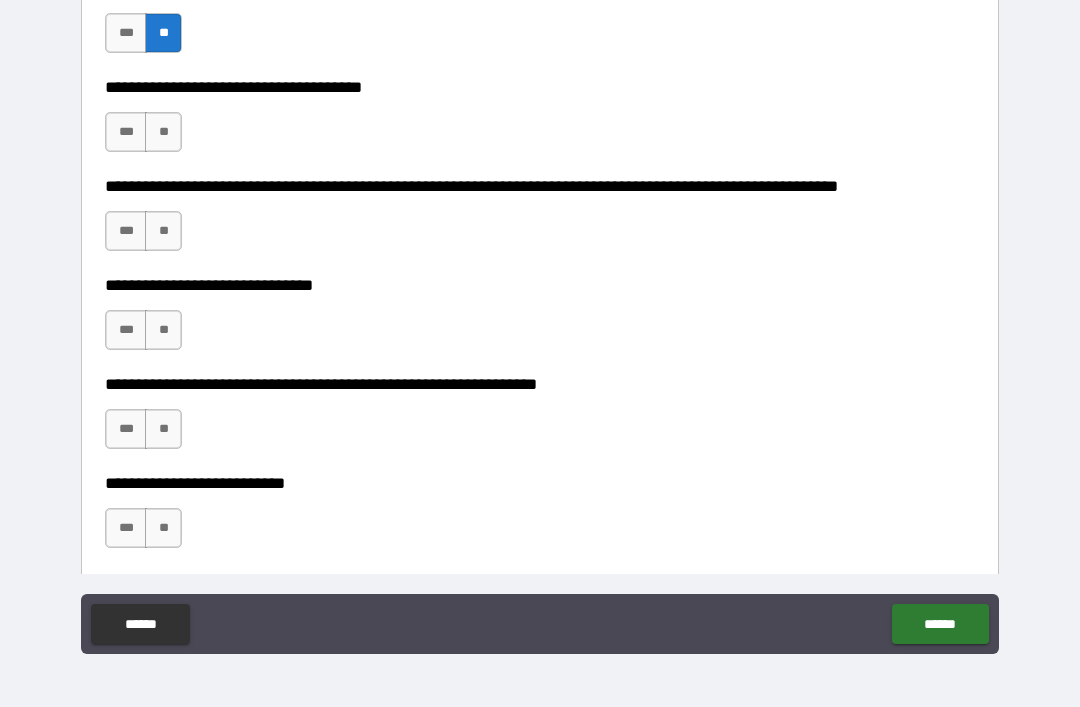 scroll, scrollTop: 2276, scrollLeft: 0, axis: vertical 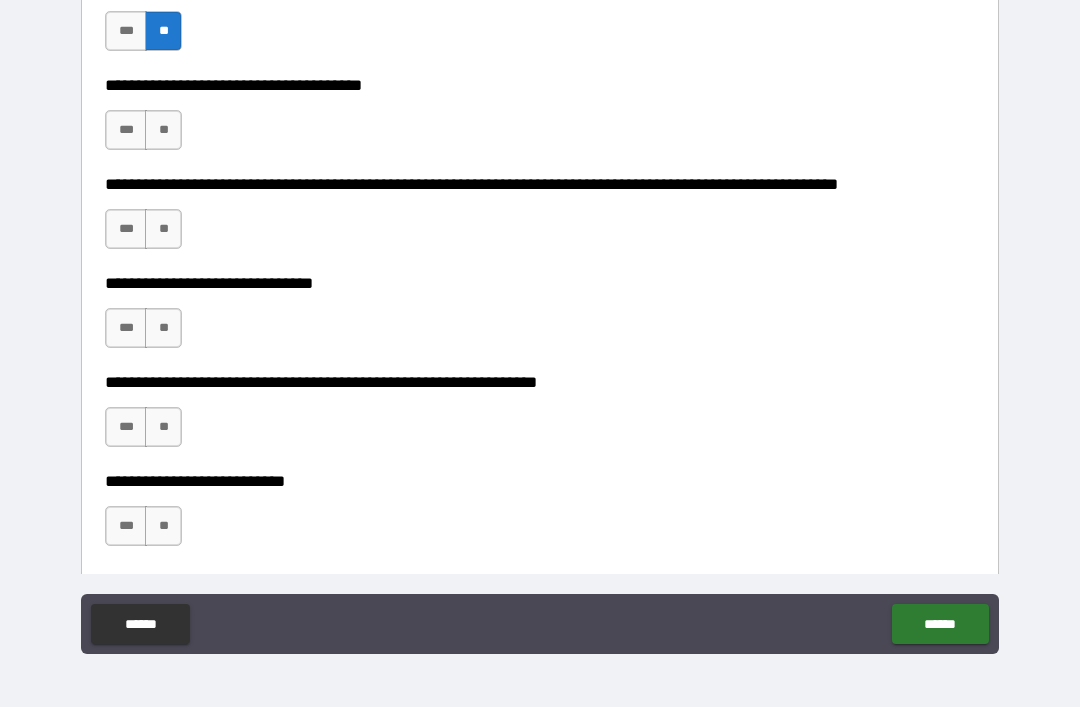 click on "**" at bounding box center (163, 130) 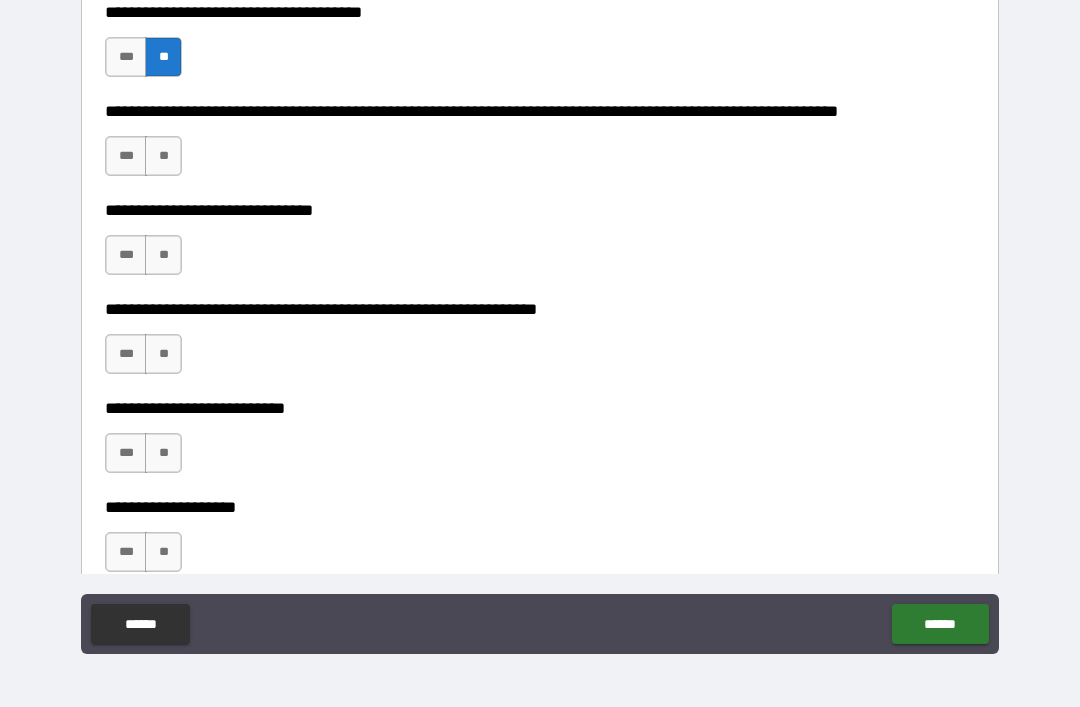 scroll, scrollTop: 2379, scrollLeft: 0, axis: vertical 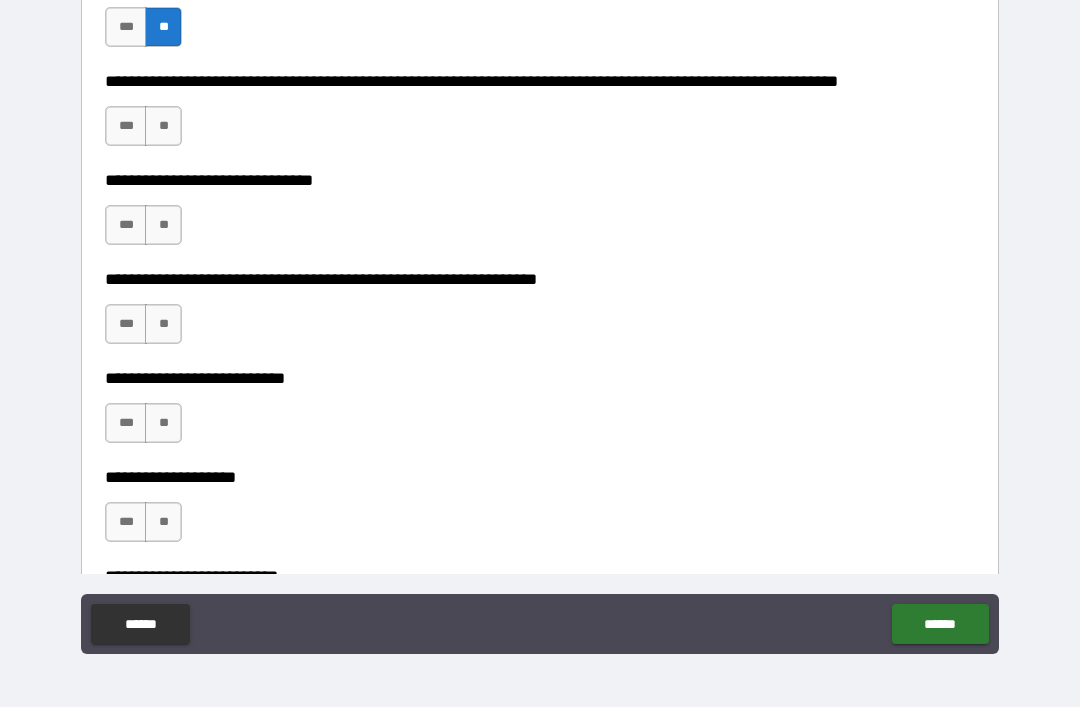 click on "**" at bounding box center (163, 126) 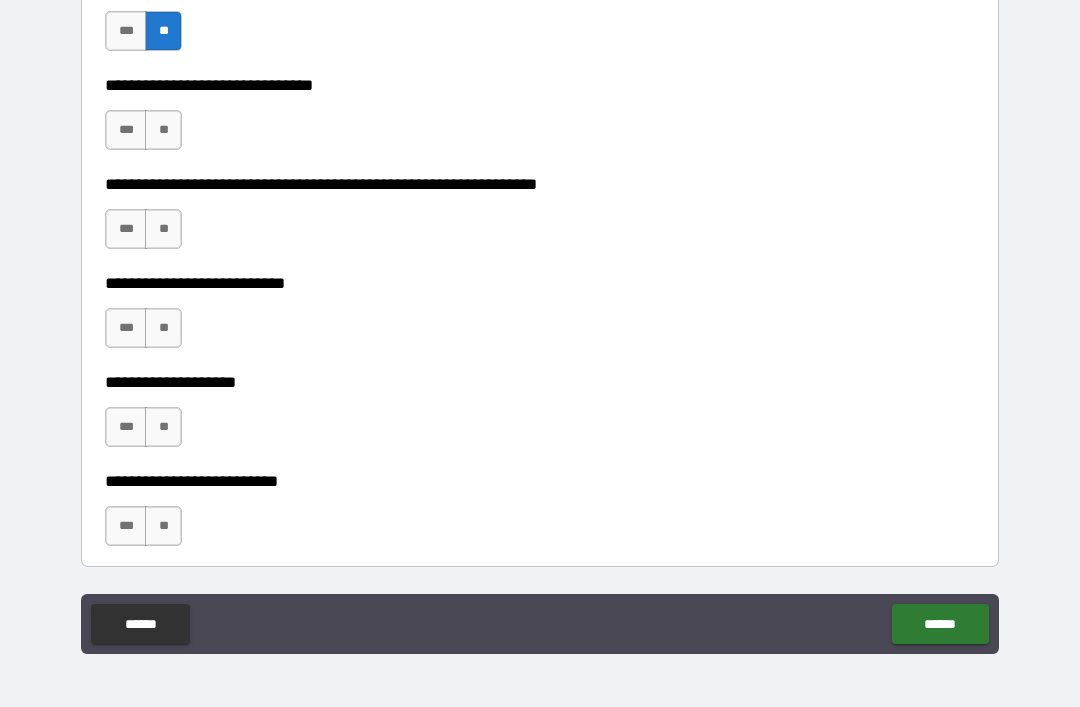 scroll, scrollTop: 2476, scrollLeft: 0, axis: vertical 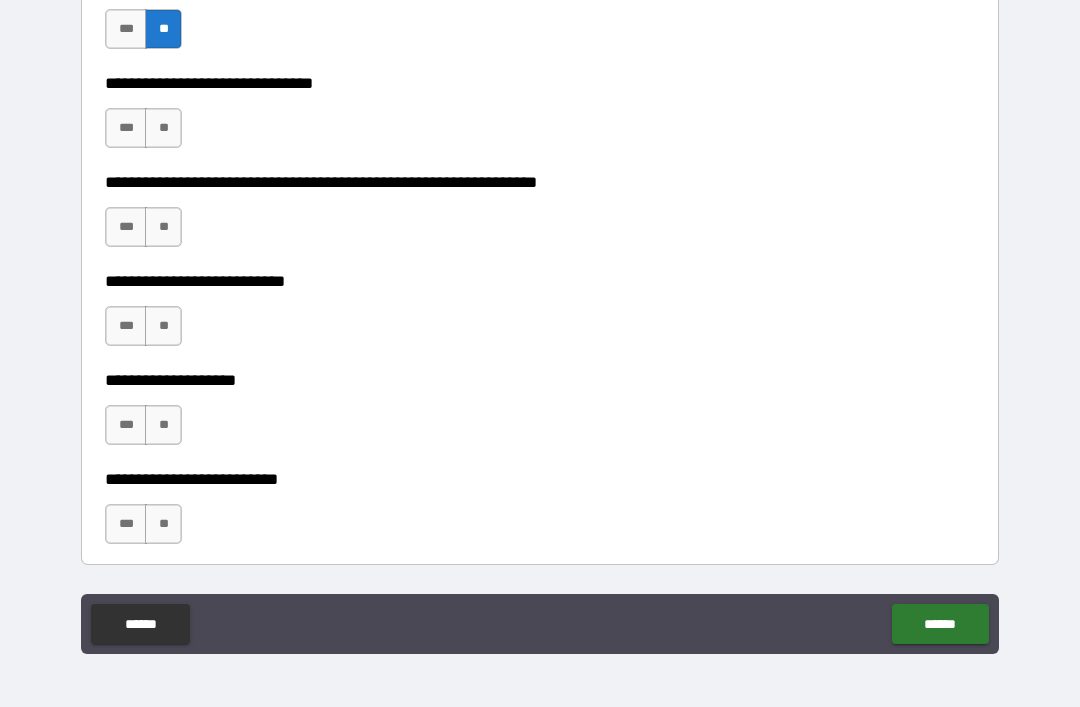 click on "**" at bounding box center (163, 128) 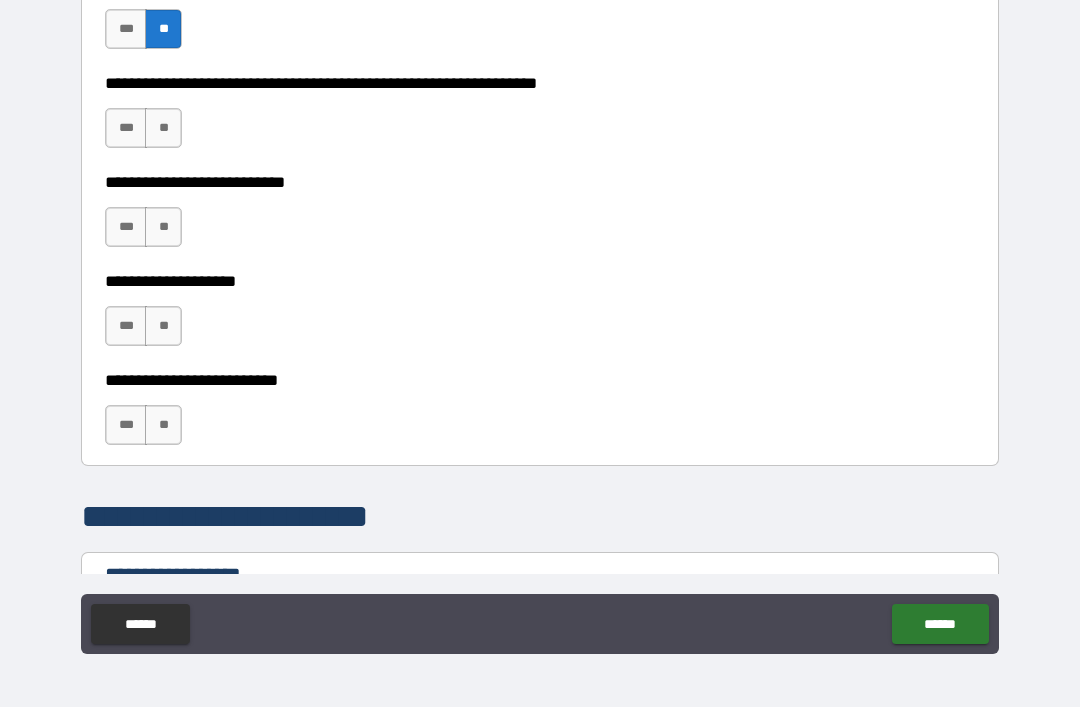 scroll, scrollTop: 2586, scrollLeft: 0, axis: vertical 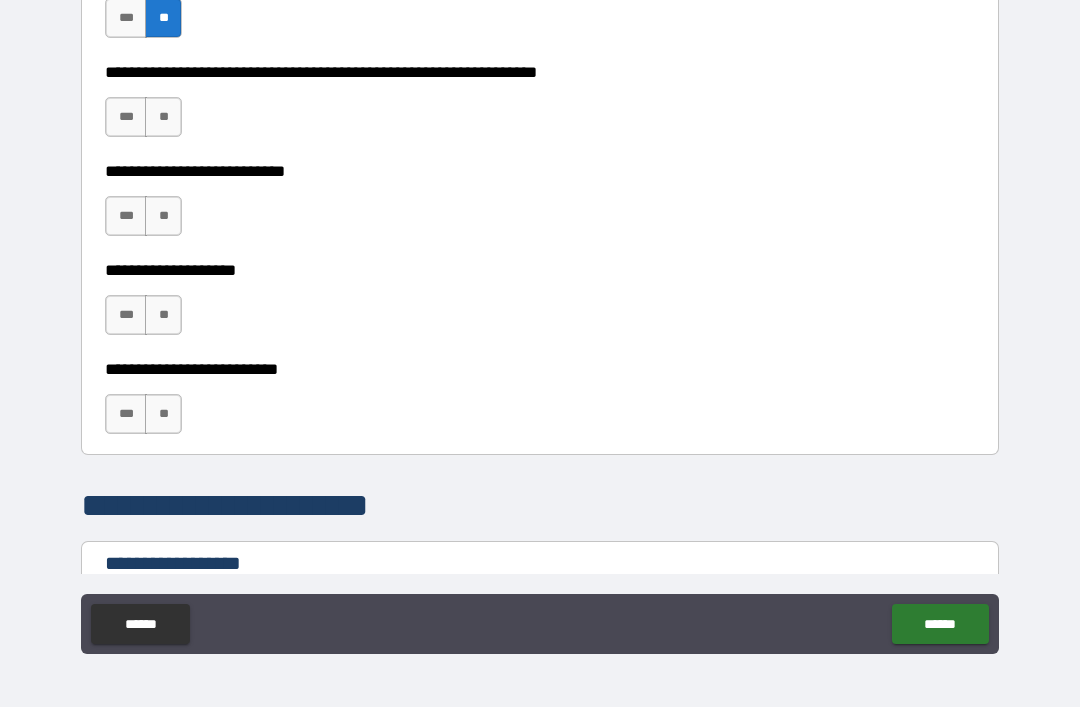 click on "**" at bounding box center (163, 117) 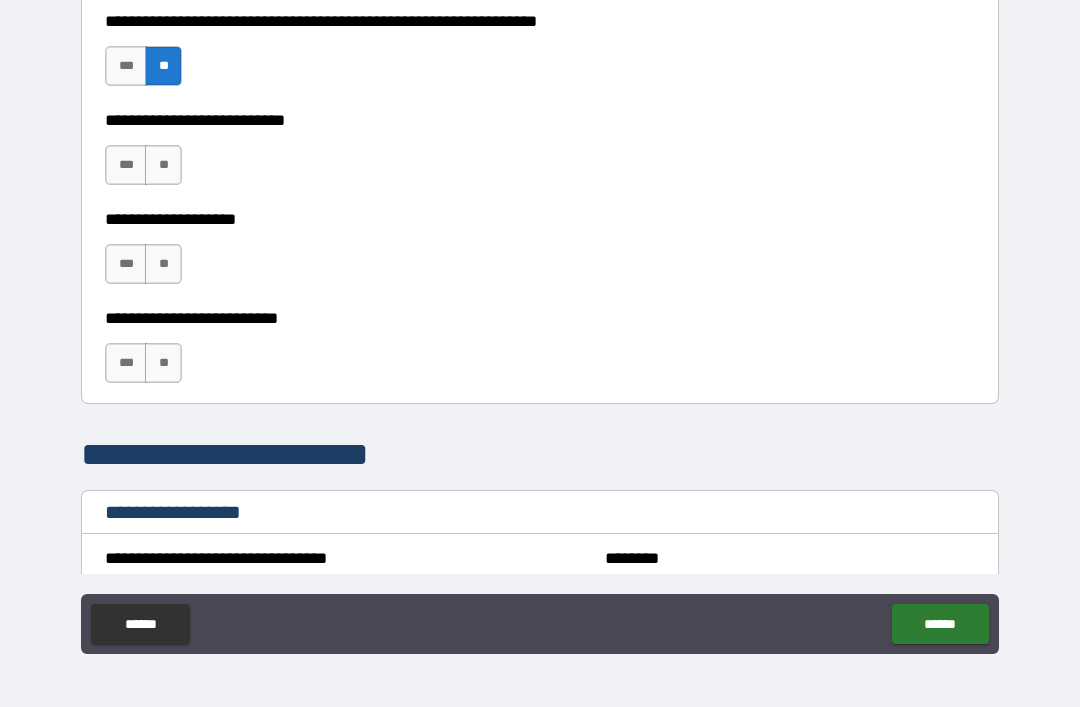 scroll, scrollTop: 2686, scrollLeft: 0, axis: vertical 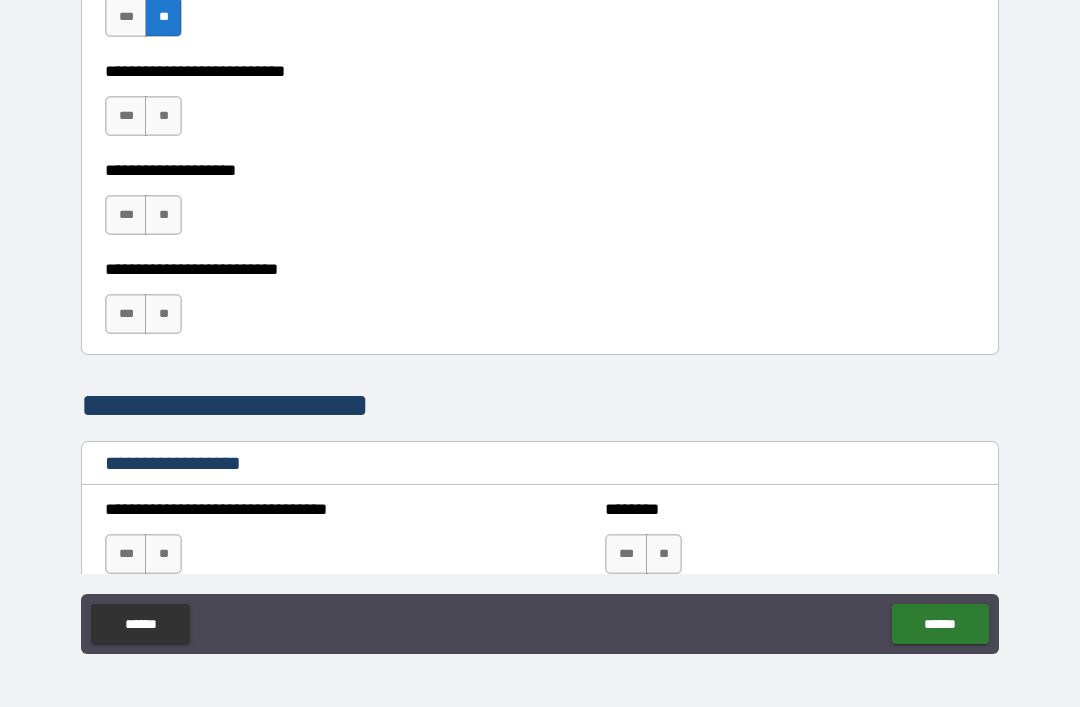 click on "**" at bounding box center [163, 116] 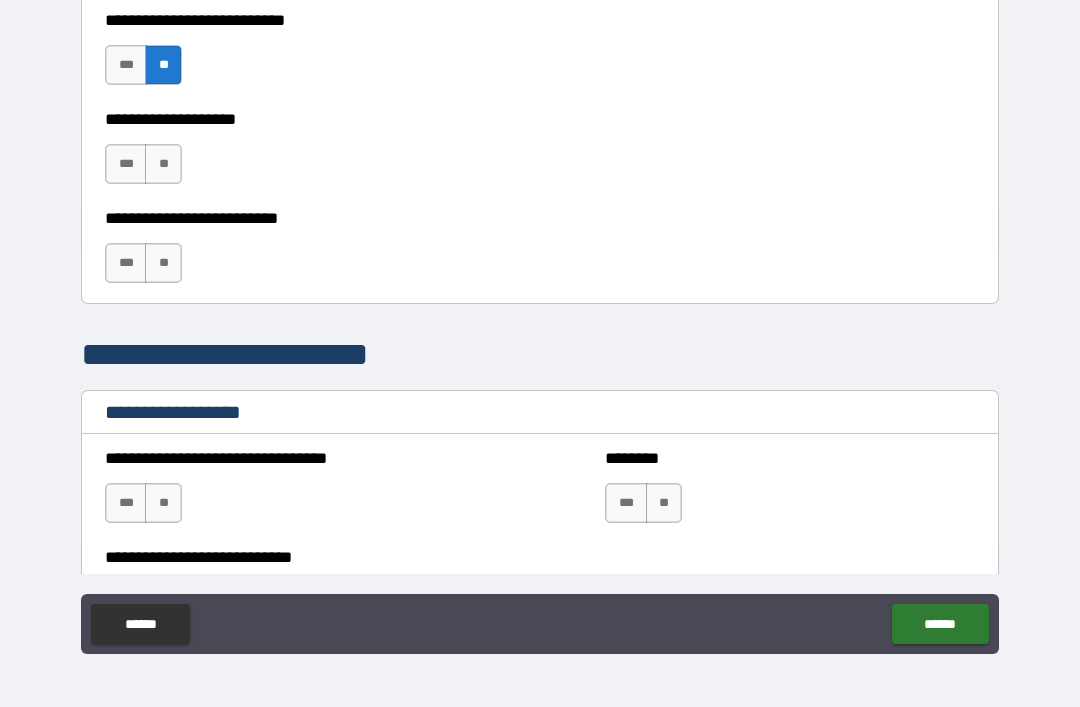 scroll, scrollTop: 2780, scrollLeft: 0, axis: vertical 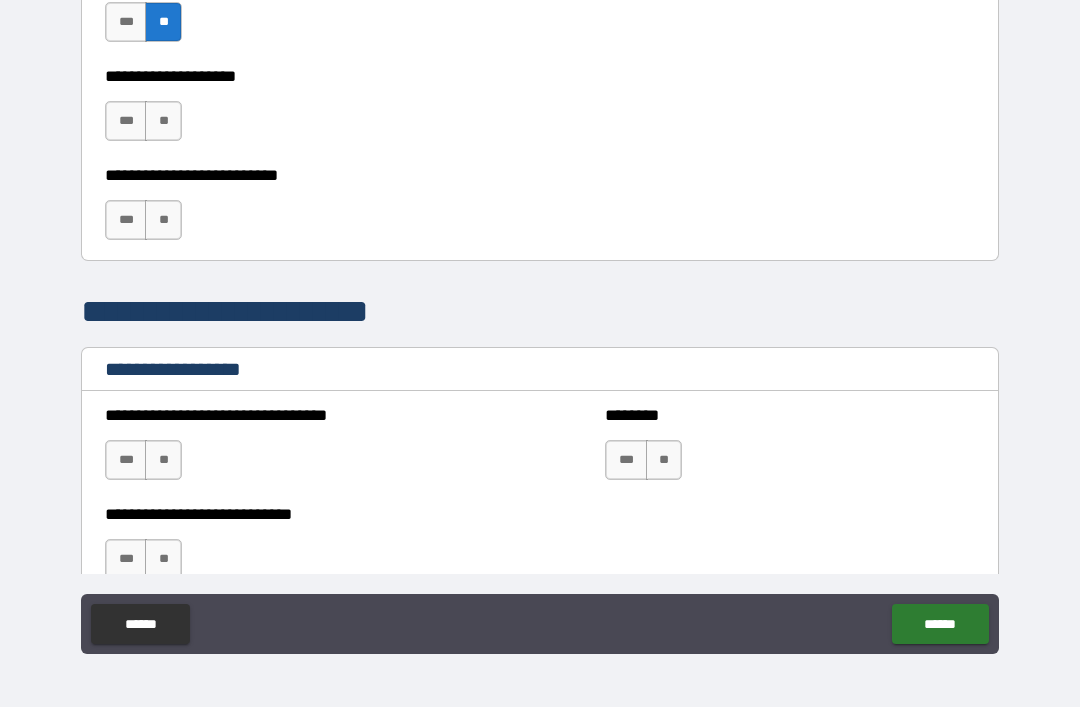 click on "**" at bounding box center [163, 121] 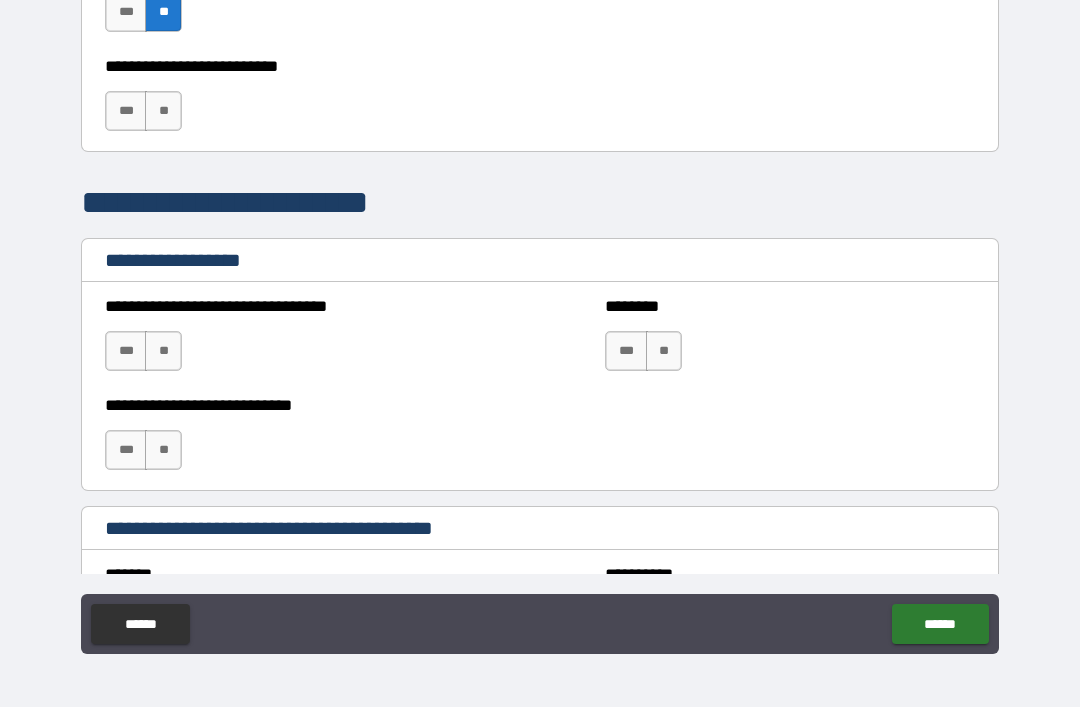 scroll, scrollTop: 2895, scrollLeft: 0, axis: vertical 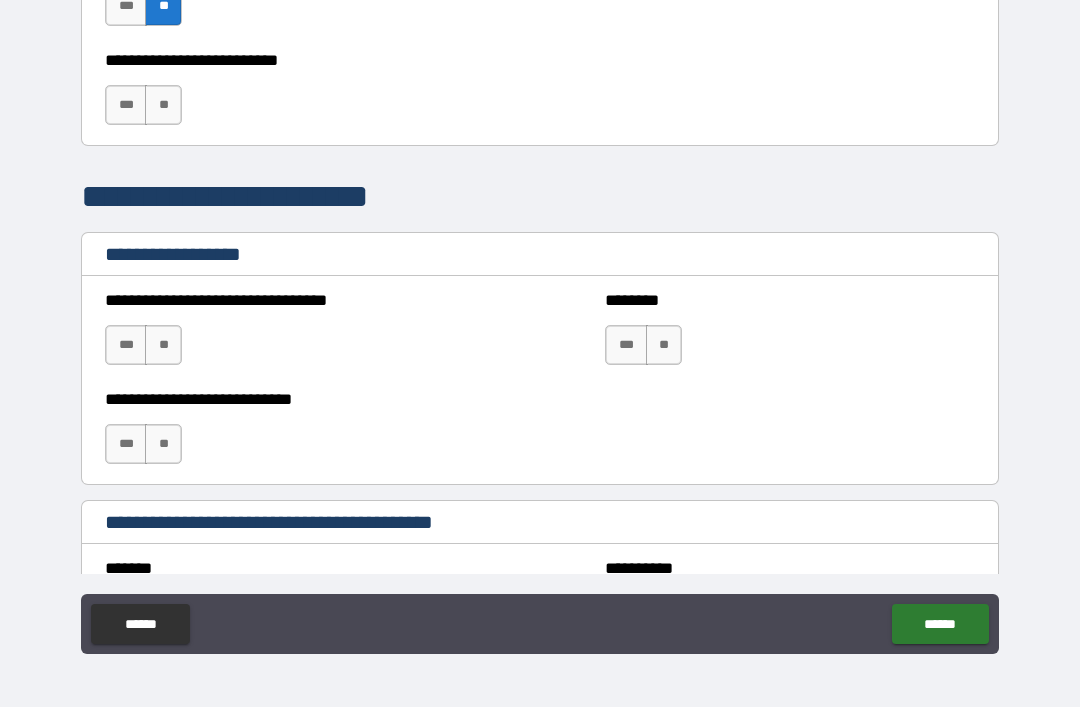 click on "***" at bounding box center (126, 105) 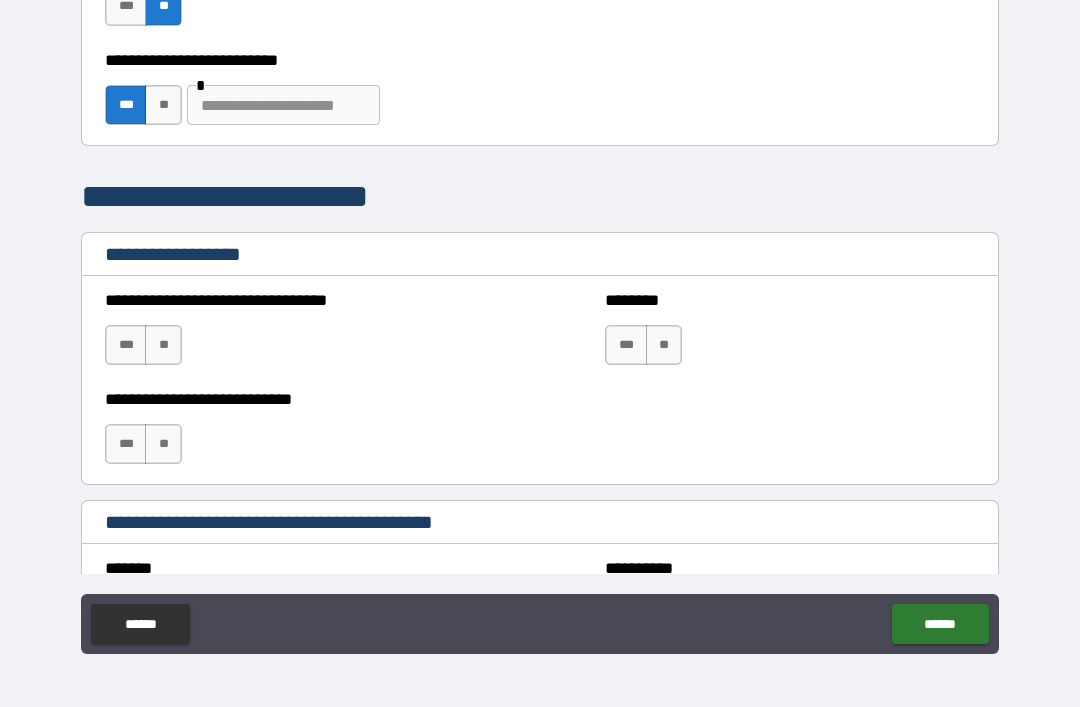 click at bounding box center (283, 105) 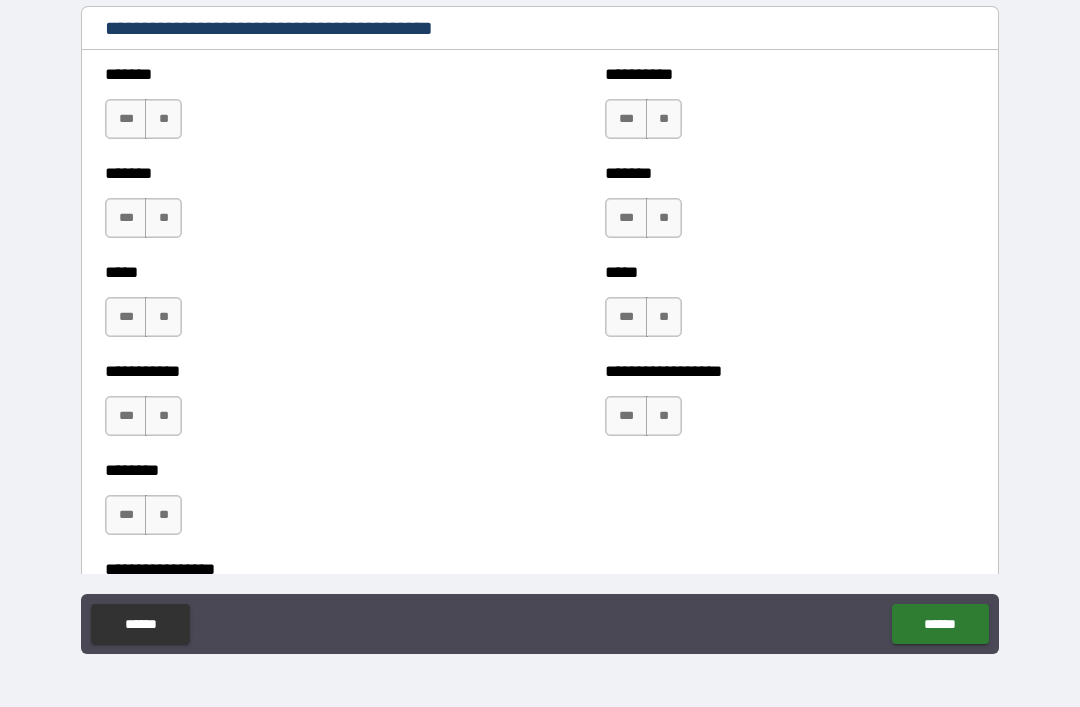 scroll, scrollTop: 3393, scrollLeft: 0, axis: vertical 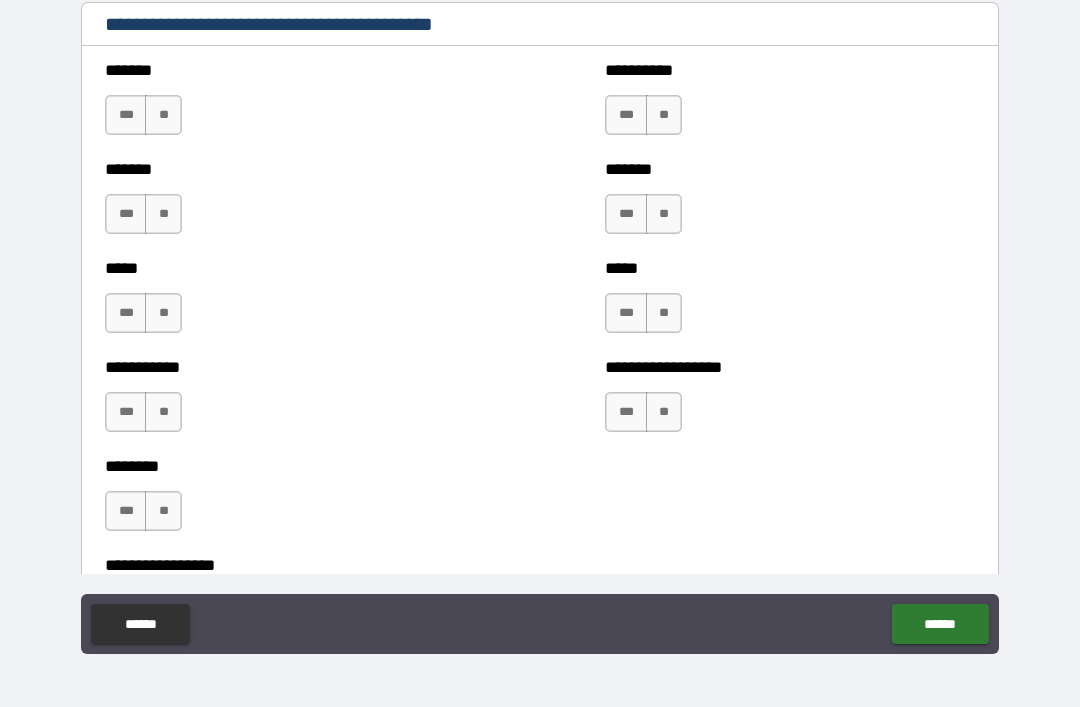 click on "**" at bounding box center (163, 115) 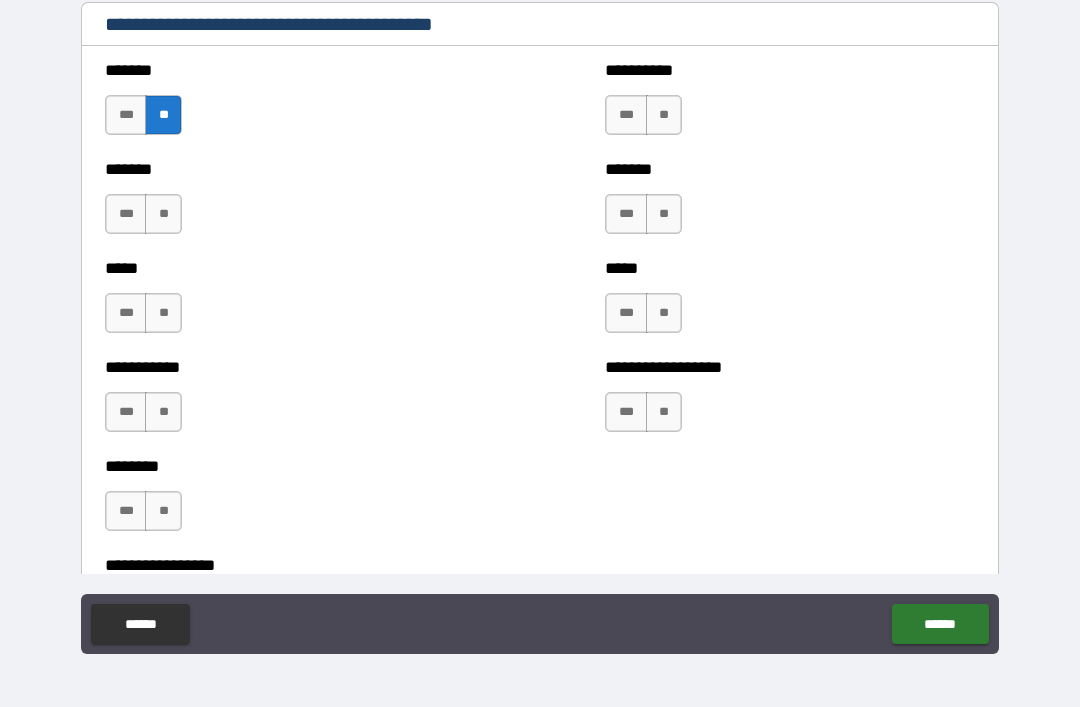 click on "**" at bounding box center [163, 214] 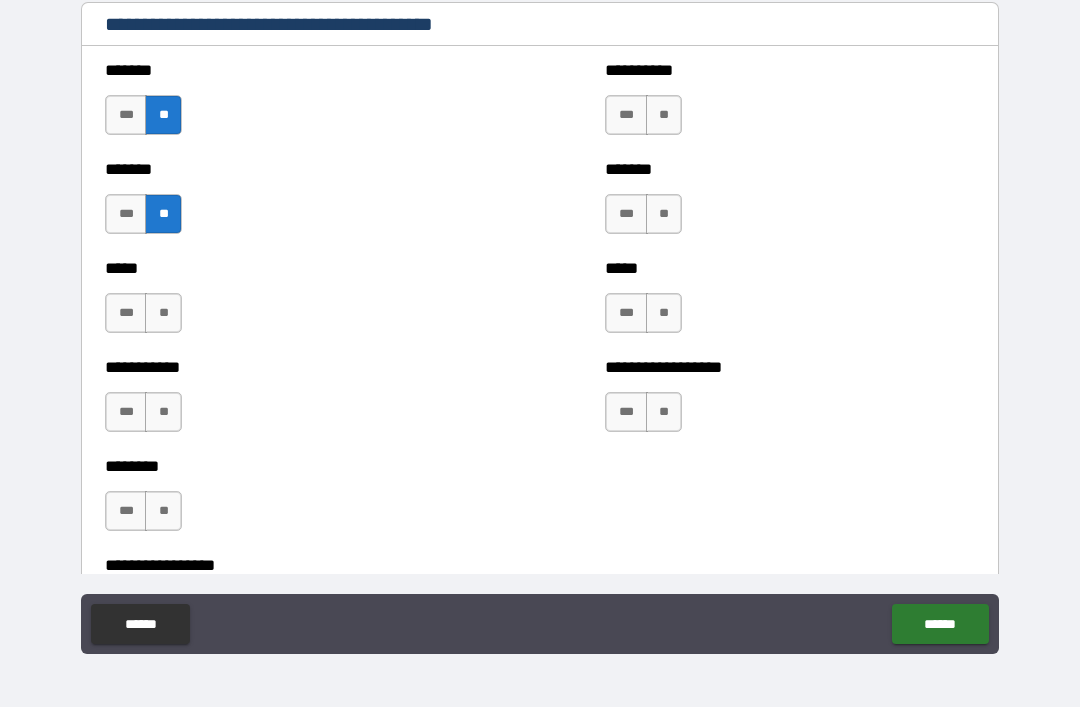 click on "**" at bounding box center (163, 313) 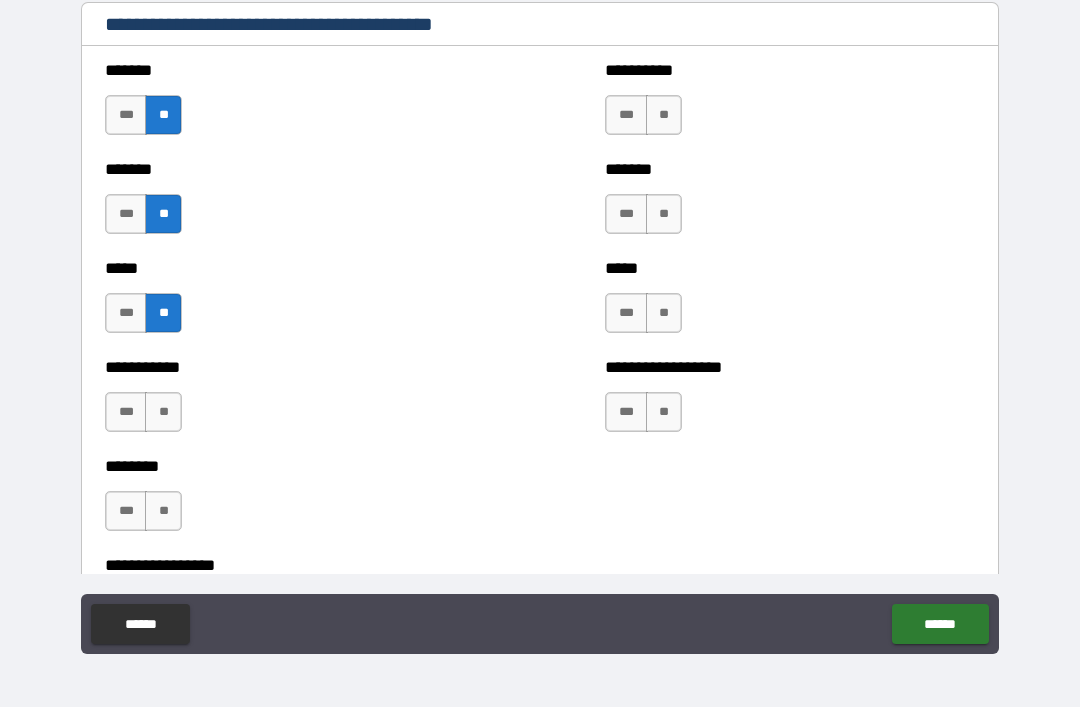 click on "**" at bounding box center [163, 412] 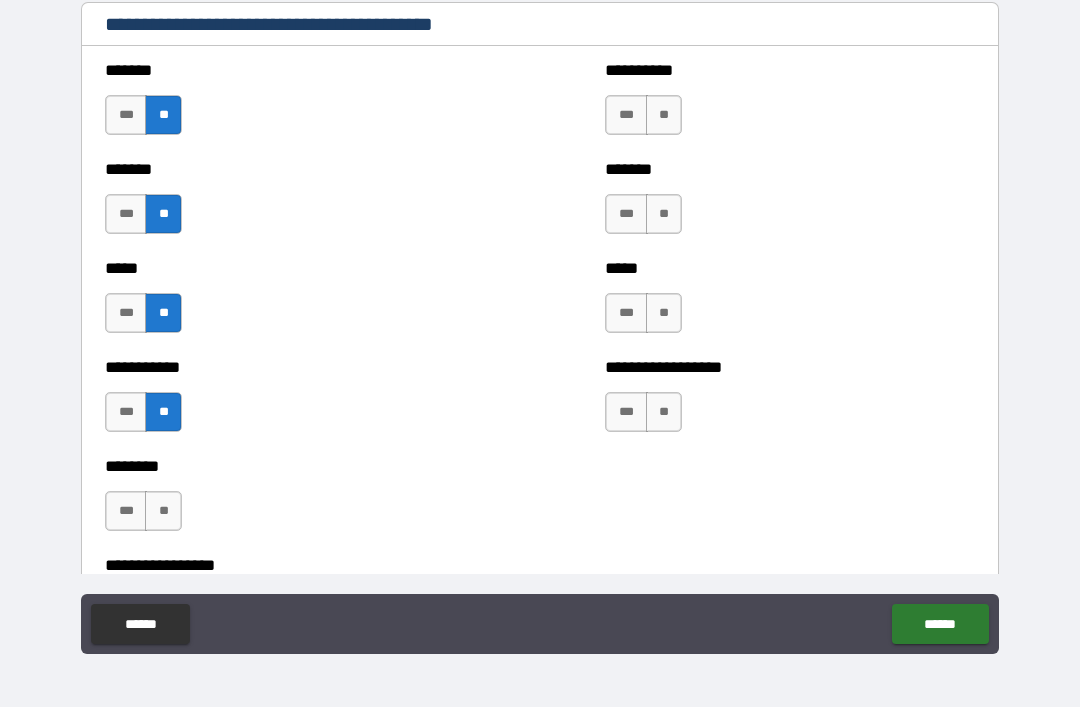 click on "**" at bounding box center (163, 511) 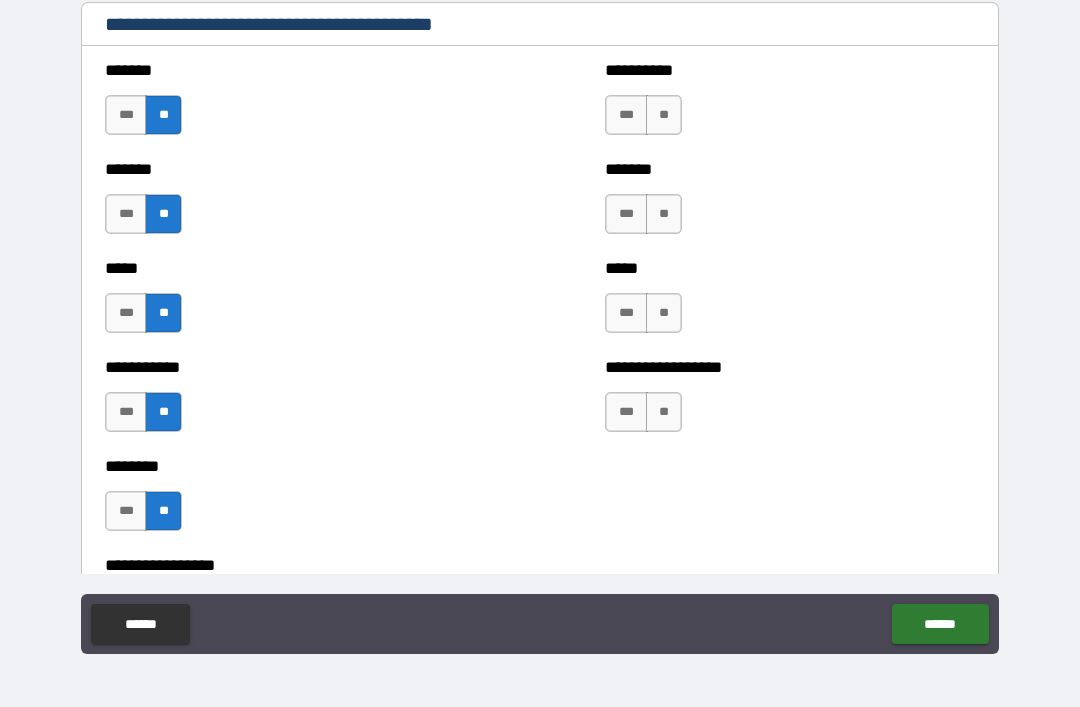 click on "**" at bounding box center [664, 115] 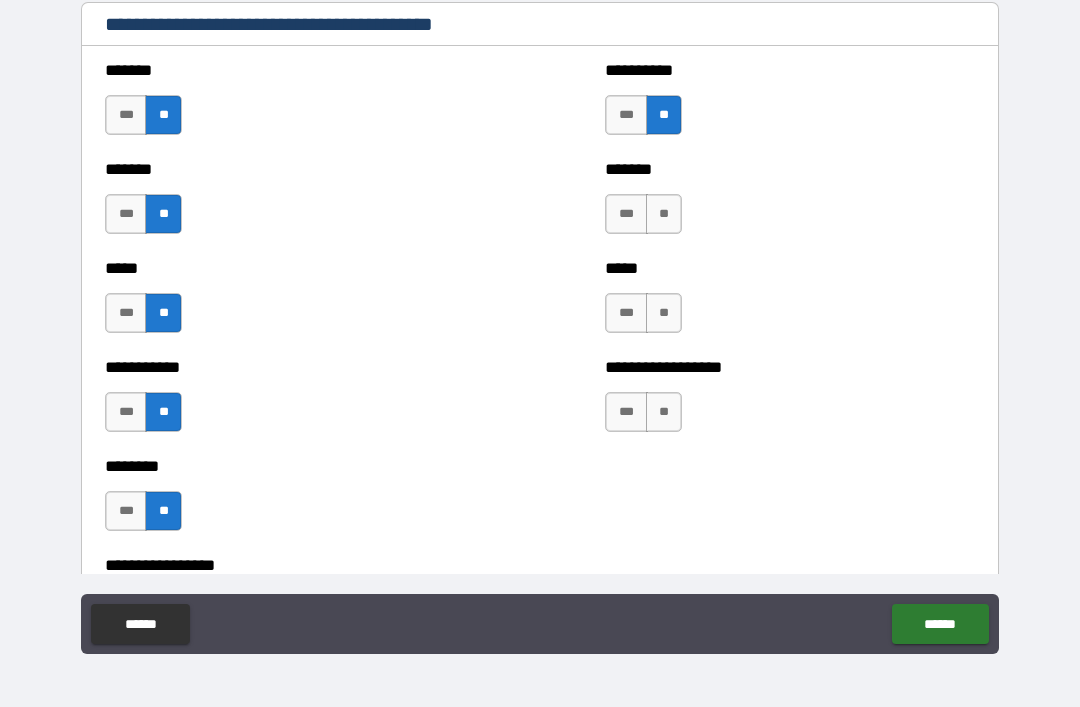 click on "**" at bounding box center (664, 214) 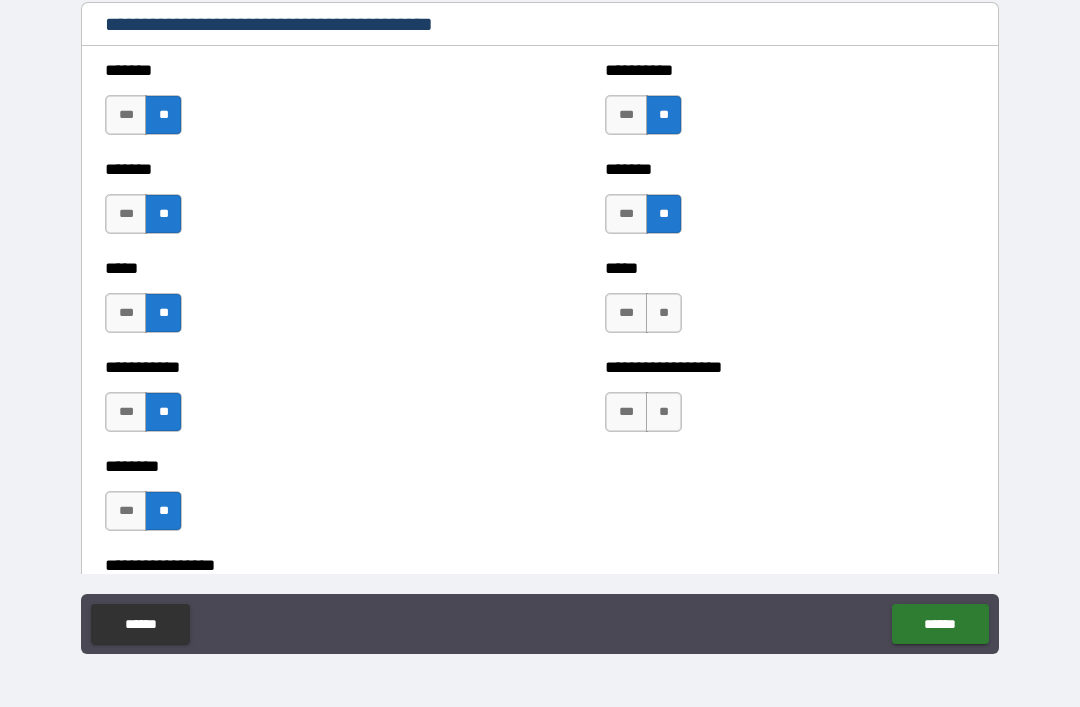click on "**" at bounding box center [664, 313] 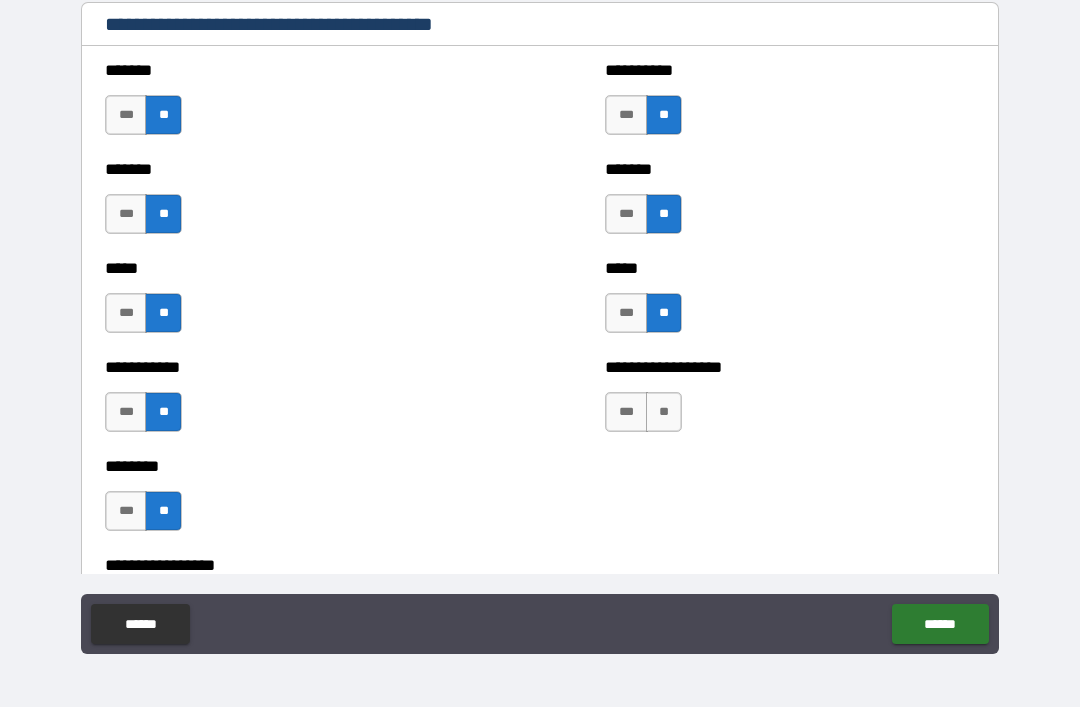 click on "**" at bounding box center [664, 412] 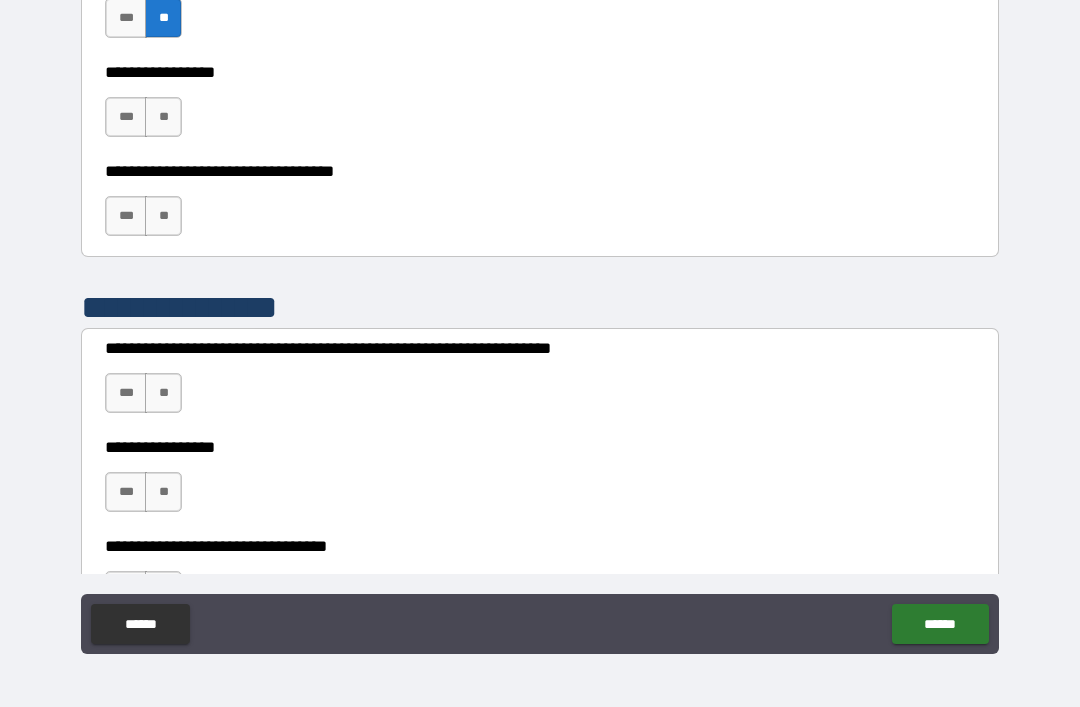 scroll, scrollTop: 3892, scrollLeft: 0, axis: vertical 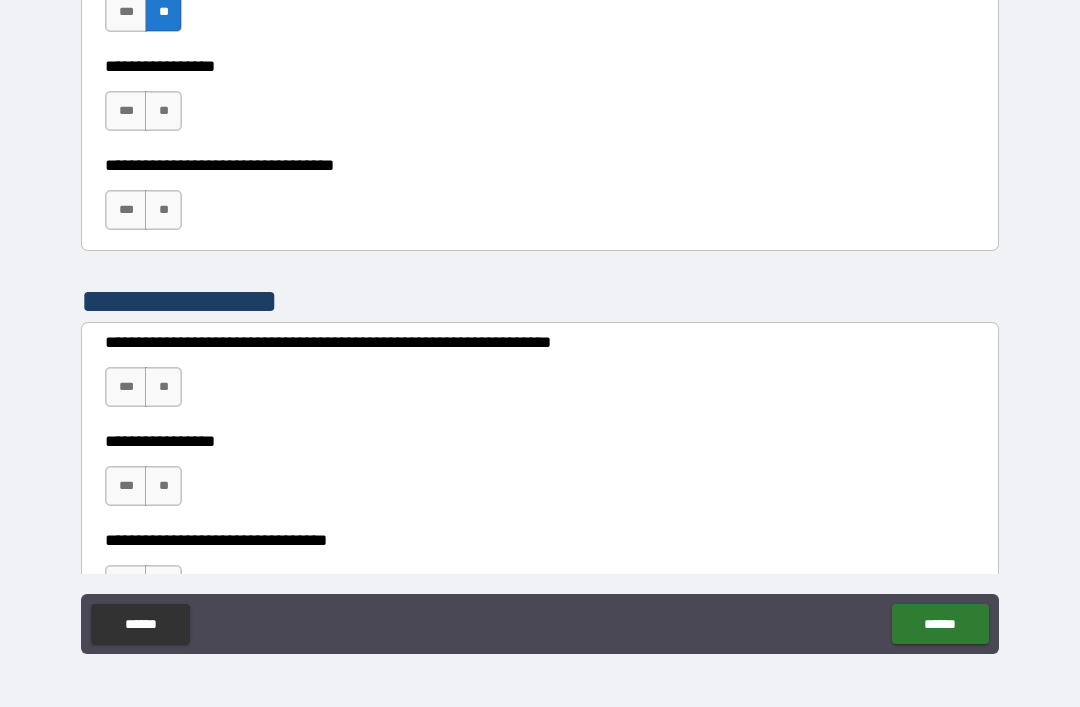 click on "**" at bounding box center (163, 111) 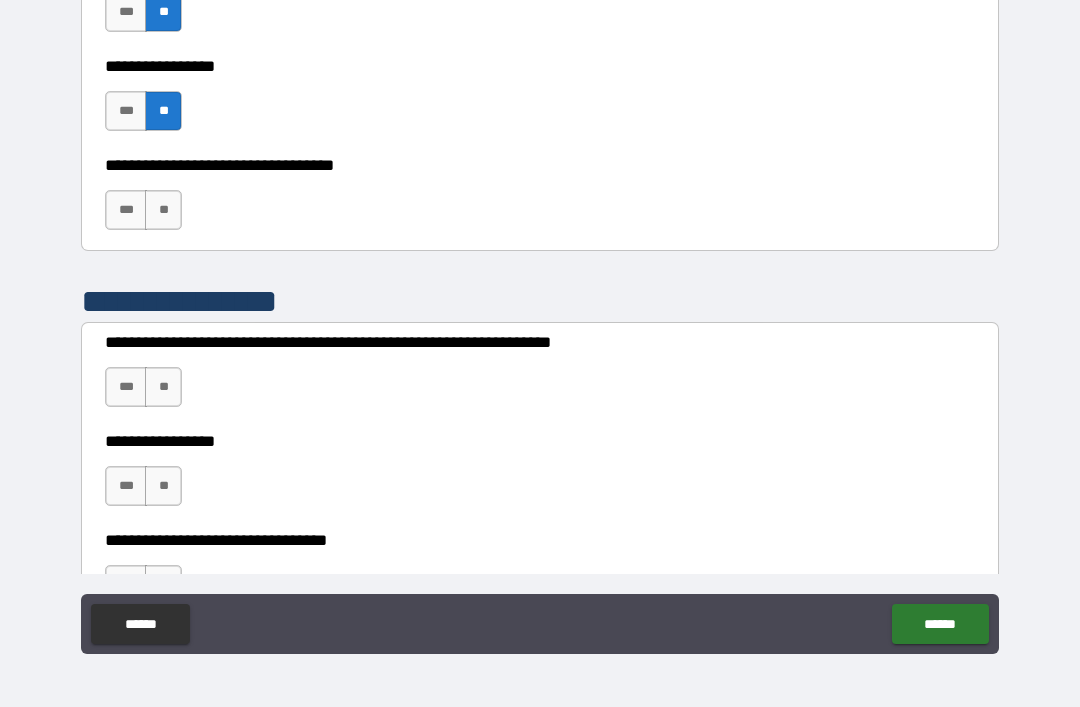 click on "**" at bounding box center [163, 210] 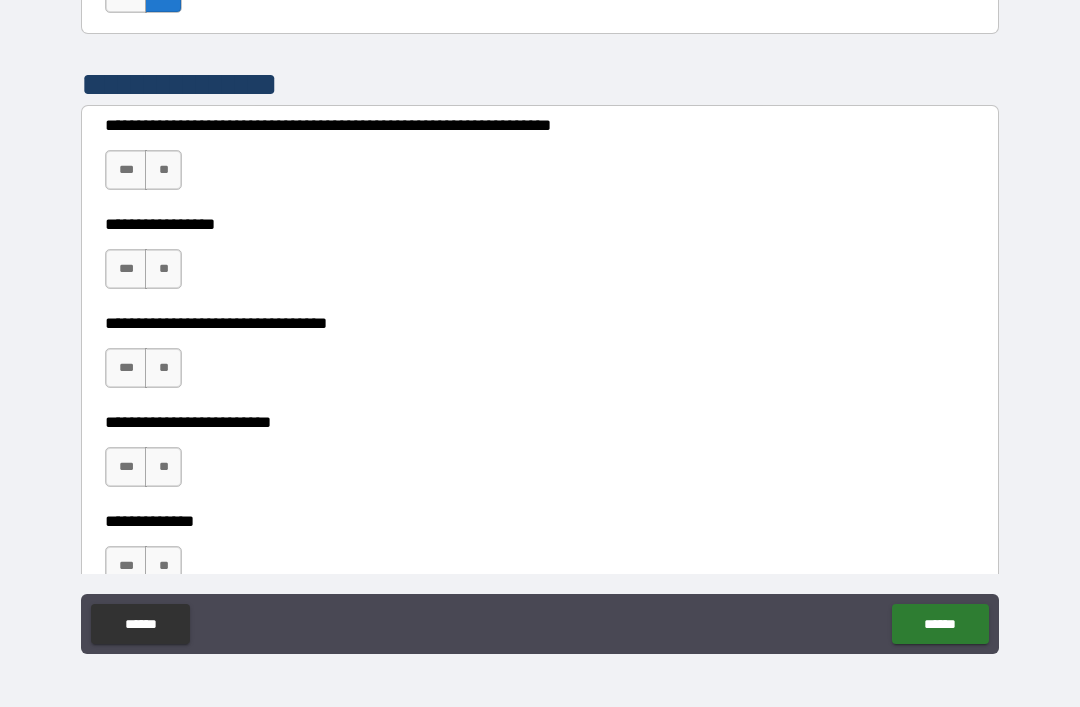 scroll, scrollTop: 4115, scrollLeft: 0, axis: vertical 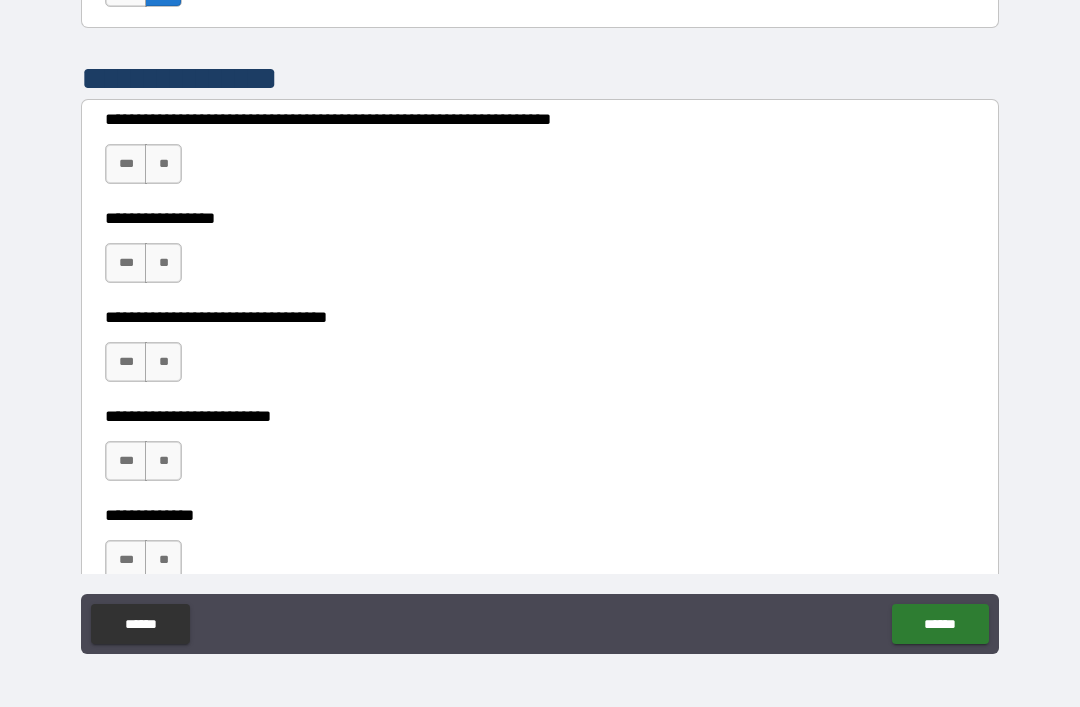 click on "**" at bounding box center [163, 164] 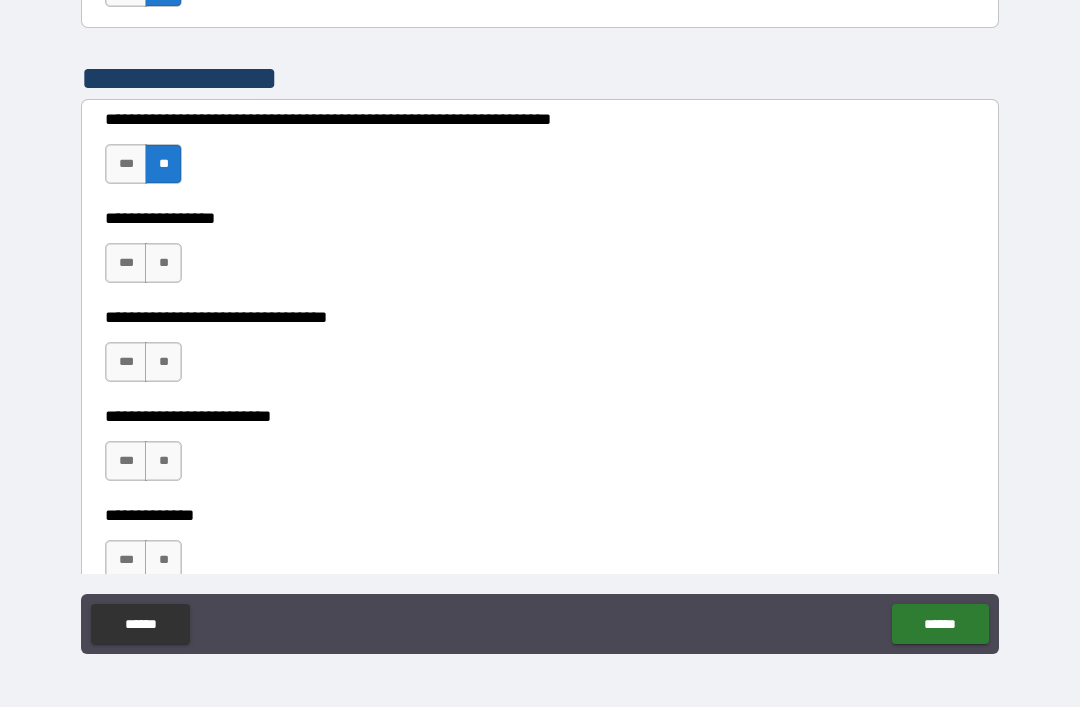 click on "**" at bounding box center (163, 263) 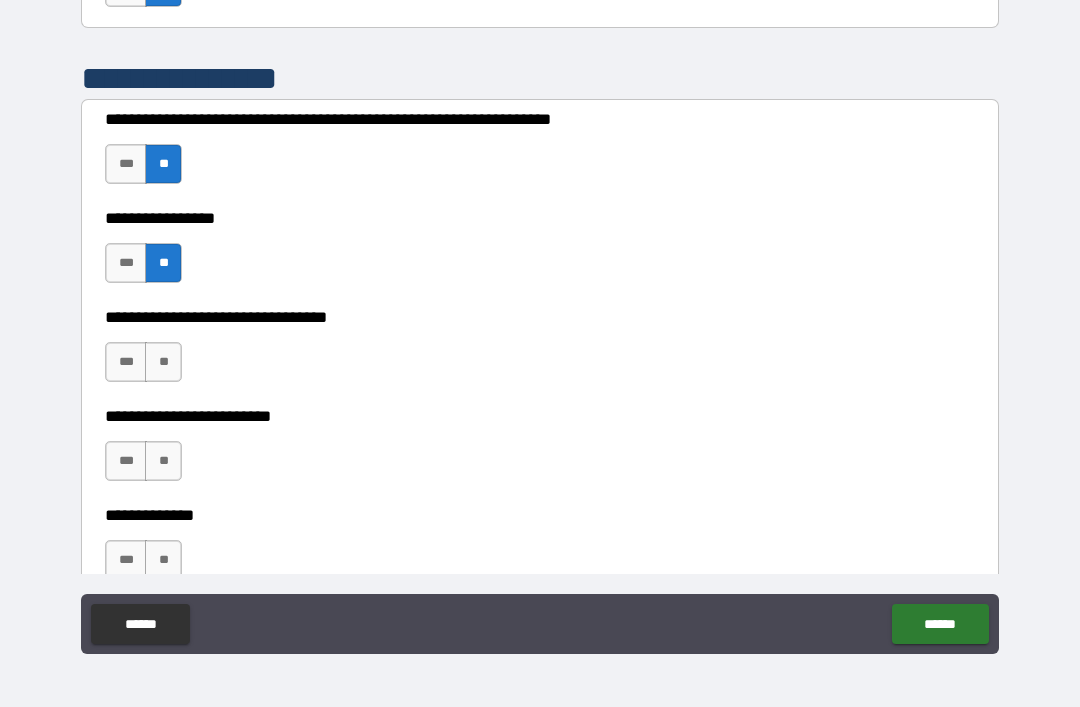 click on "*** **" at bounding box center [146, 367] 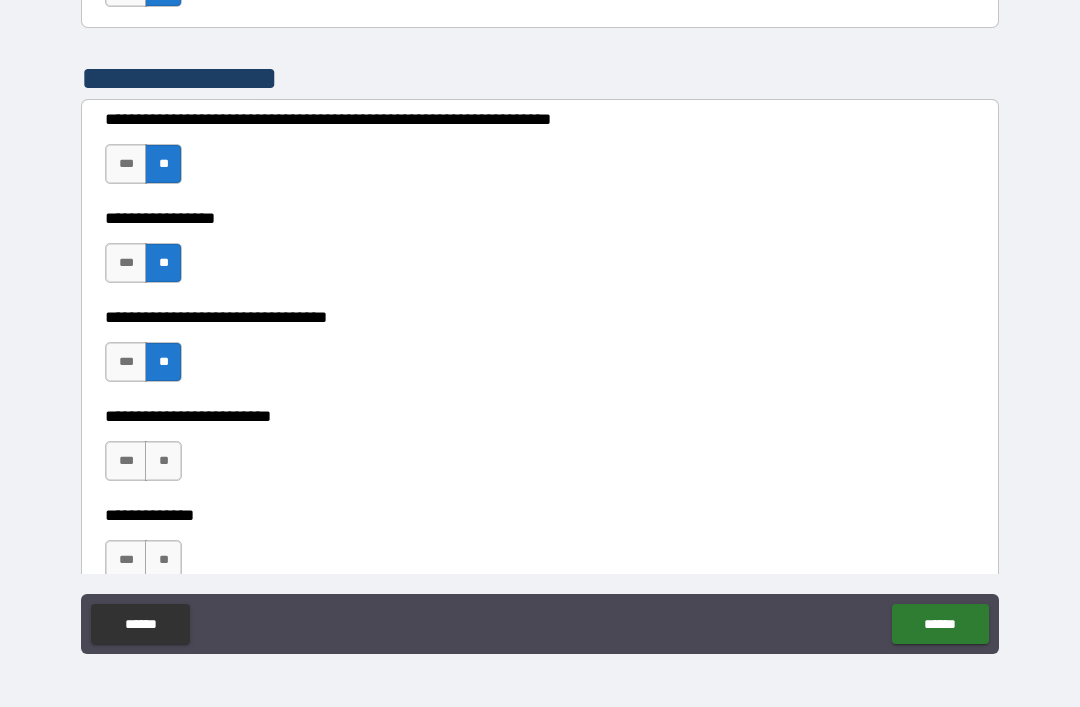 click on "**" at bounding box center [163, 461] 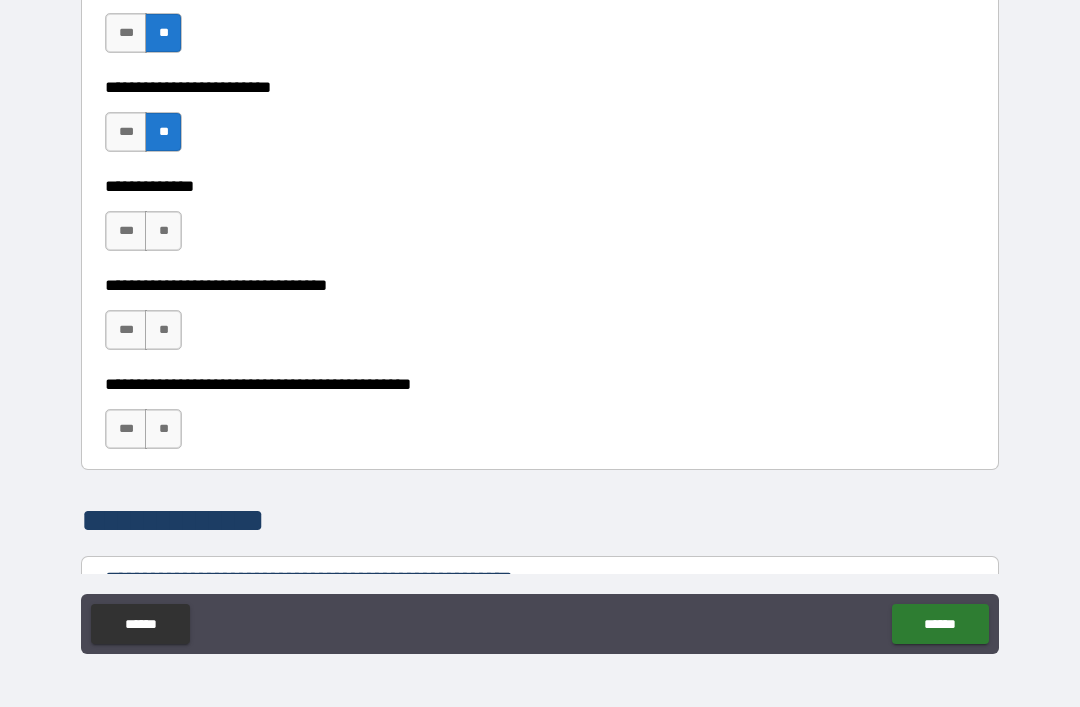 scroll, scrollTop: 4447, scrollLeft: 0, axis: vertical 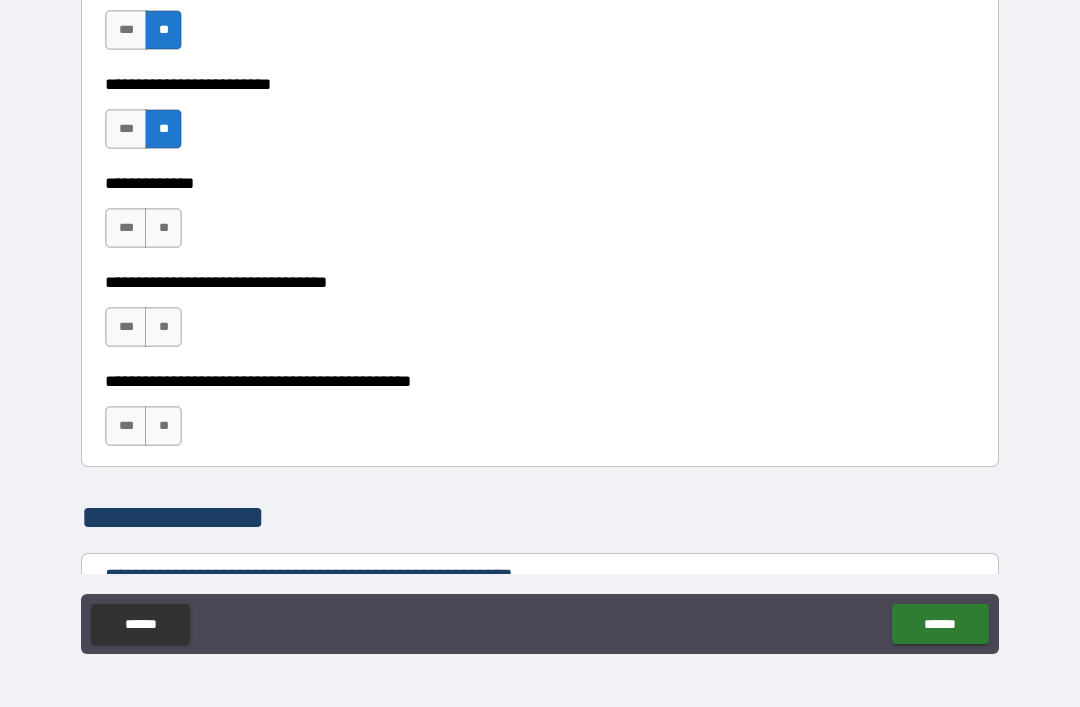 click on "***" at bounding box center [126, 228] 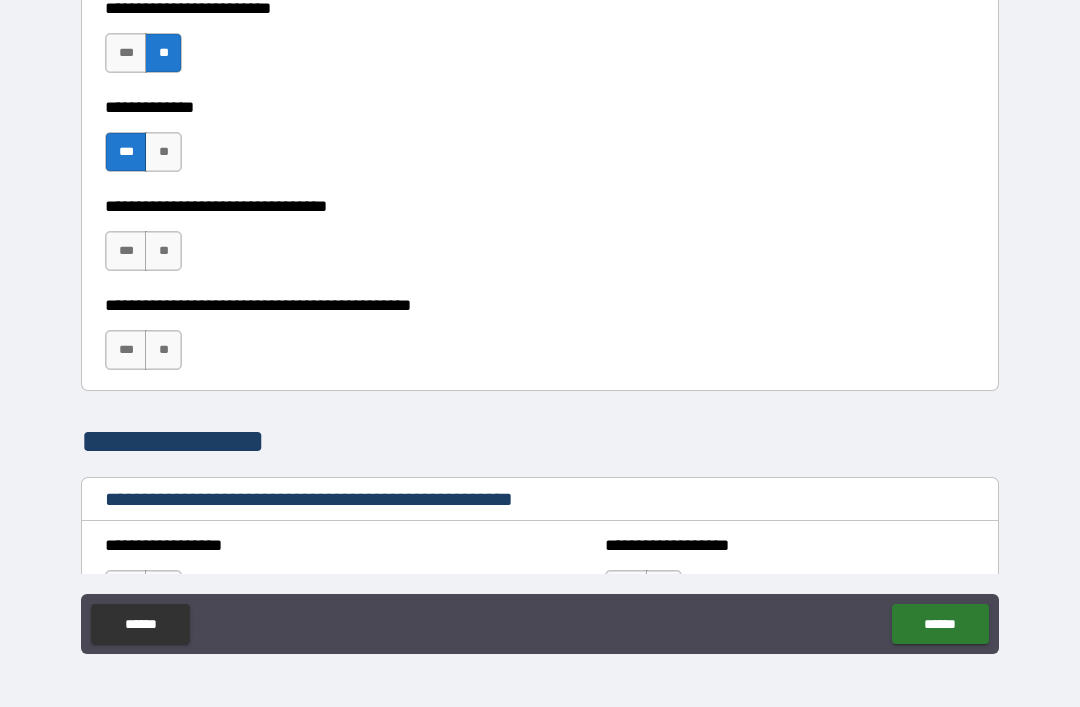 scroll, scrollTop: 4531, scrollLeft: 0, axis: vertical 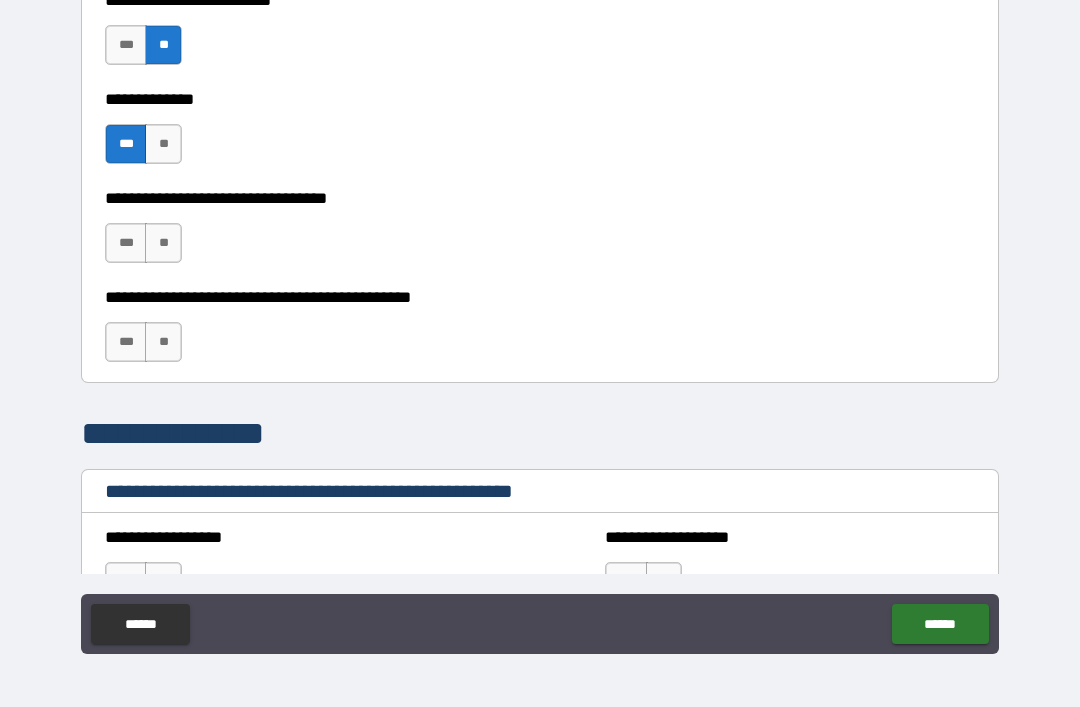 click on "**" at bounding box center (163, 243) 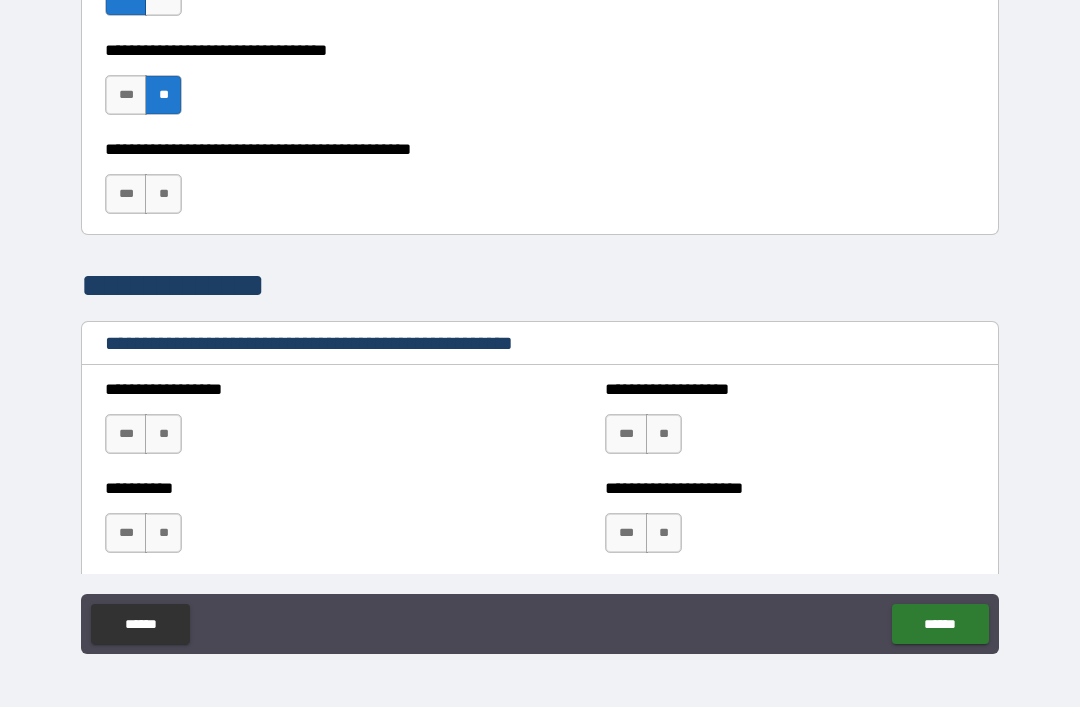 scroll, scrollTop: 4687, scrollLeft: 0, axis: vertical 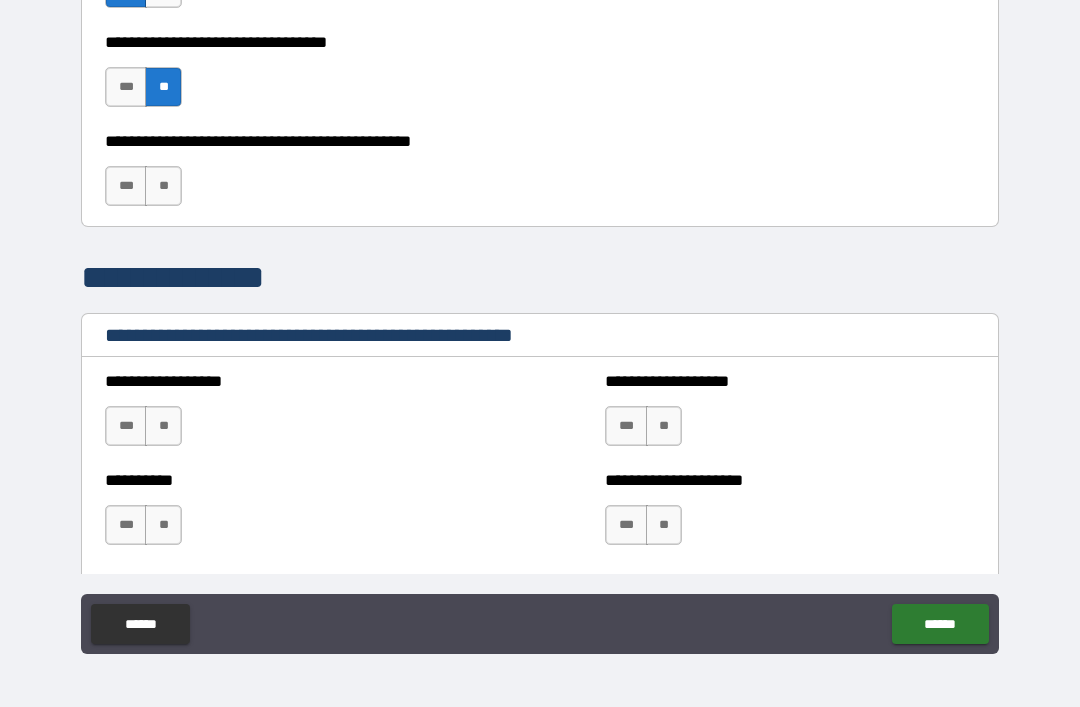 click on "***" at bounding box center (126, 186) 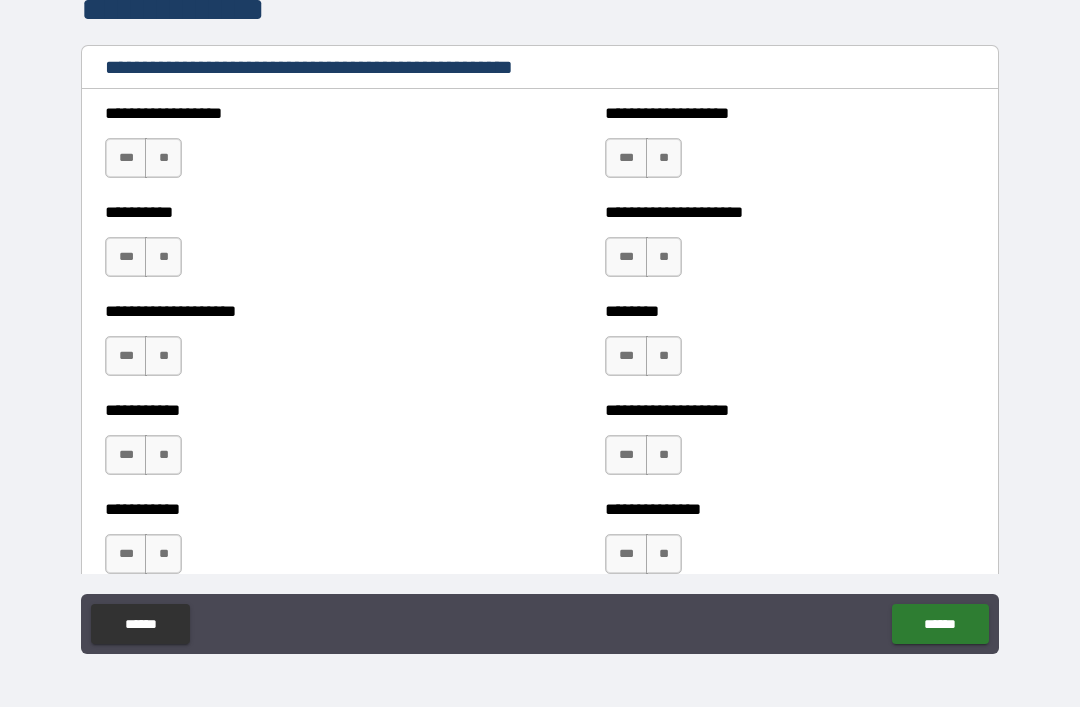 scroll, scrollTop: 4958, scrollLeft: 0, axis: vertical 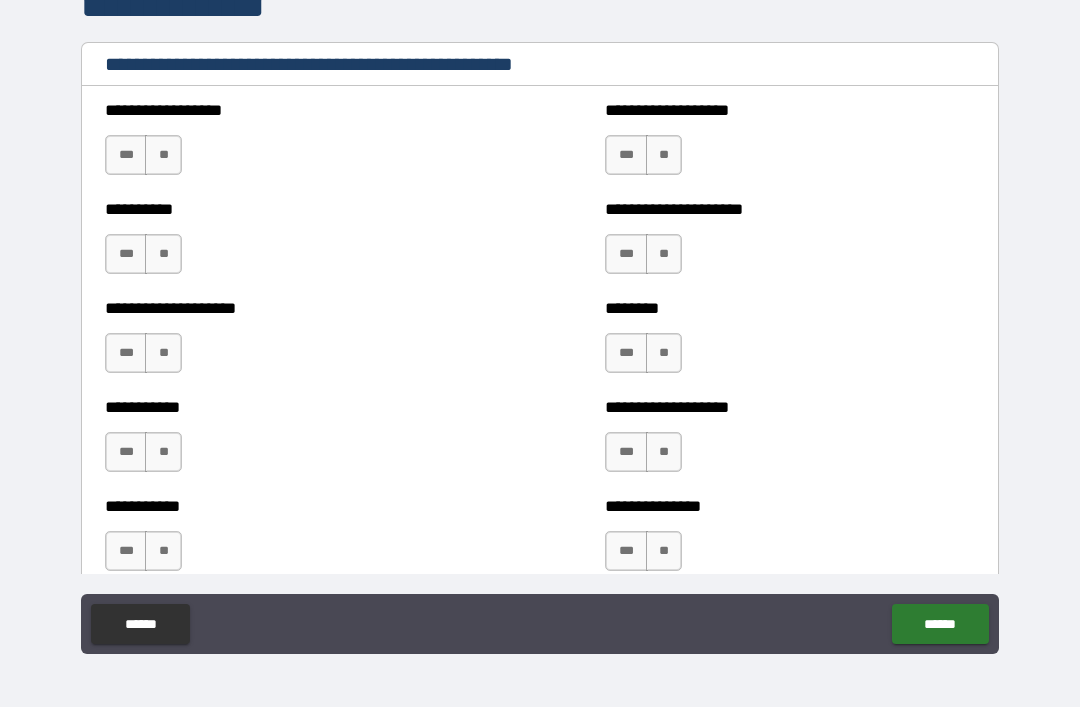 click on "**" at bounding box center (163, 155) 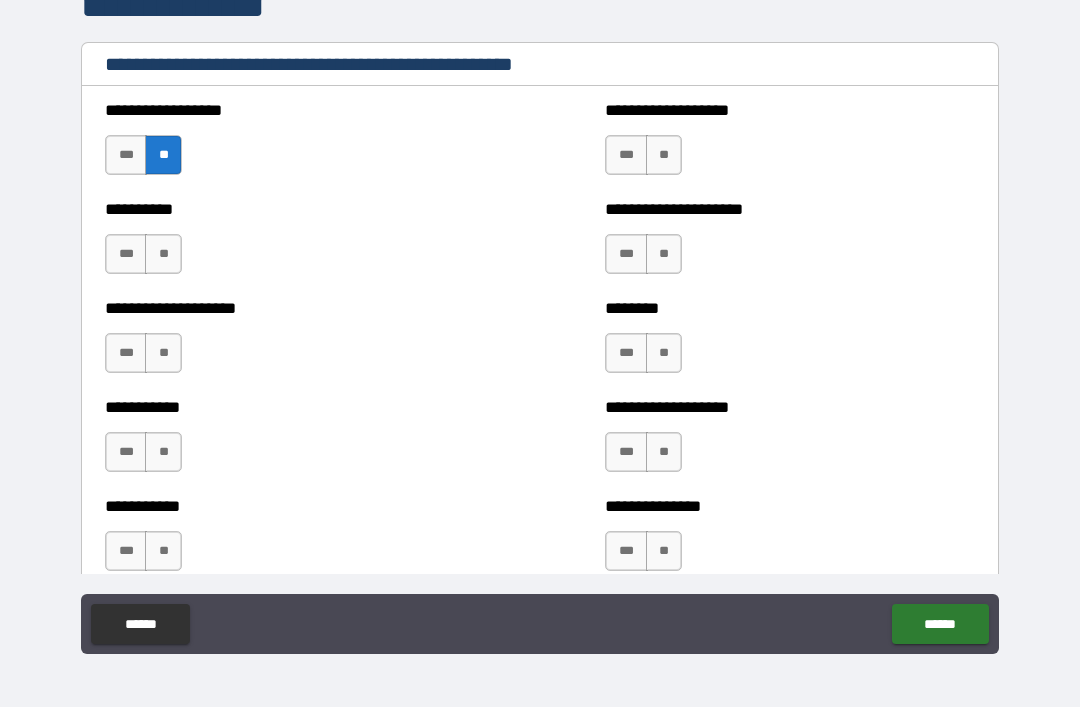 click on "**" at bounding box center (163, 254) 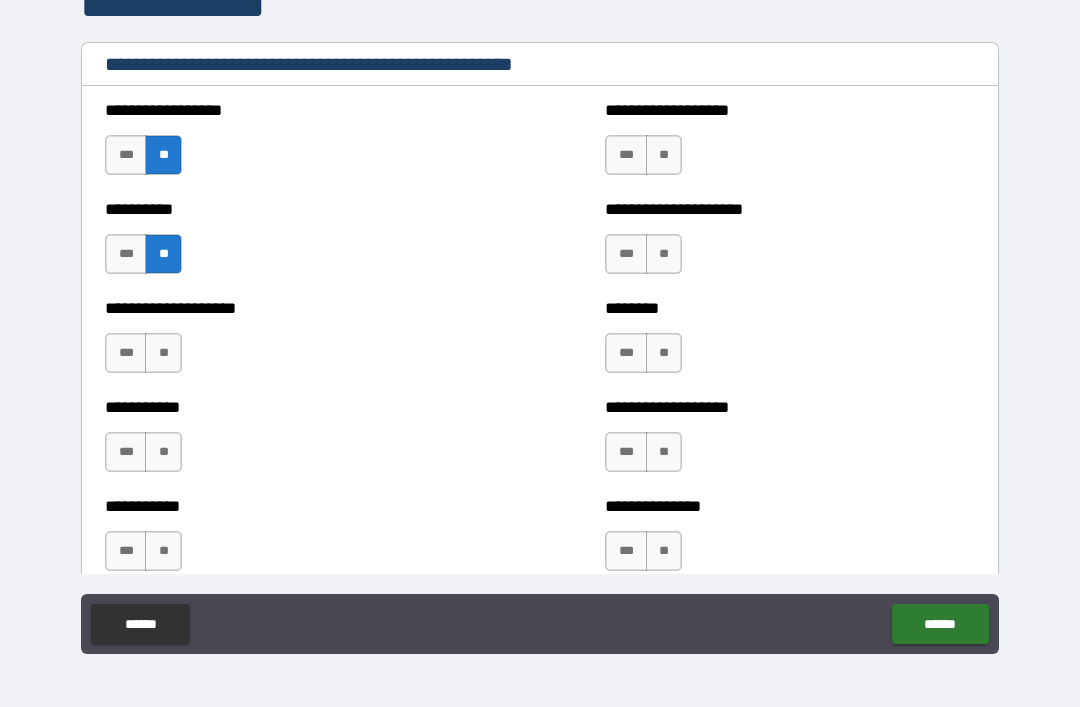 click on "**" at bounding box center (163, 353) 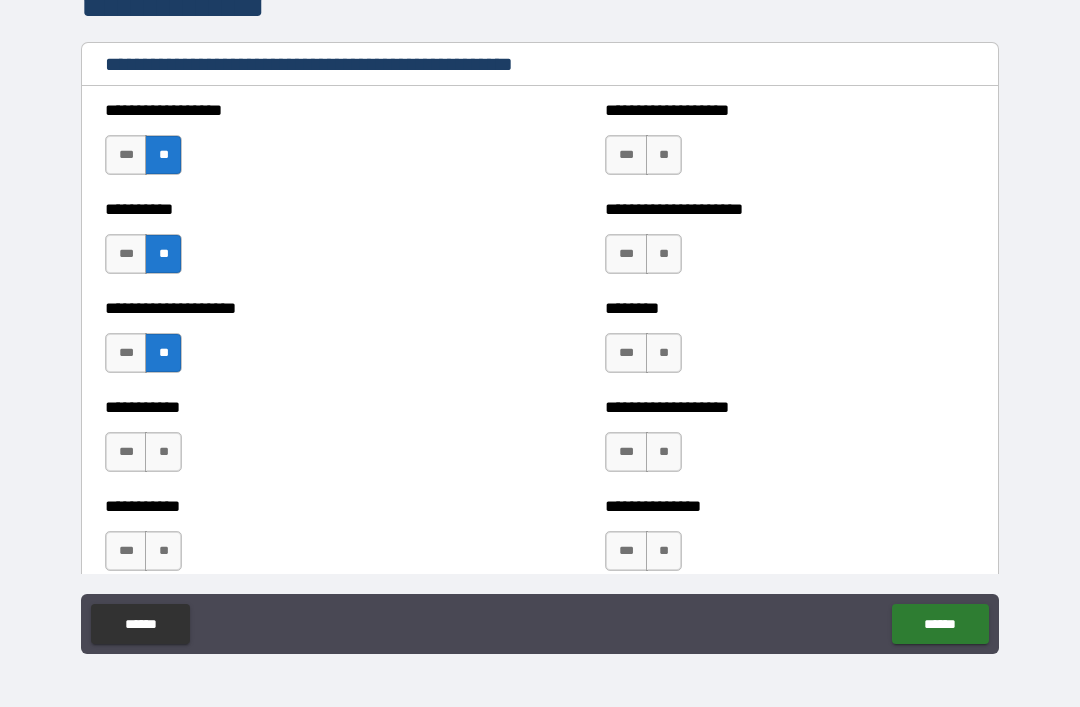 click on "**" at bounding box center [163, 452] 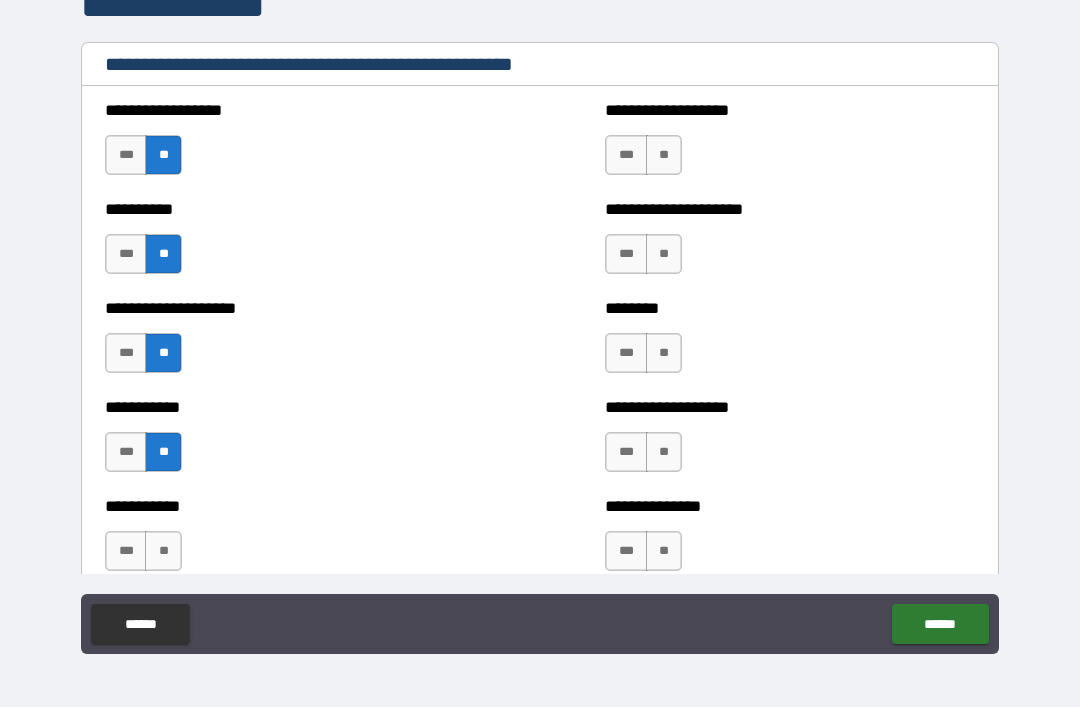 click on "**" at bounding box center (163, 551) 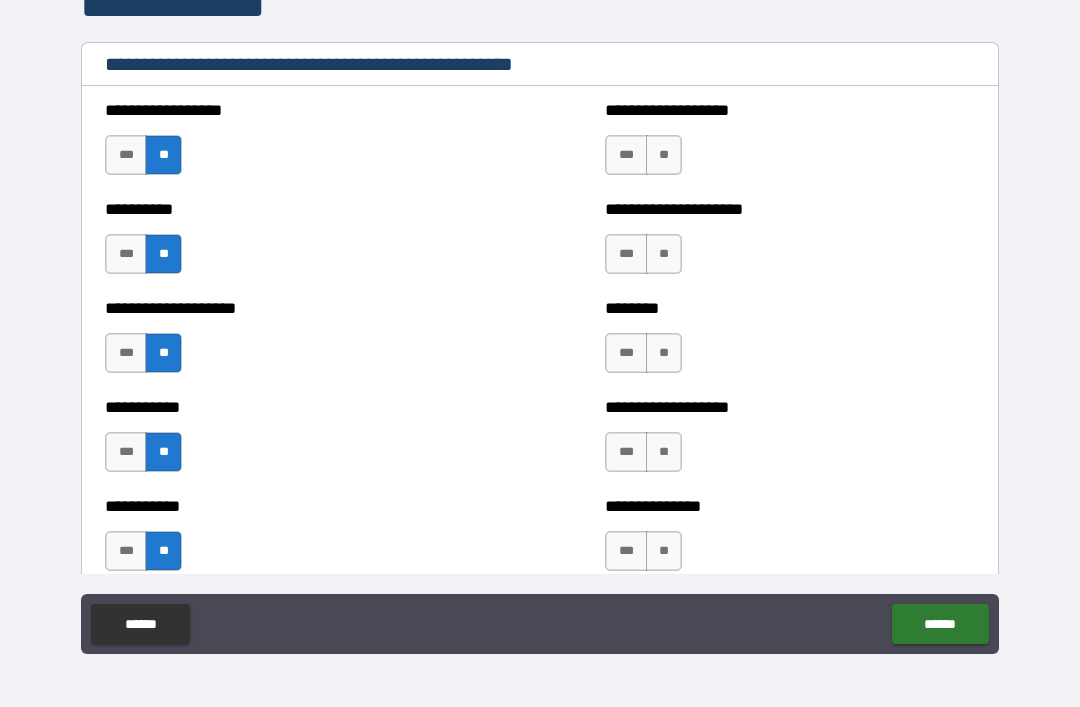 click on "**" at bounding box center (664, 155) 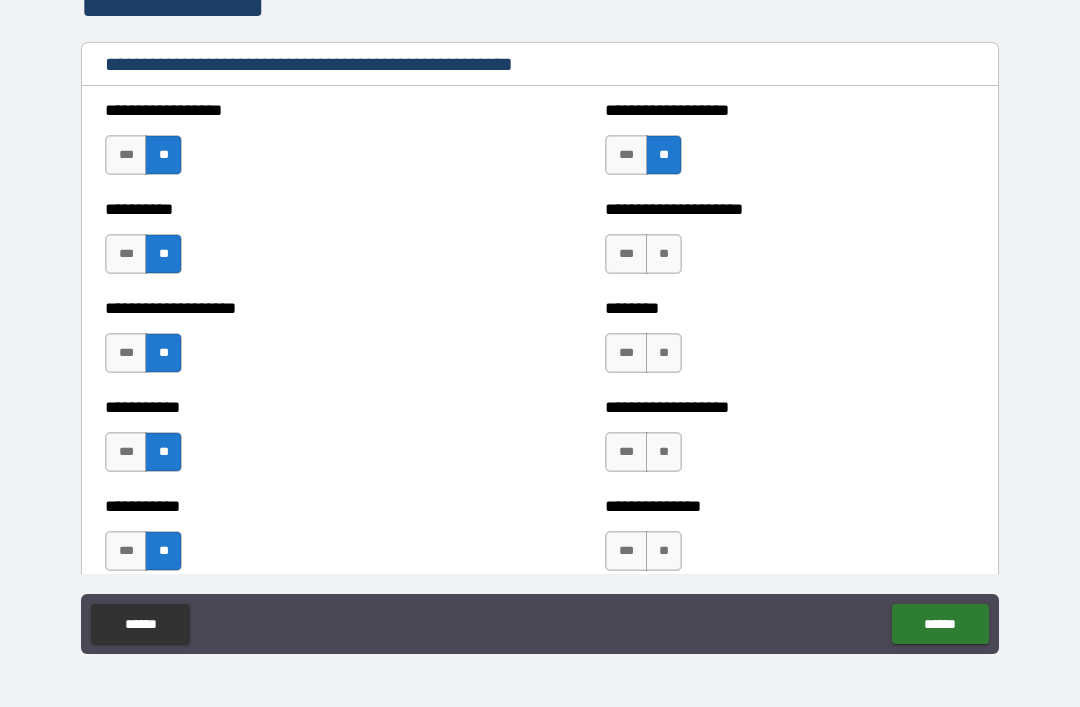 click on "**" at bounding box center [664, 254] 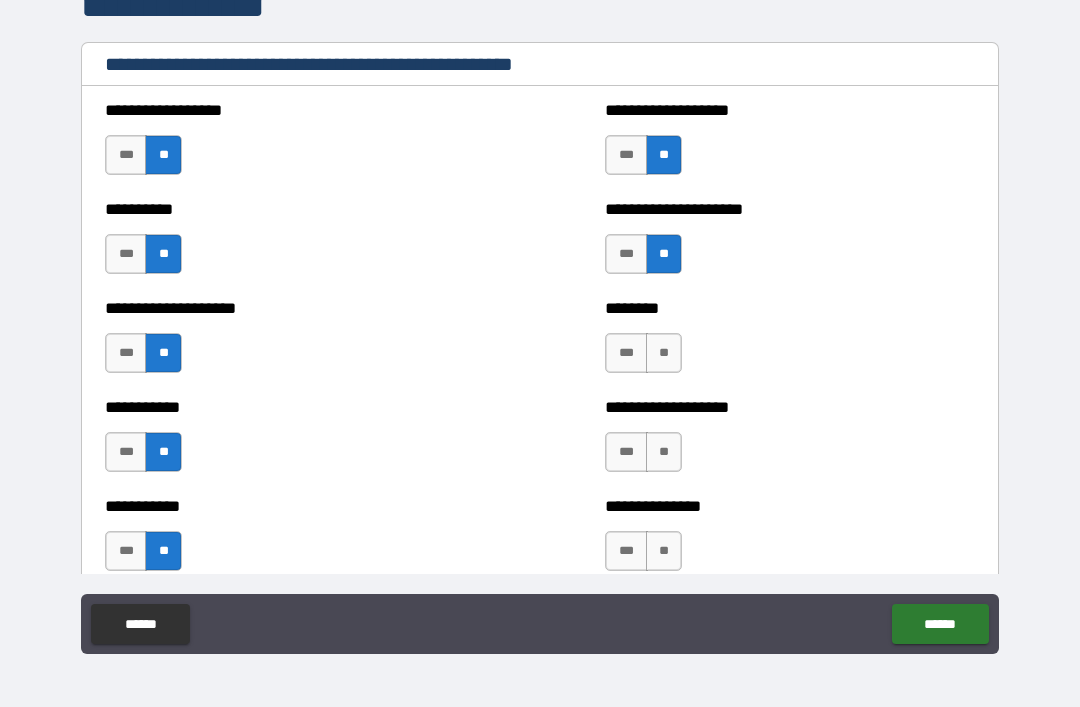 click on "**" at bounding box center [664, 254] 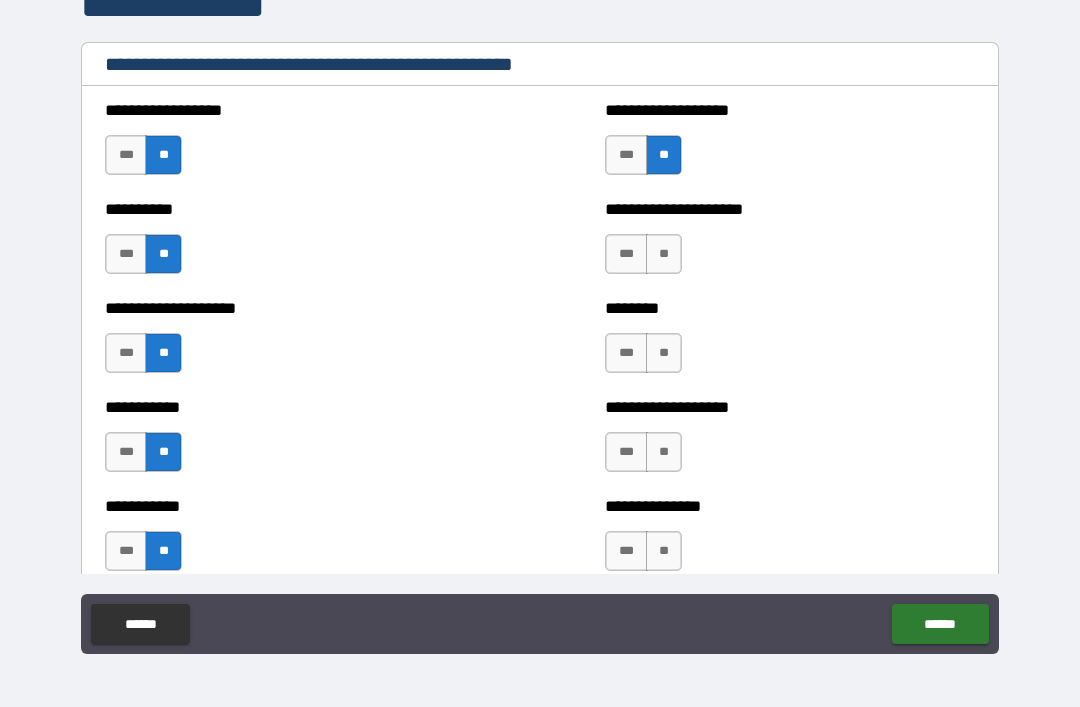click on "**" at bounding box center (664, 254) 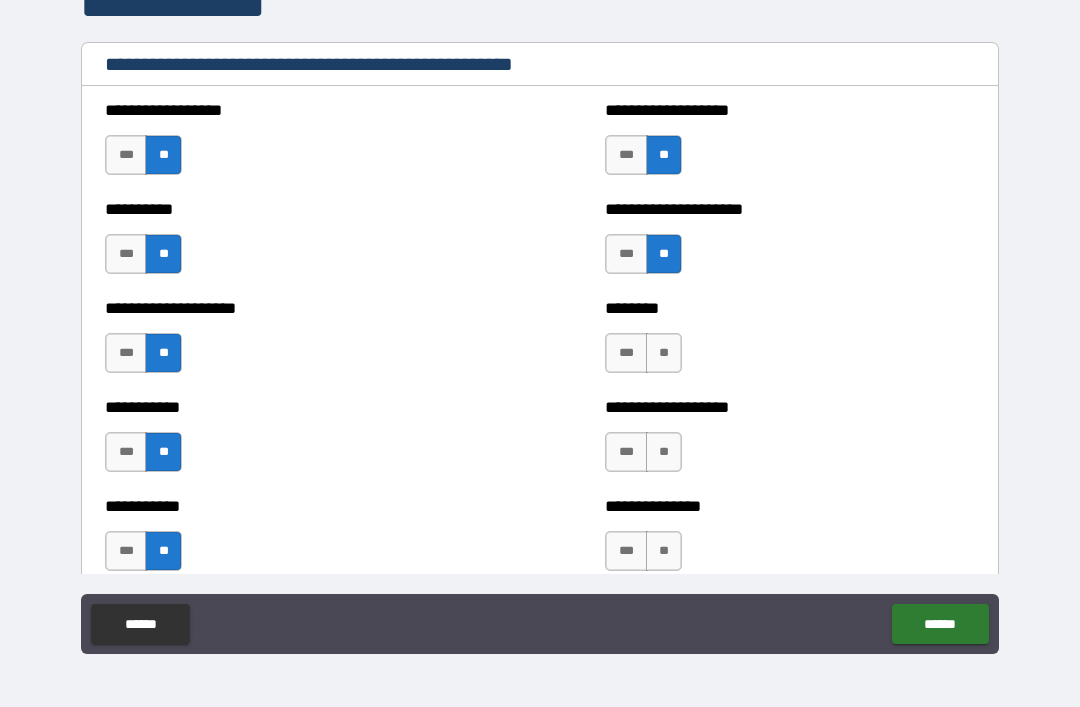 click on "**" at bounding box center (664, 353) 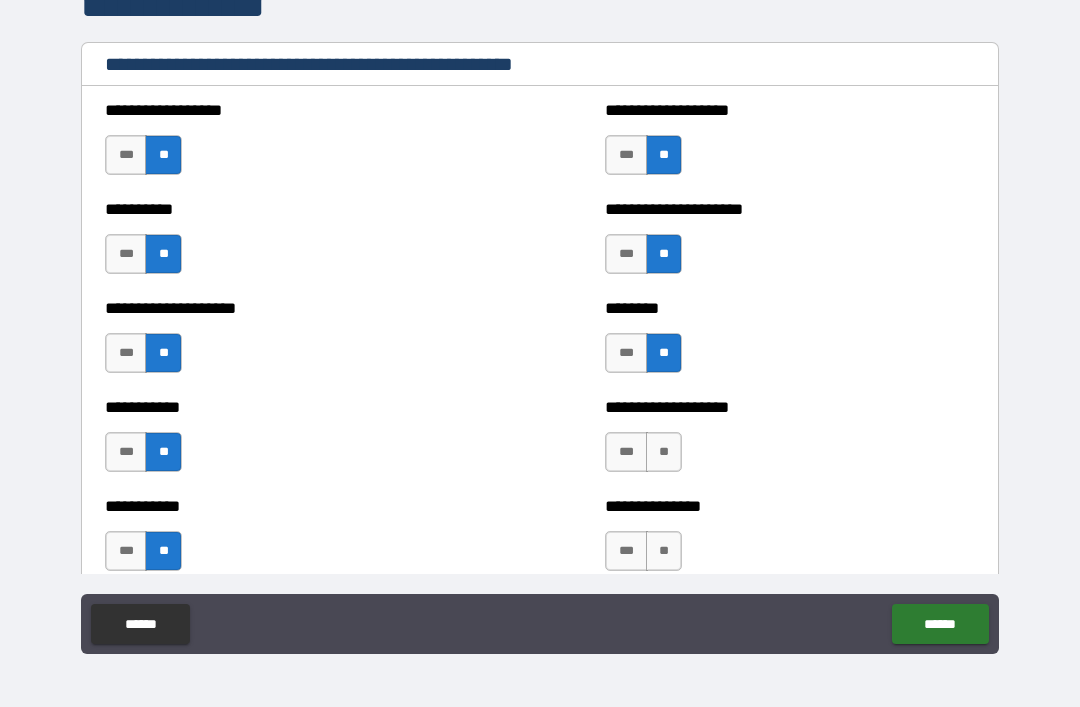 click on "**" at bounding box center [664, 452] 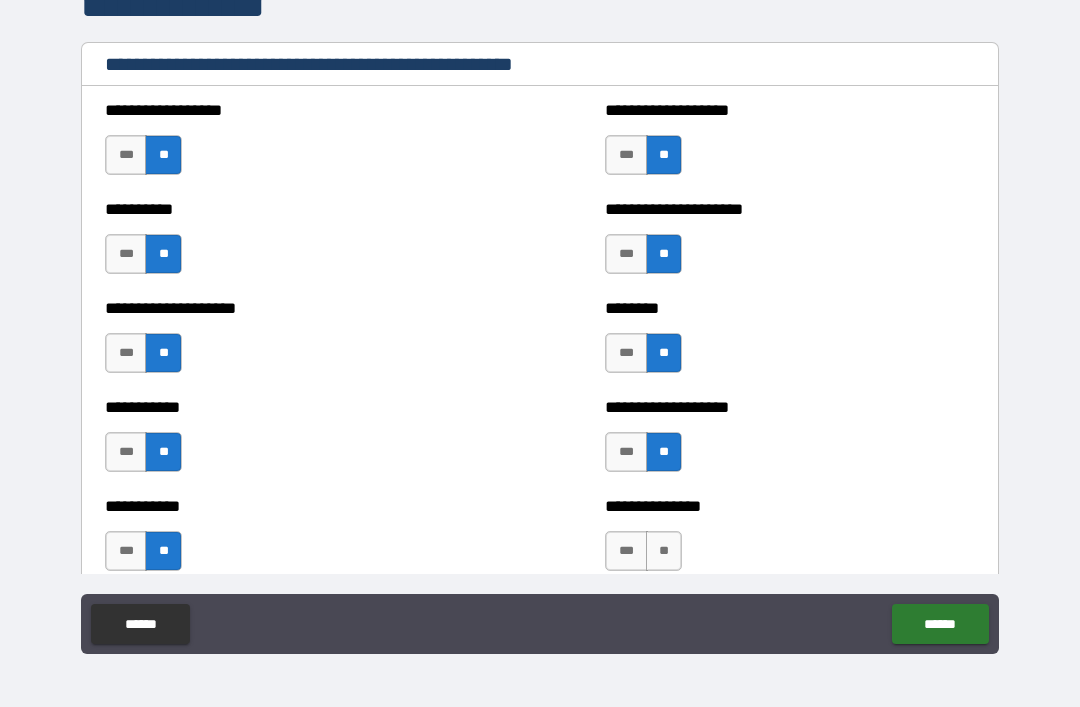click on "**" at bounding box center [664, 551] 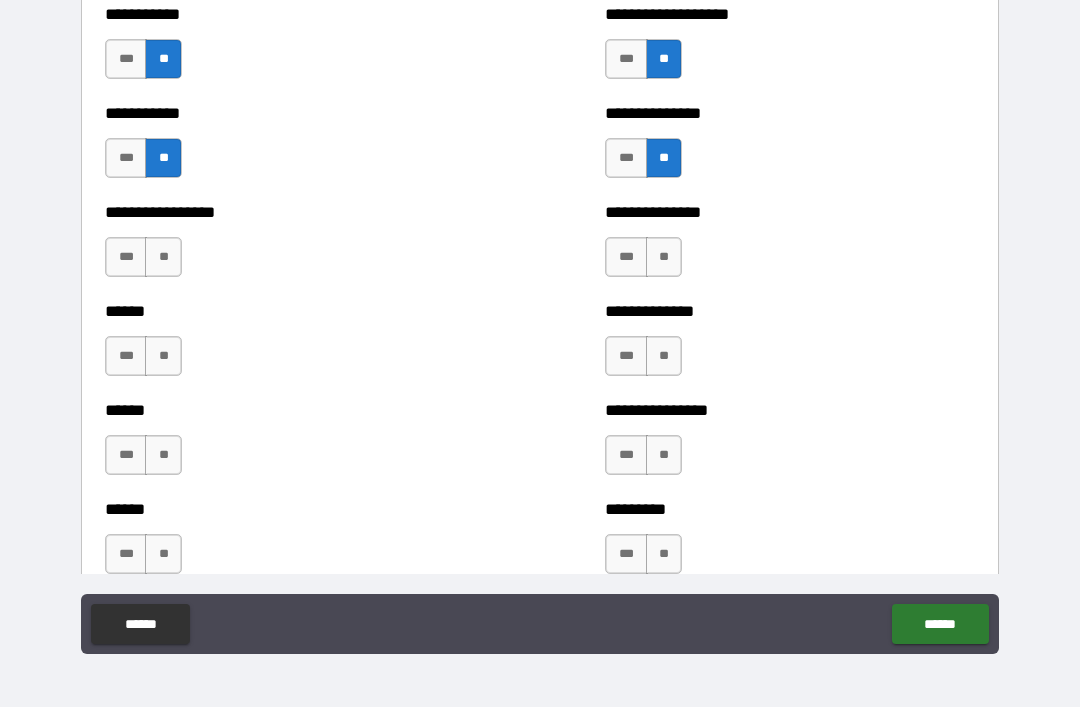 scroll, scrollTop: 5352, scrollLeft: 0, axis: vertical 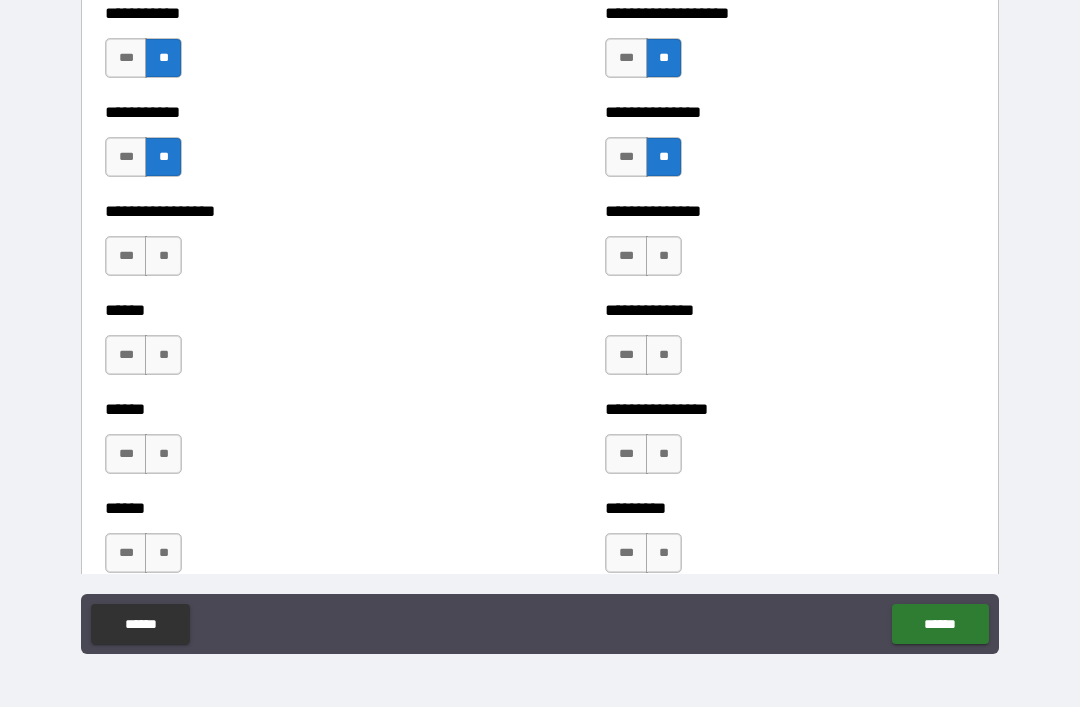 click on "**" at bounding box center (163, 256) 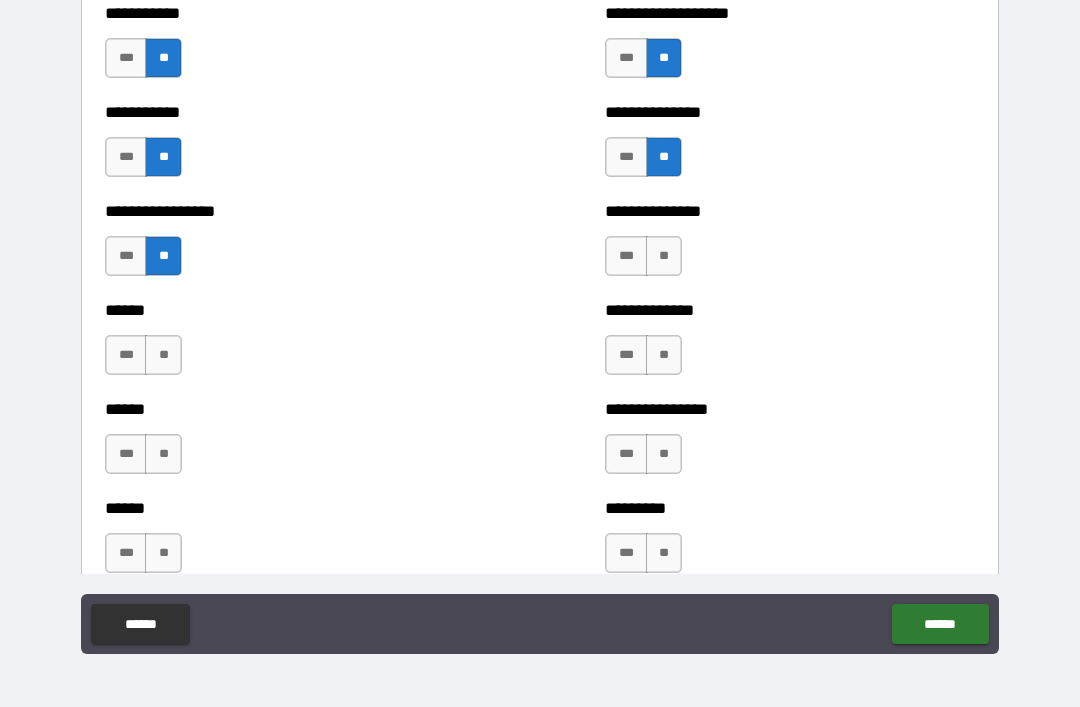 click on "**" at bounding box center (163, 355) 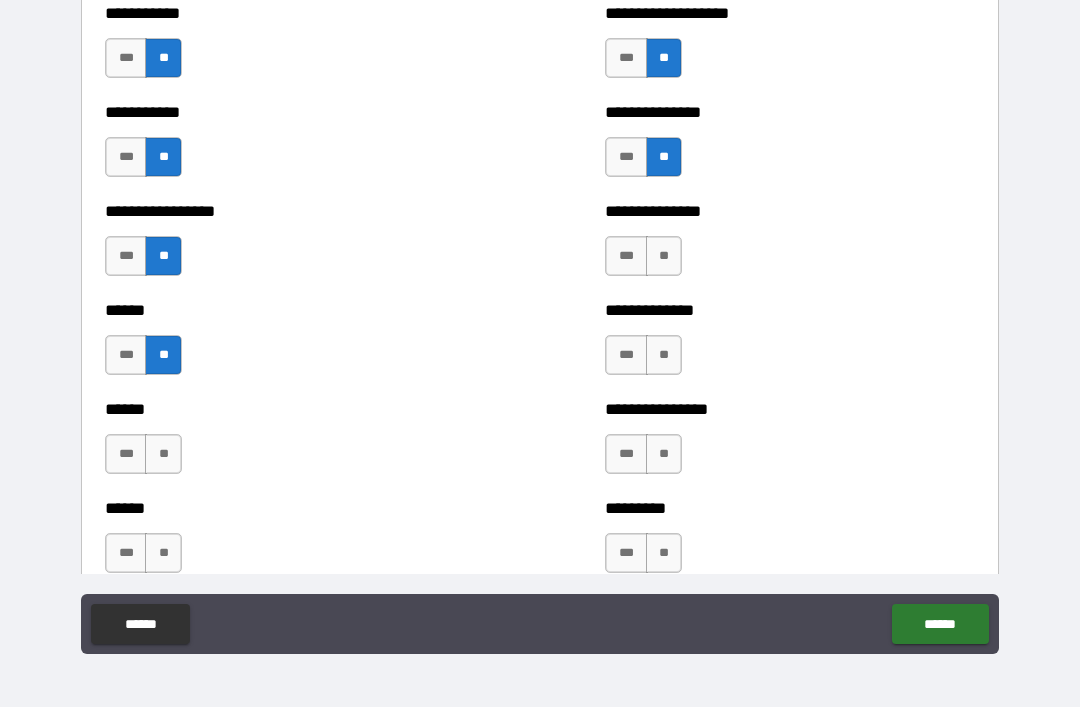 click on "**" at bounding box center (163, 454) 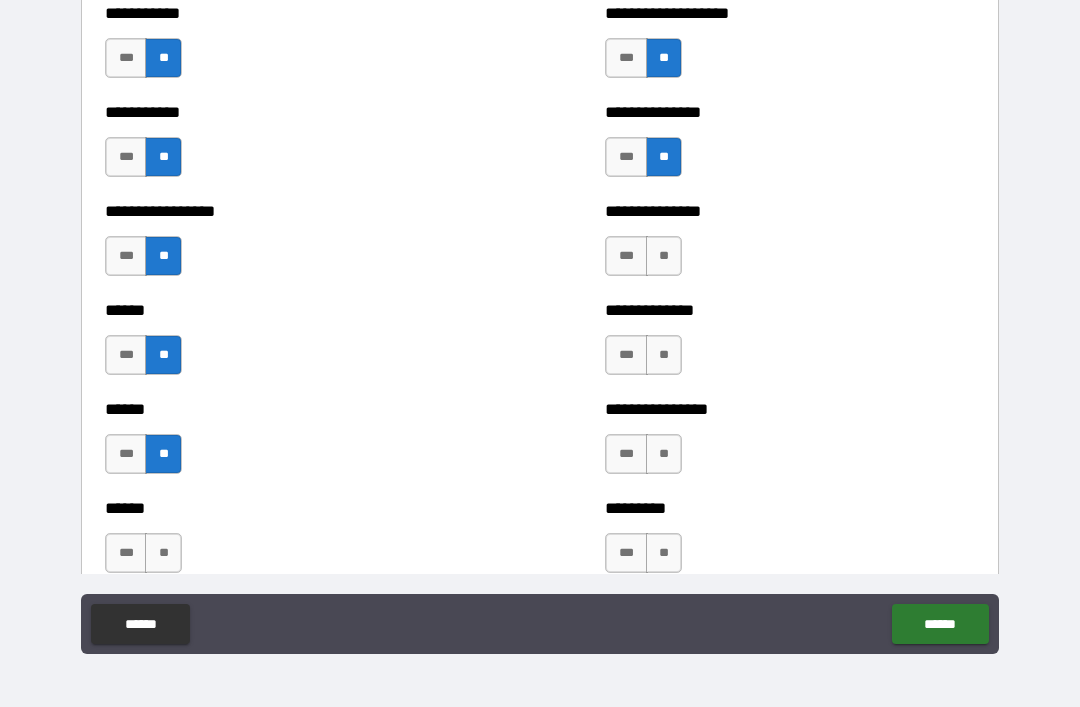 click on "**" at bounding box center (163, 553) 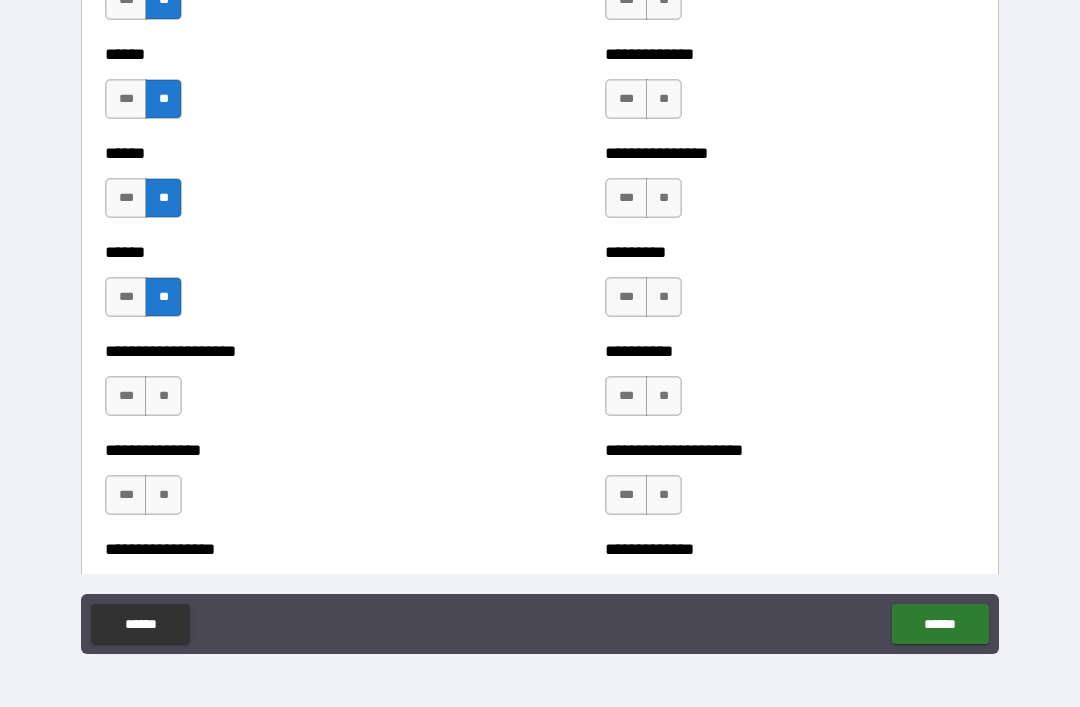 scroll, scrollTop: 5607, scrollLeft: 0, axis: vertical 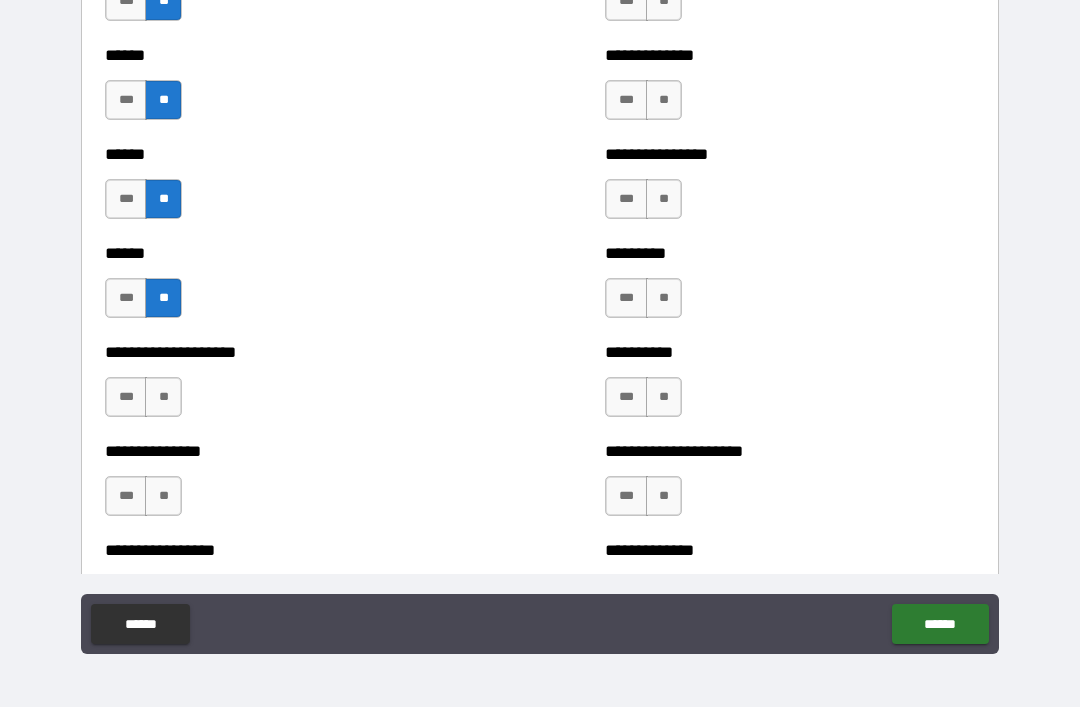 click on "***" at bounding box center [126, 397] 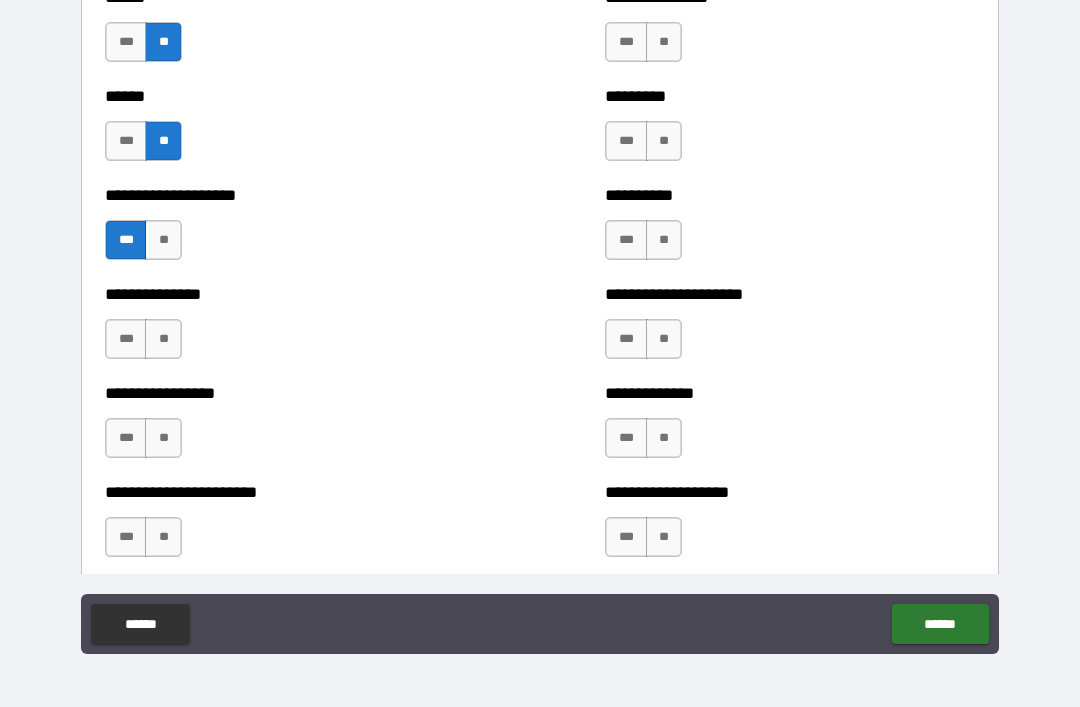 scroll, scrollTop: 5766, scrollLeft: 0, axis: vertical 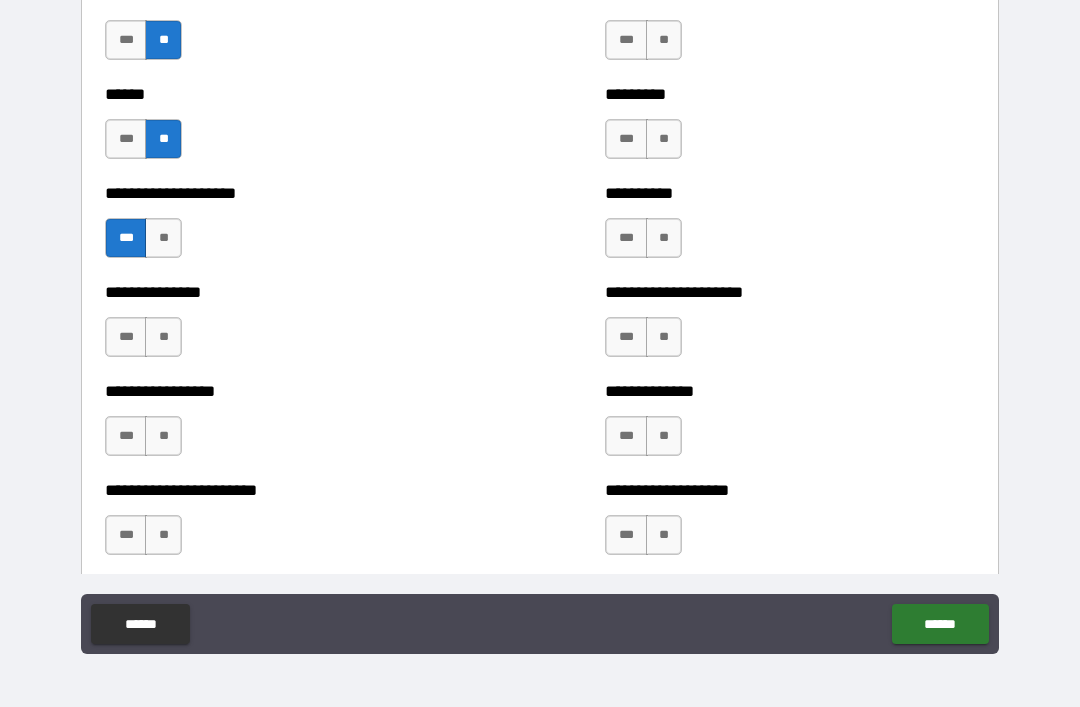 click on "***" at bounding box center [126, 337] 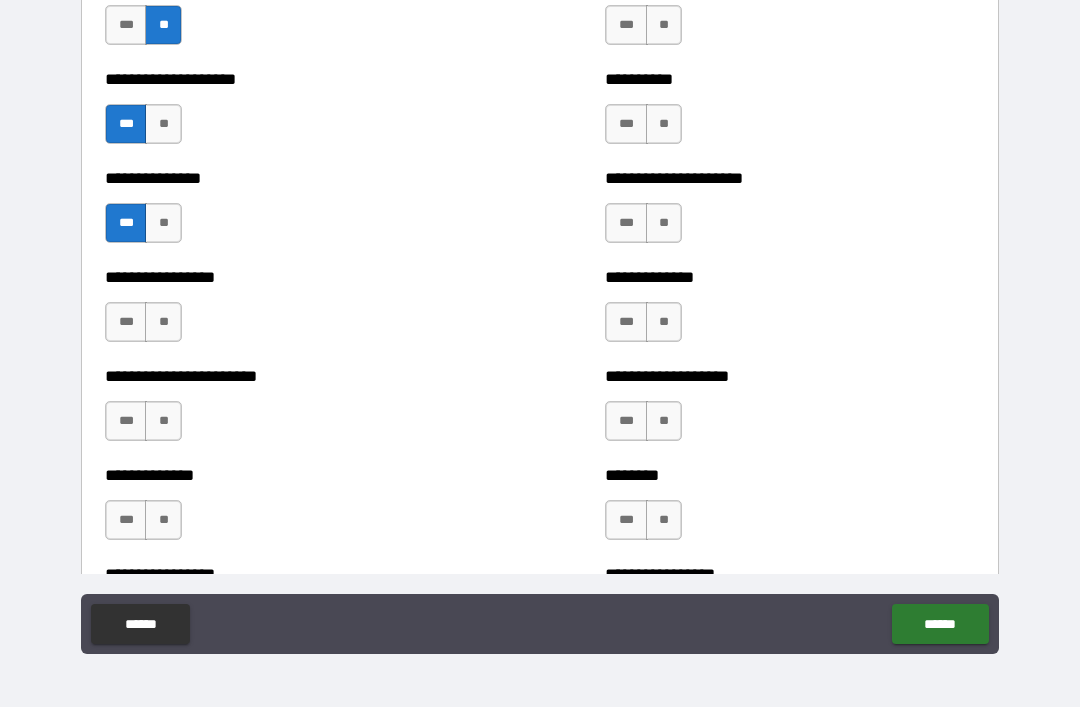 scroll, scrollTop: 5881, scrollLeft: 0, axis: vertical 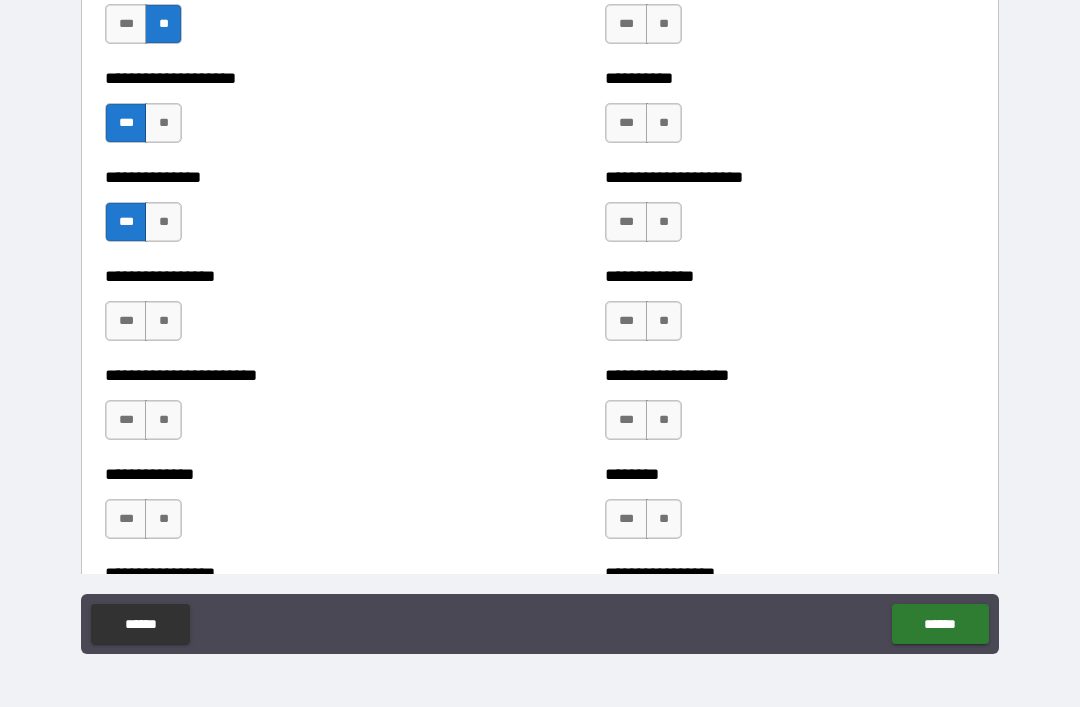 click on "**********" at bounding box center [290, 375] 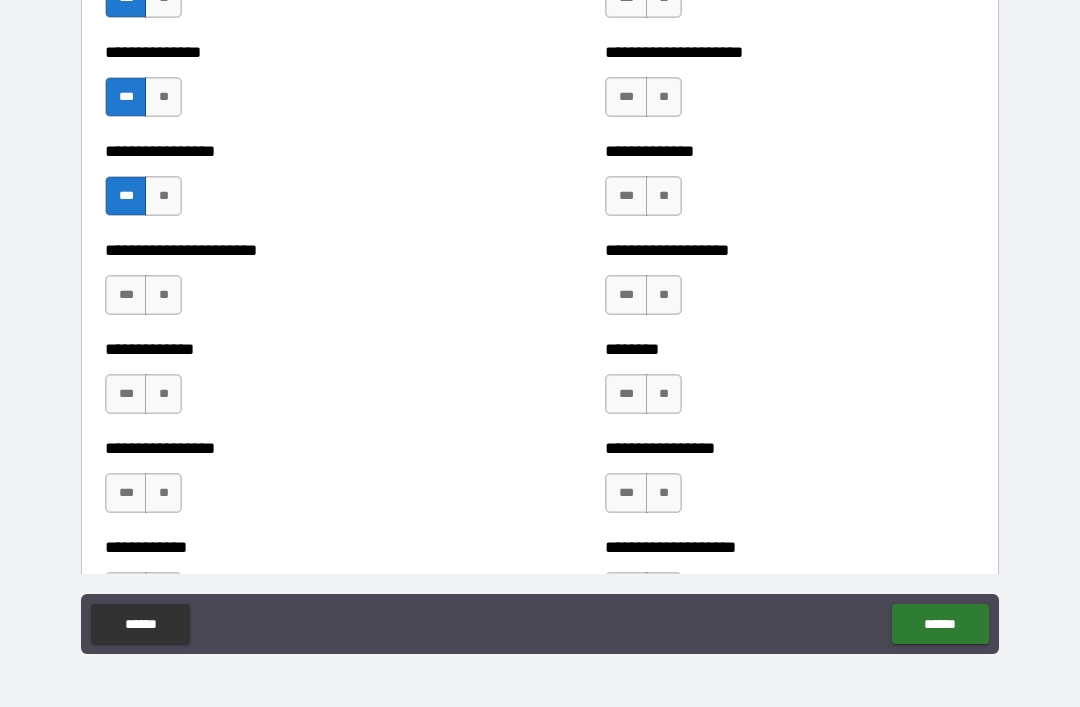 scroll, scrollTop: 6011, scrollLeft: 0, axis: vertical 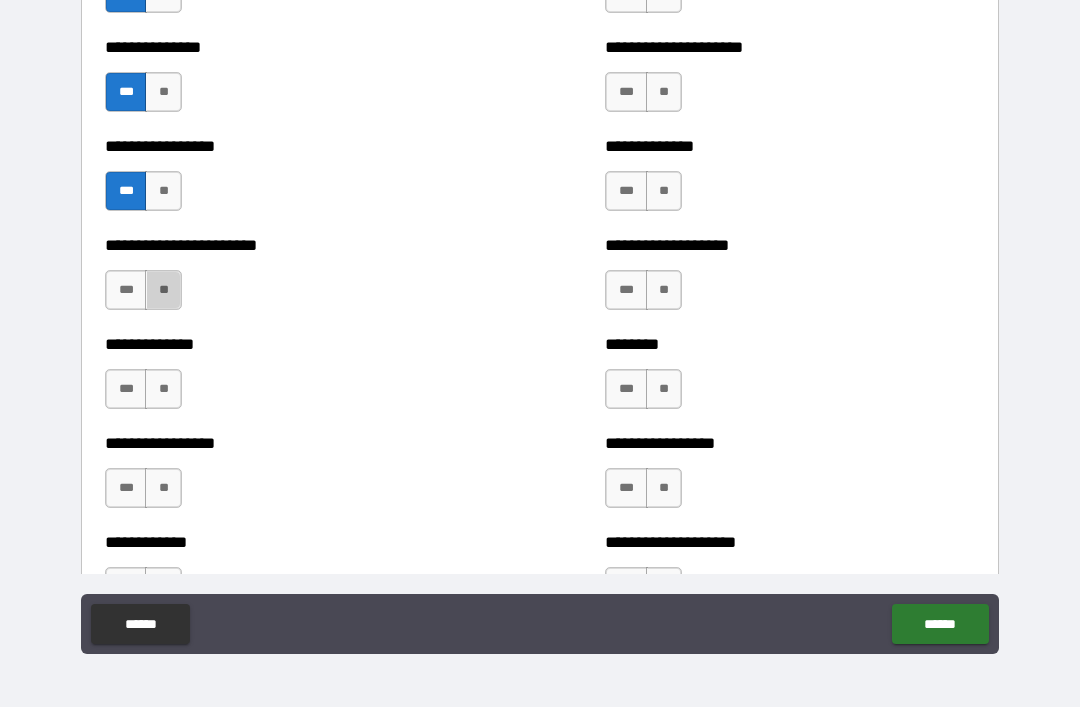 click on "**" at bounding box center (163, 290) 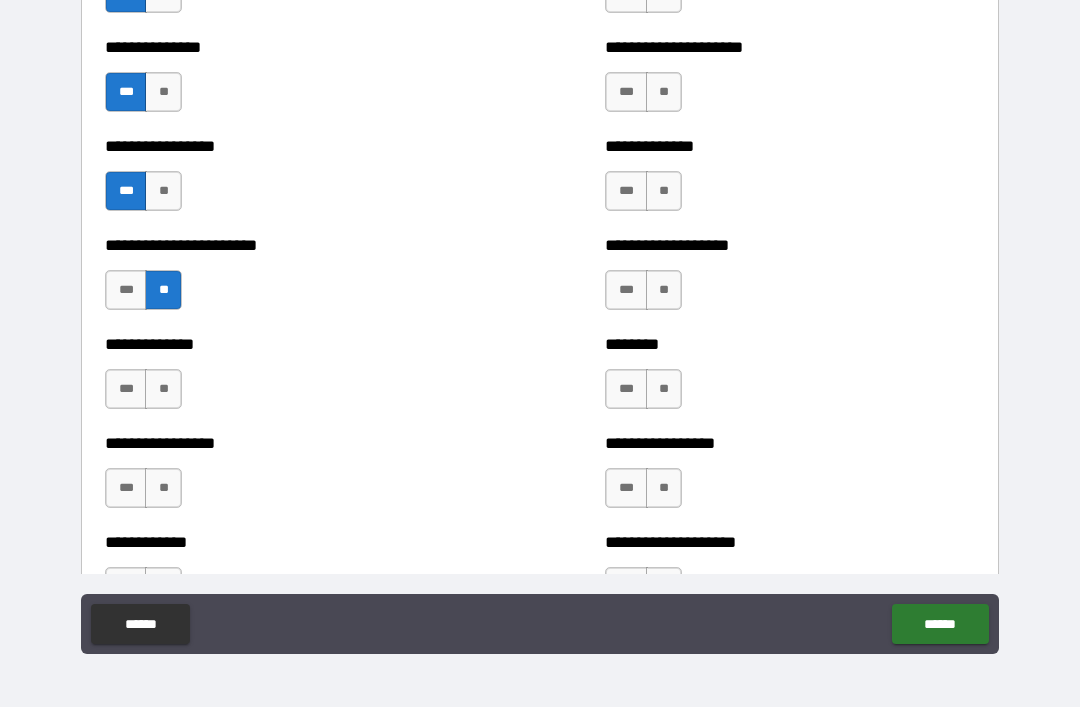click on "**" at bounding box center [163, 389] 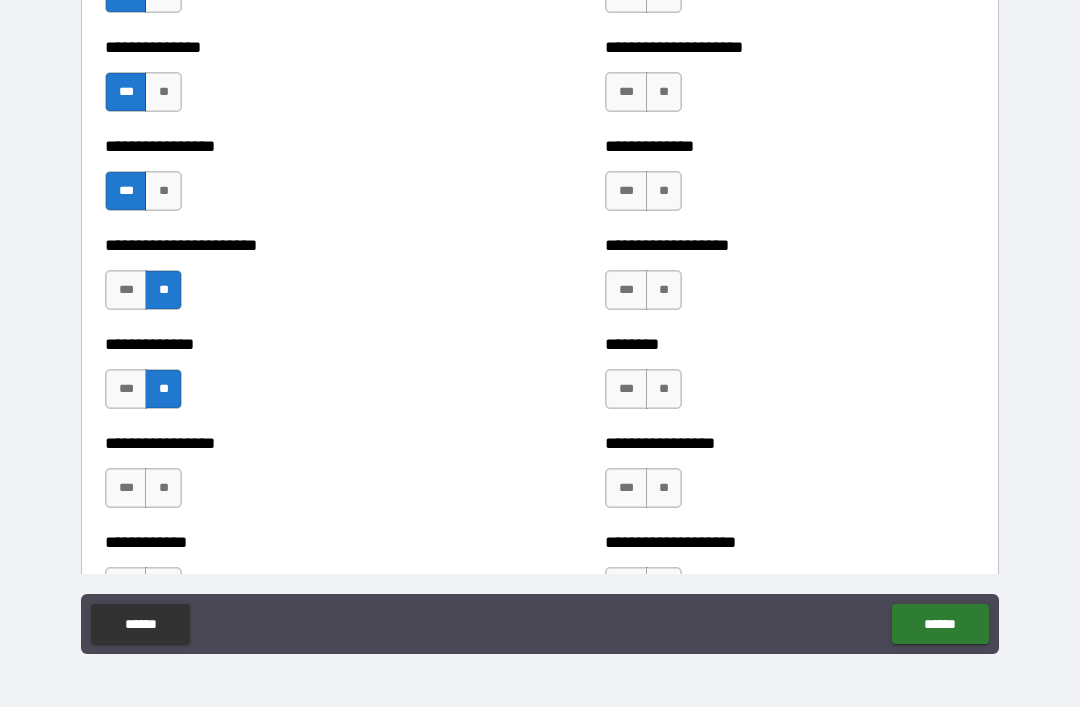 click on "**" at bounding box center [163, 488] 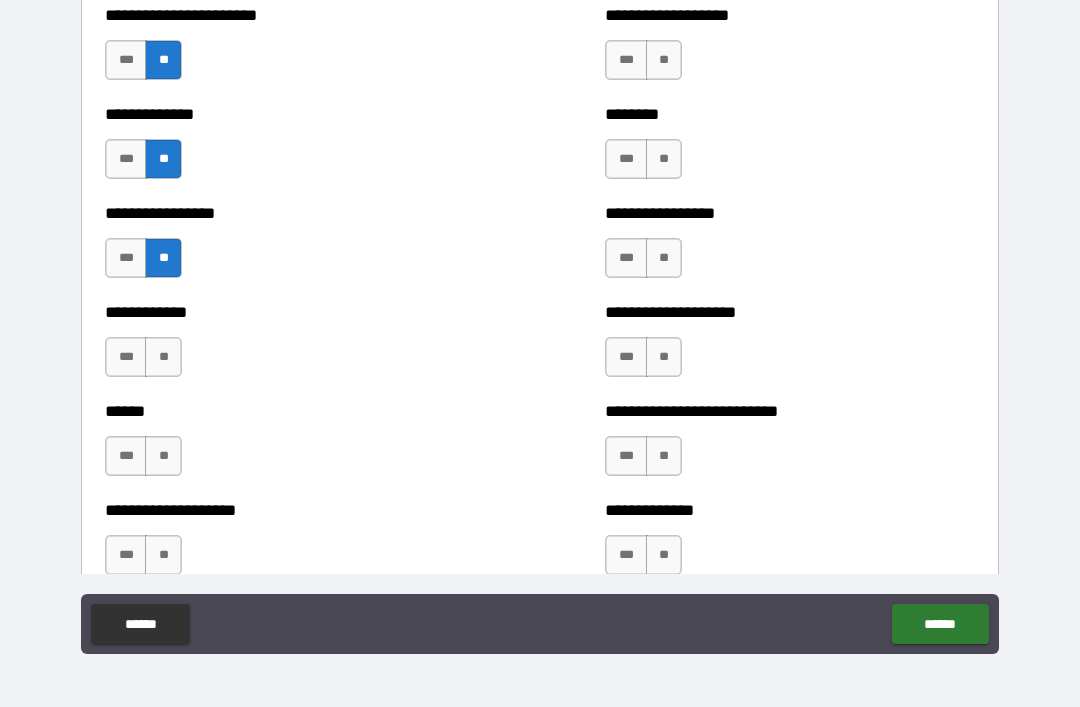 scroll, scrollTop: 6249, scrollLeft: 0, axis: vertical 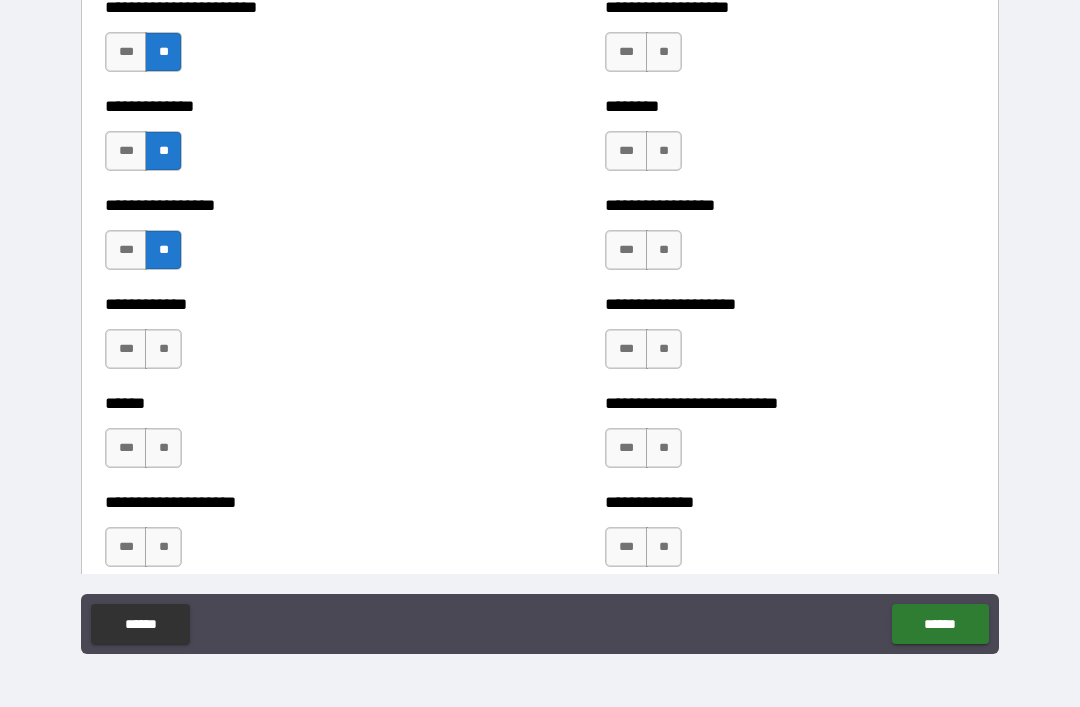 click on "***" at bounding box center (126, 250) 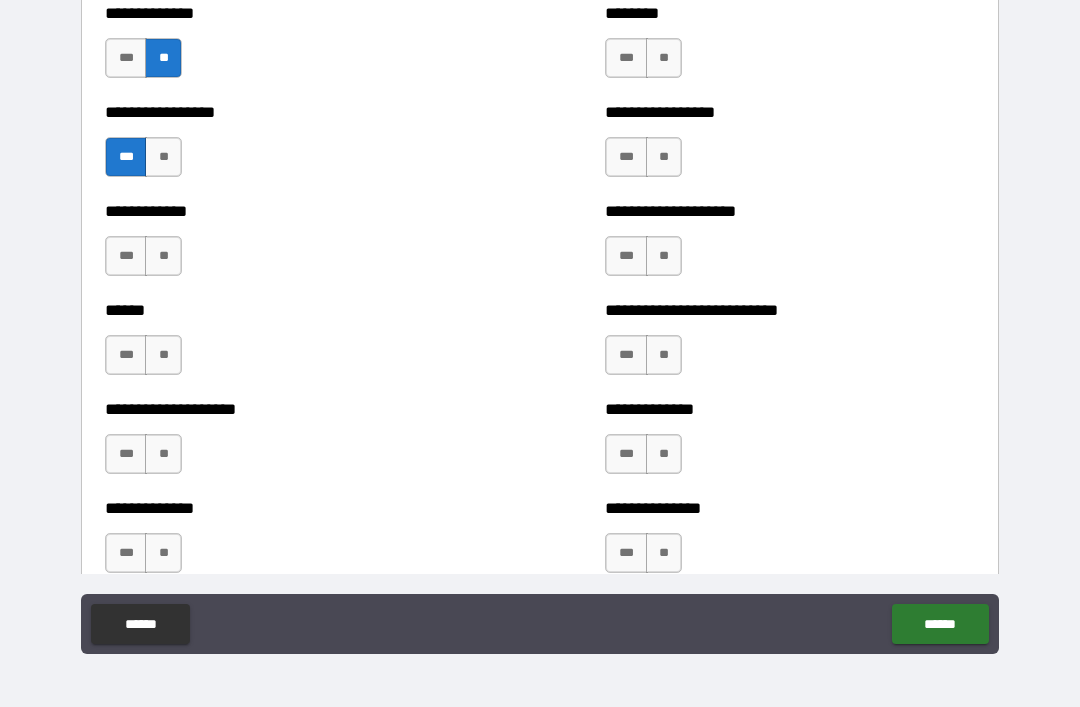 scroll, scrollTop: 6341, scrollLeft: 0, axis: vertical 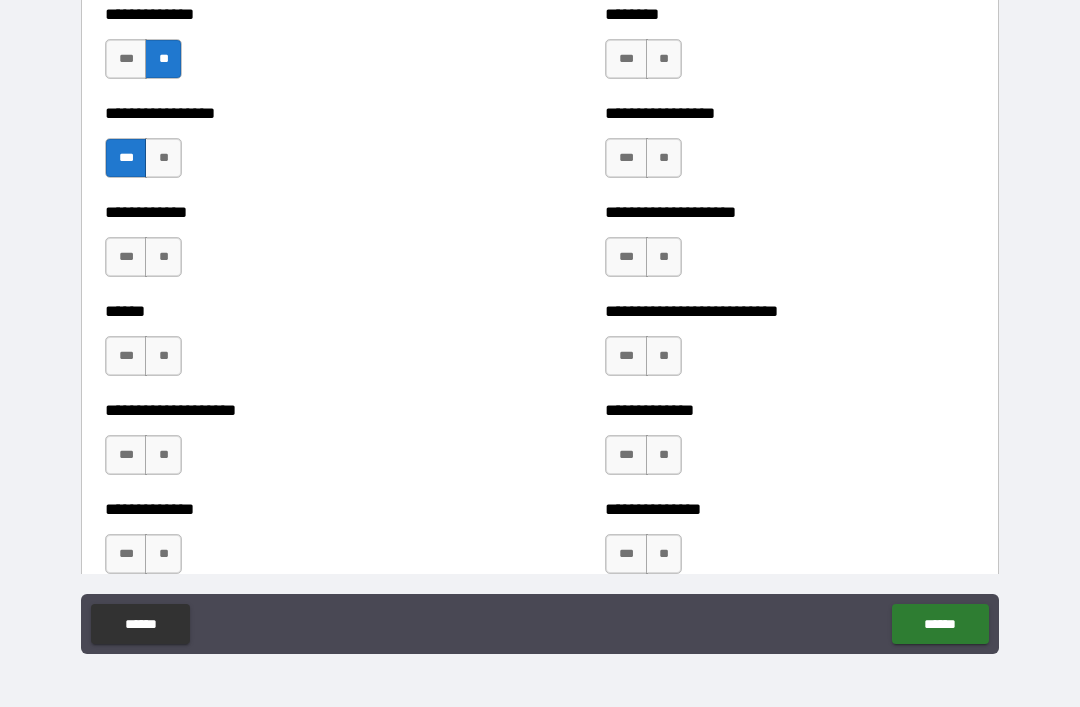 click on "**" at bounding box center [163, 257] 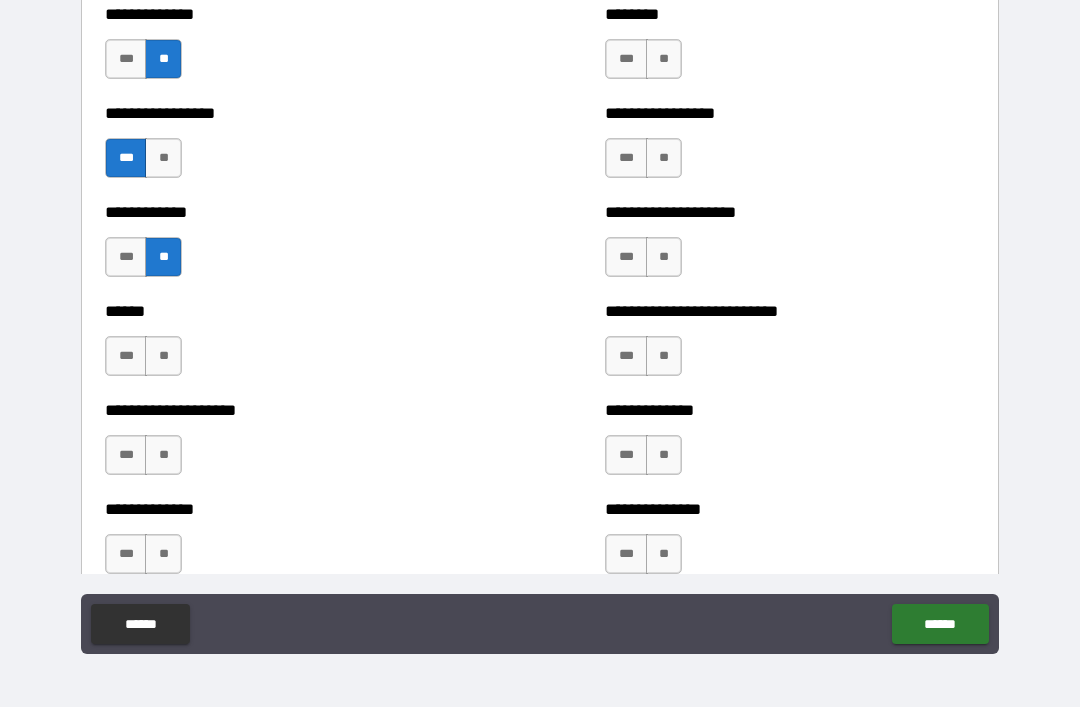 click on "**" at bounding box center (163, 356) 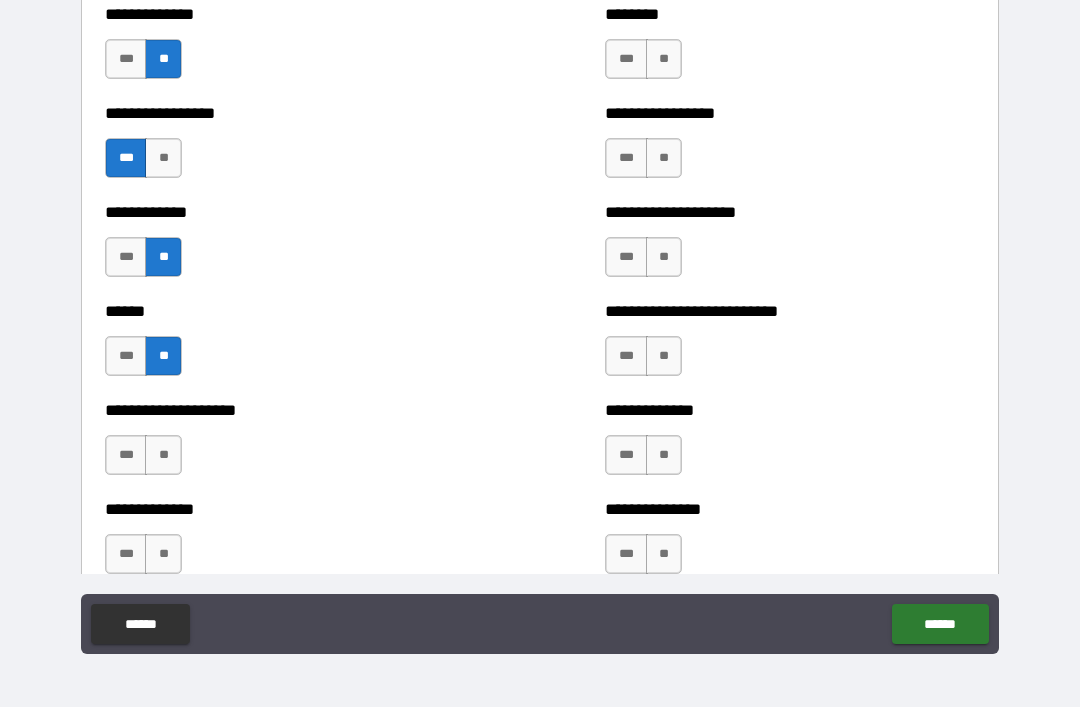click on "**" at bounding box center [163, 455] 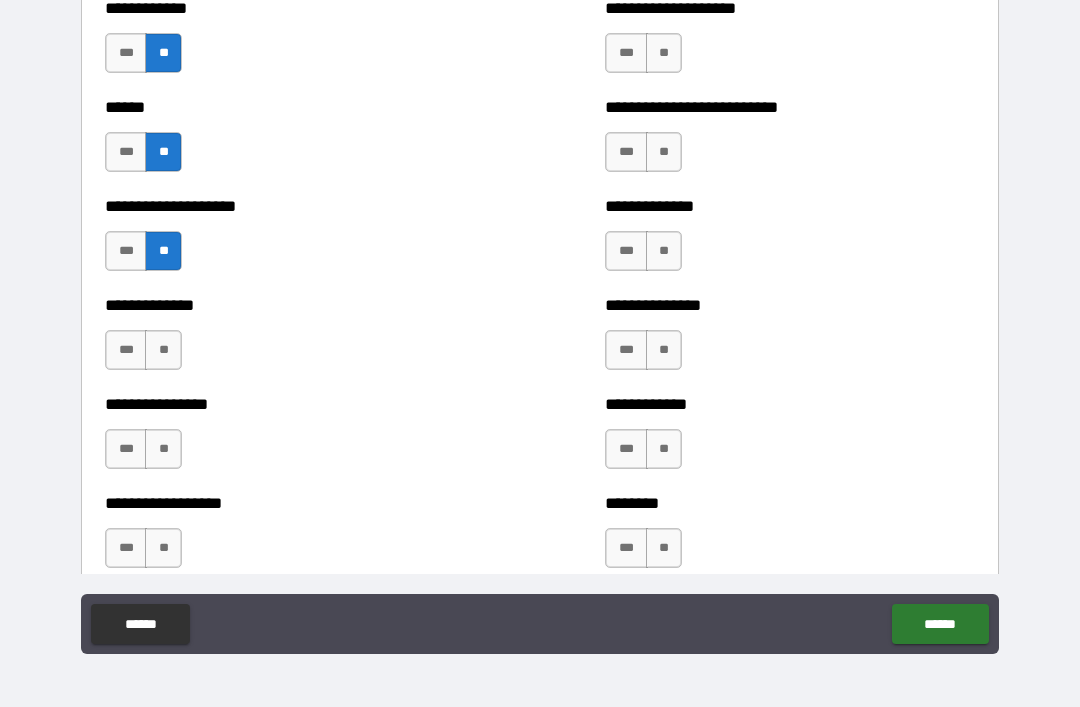 scroll, scrollTop: 6540, scrollLeft: 0, axis: vertical 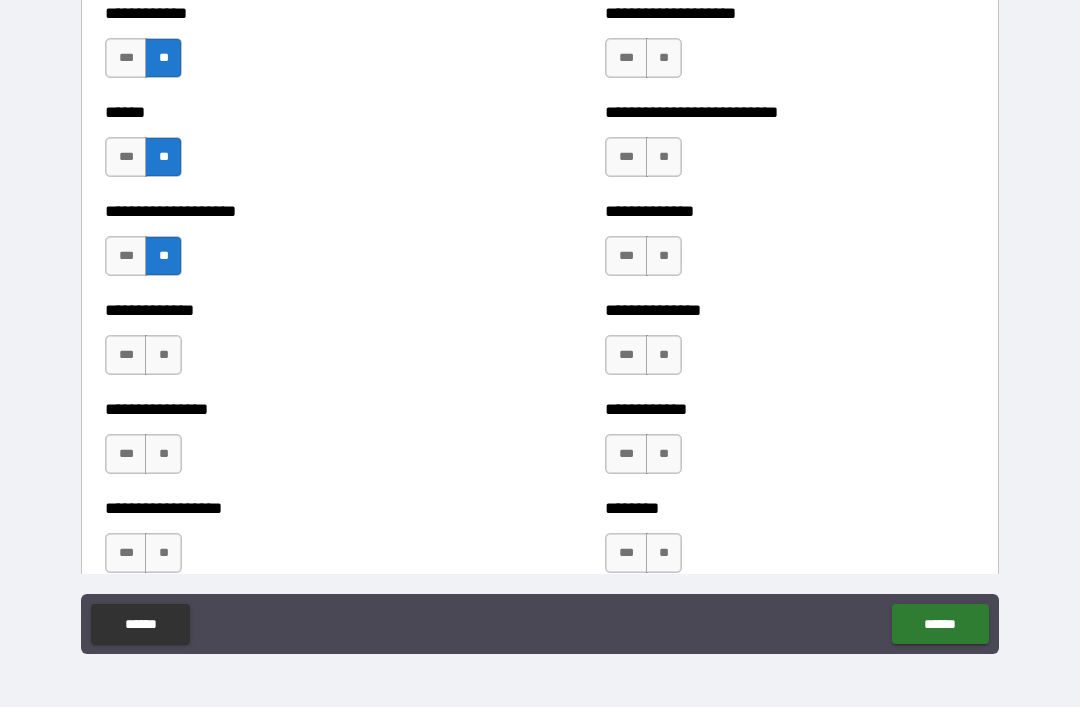click on "**" at bounding box center (163, 355) 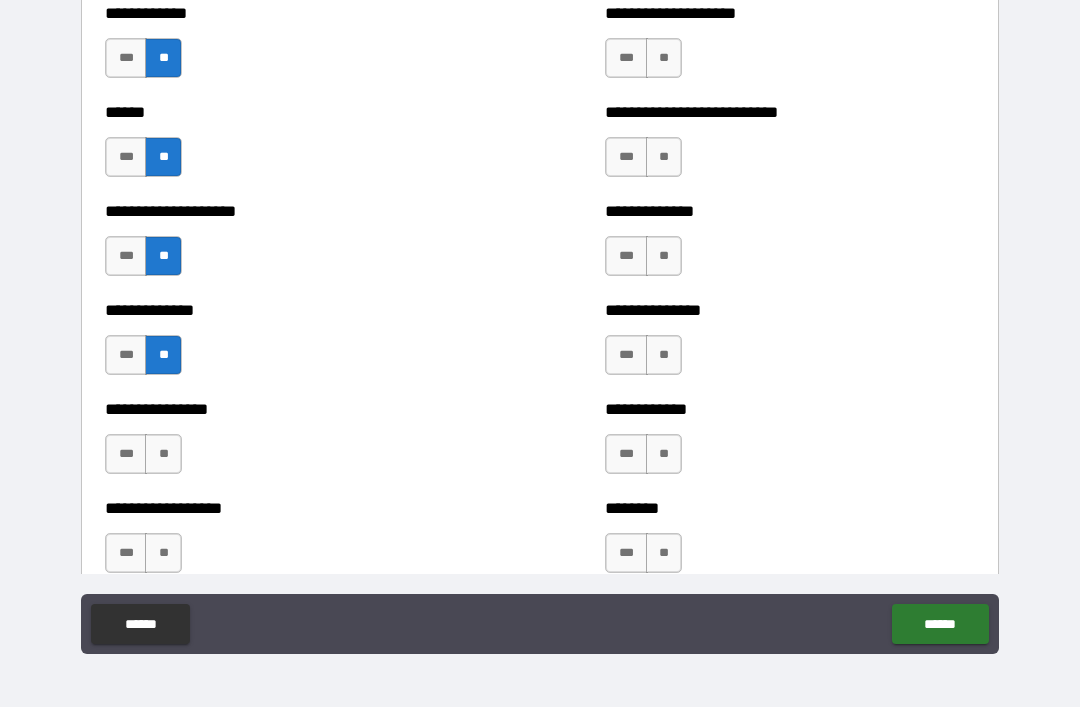 click on "**" at bounding box center (163, 454) 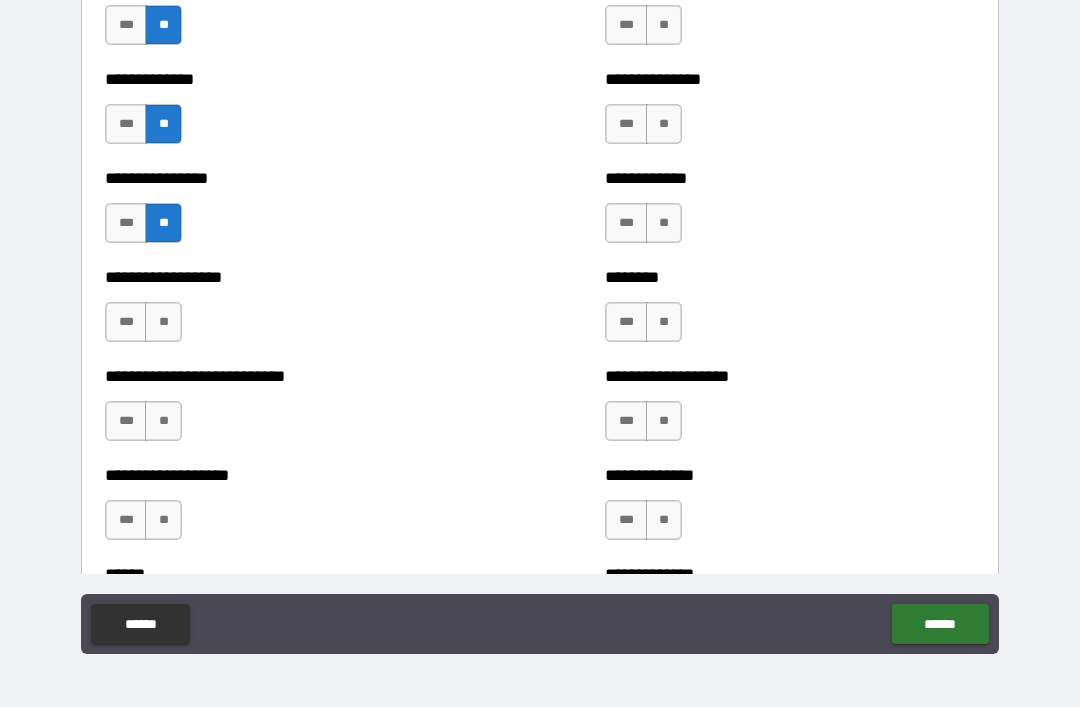 scroll, scrollTop: 6773, scrollLeft: 0, axis: vertical 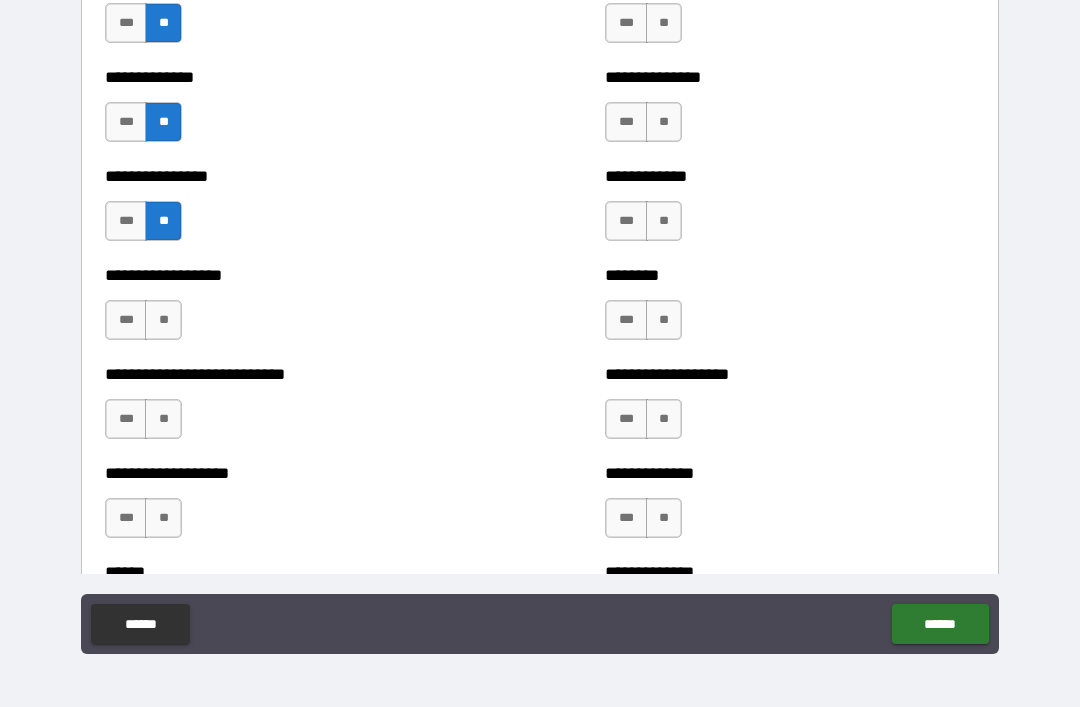 click on "**" at bounding box center (163, 320) 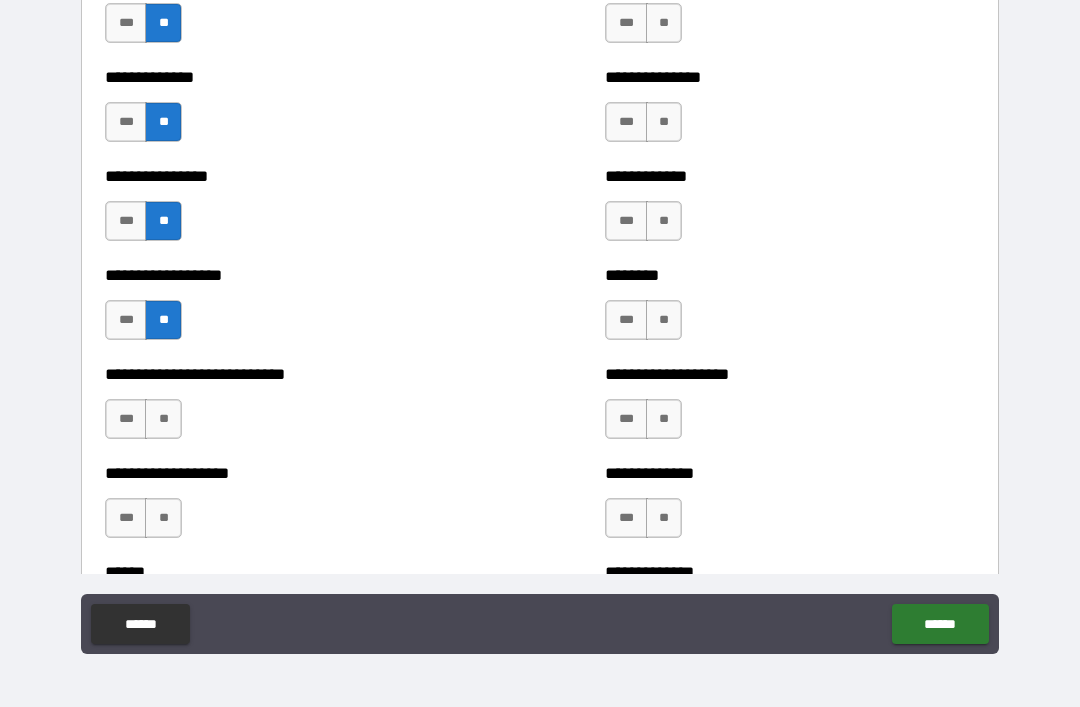 click on "**" at bounding box center (163, 419) 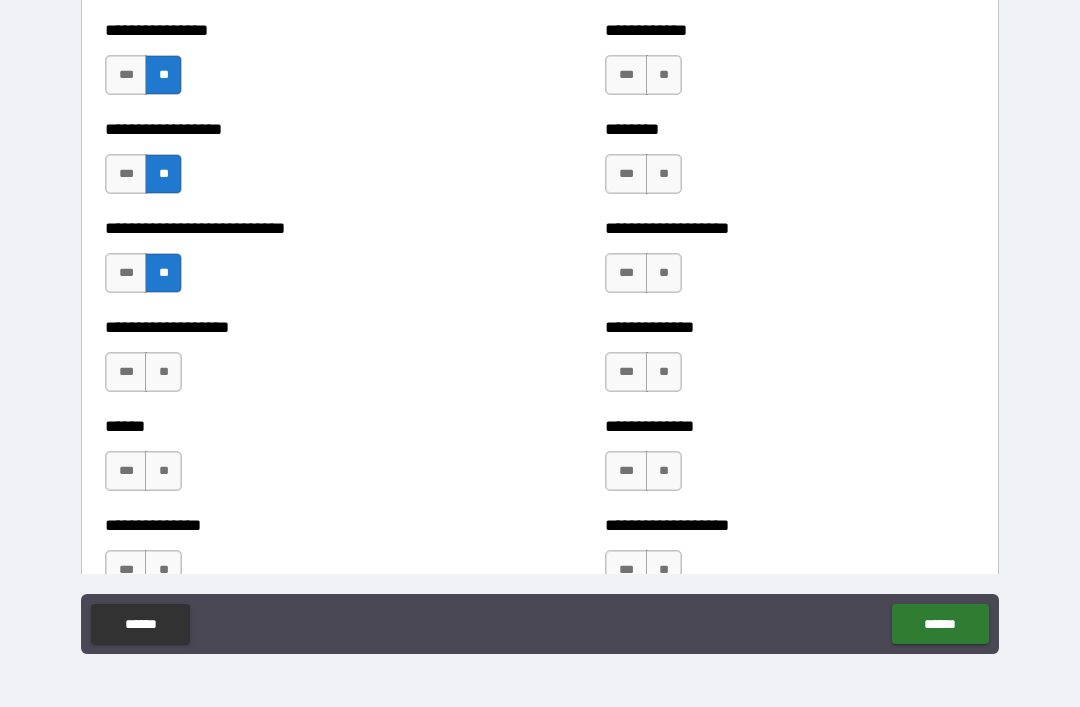 scroll, scrollTop: 6934, scrollLeft: 0, axis: vertical 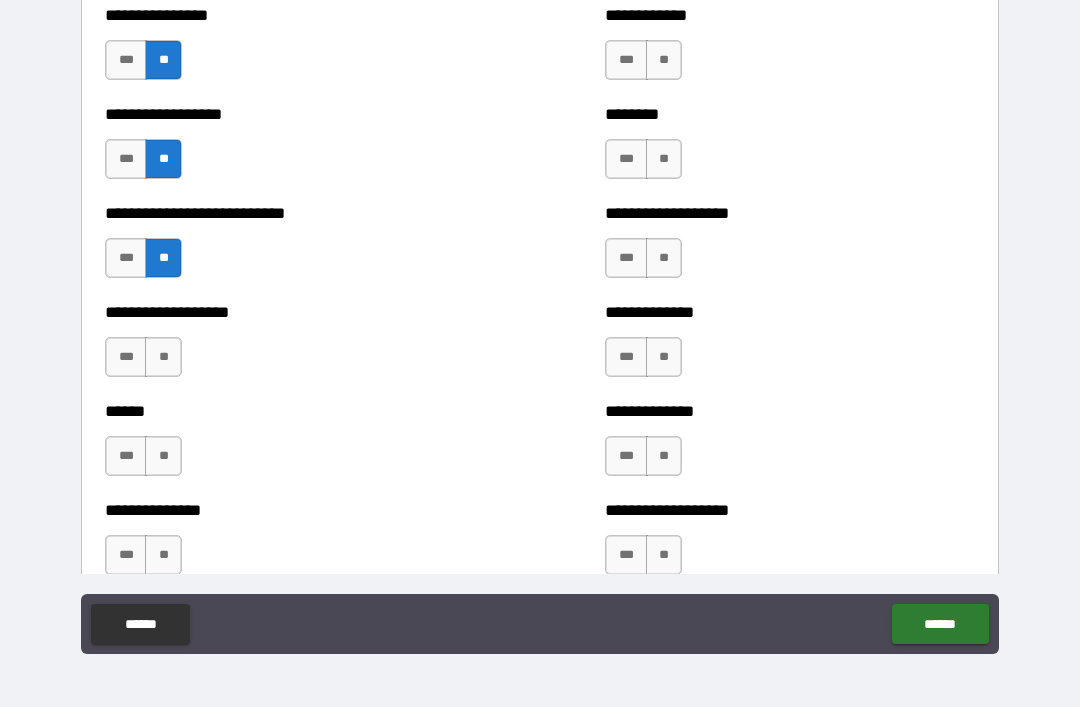 click on "**" at bounding box center (163, 357) 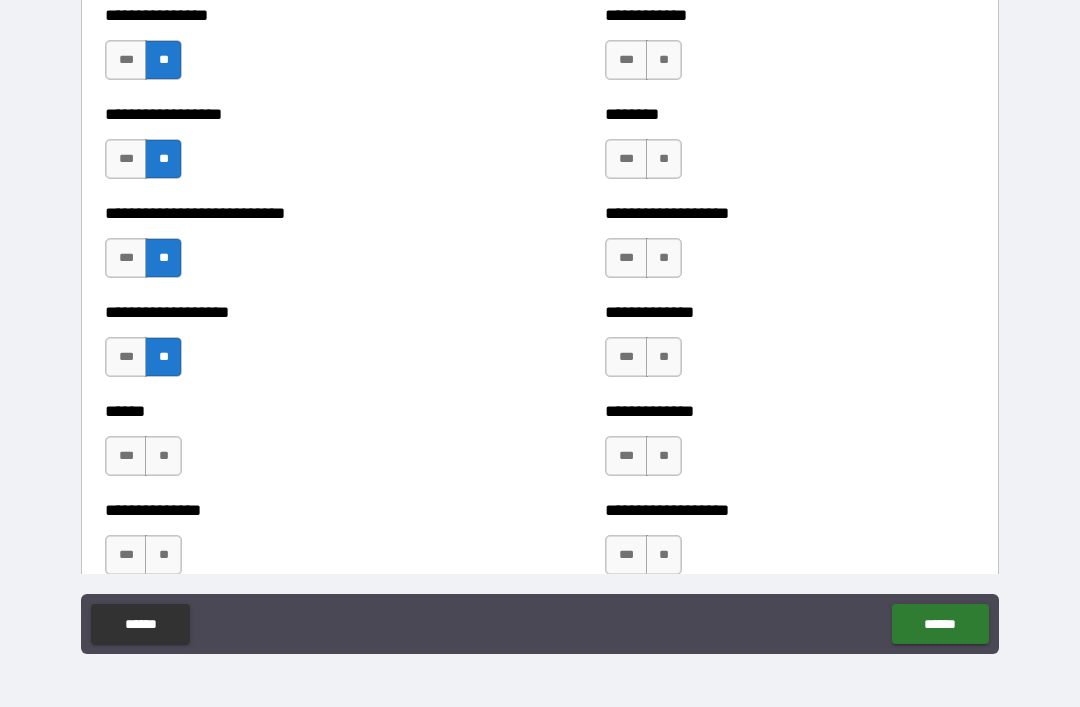 click on "**" at bounding box center [163, 456] 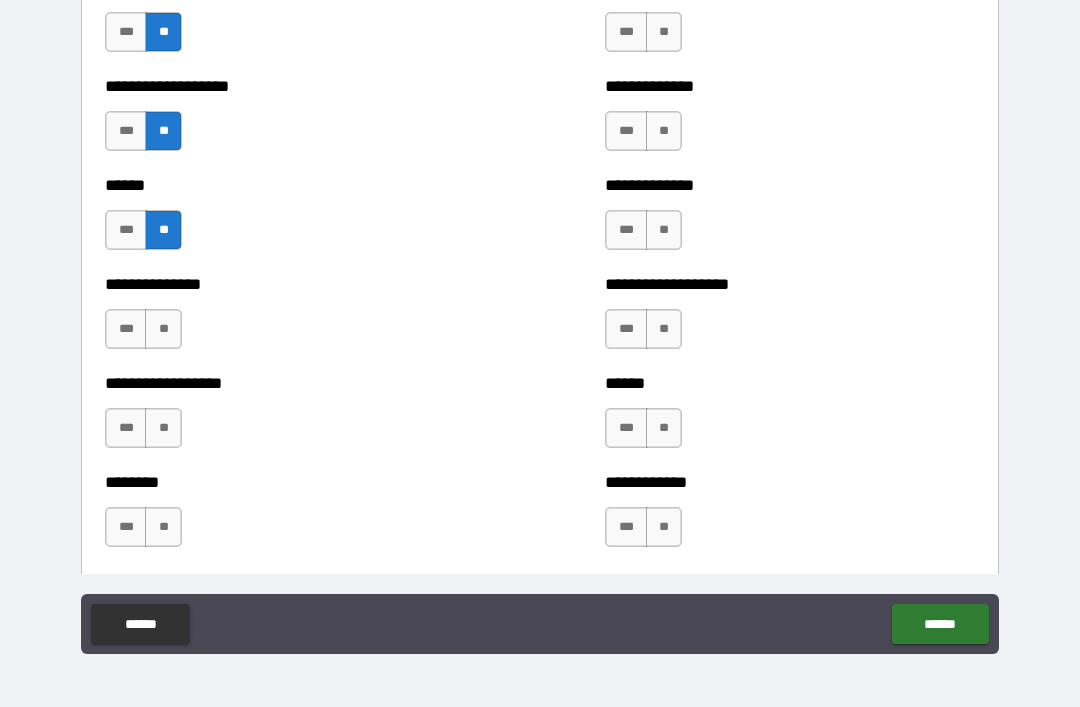 scroll, scrollTop: 7161, scrollLeft: 0, axis: vertical 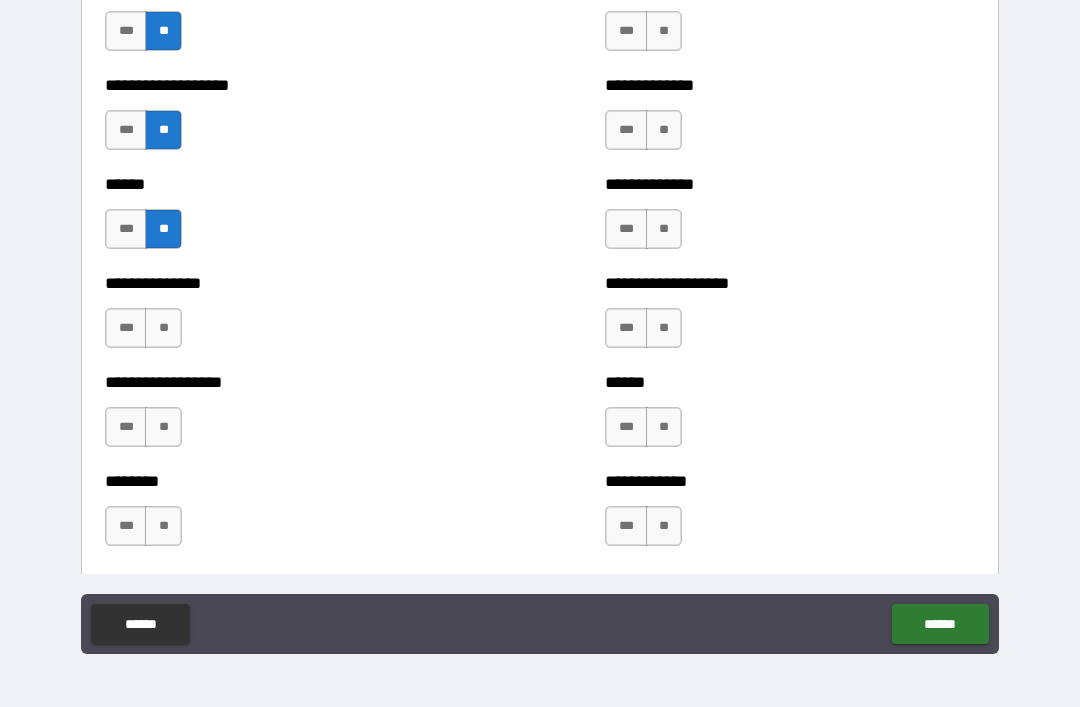 click on "**" at bounding box center [163, 328] 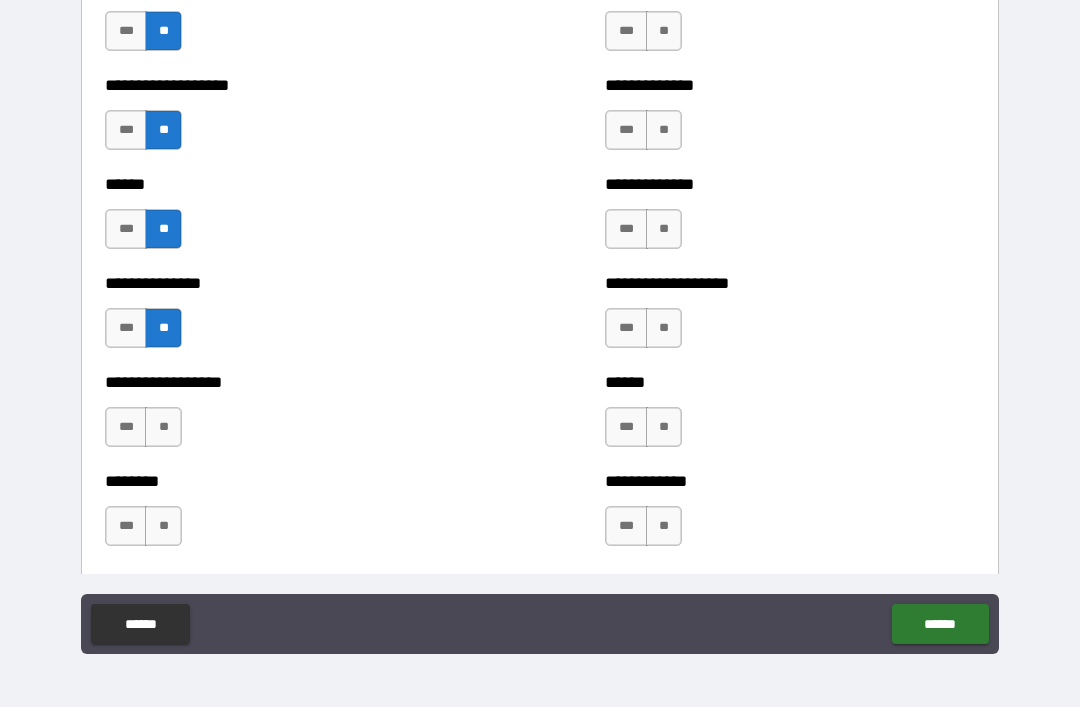 click on "**" at bounding box center (163, 427) 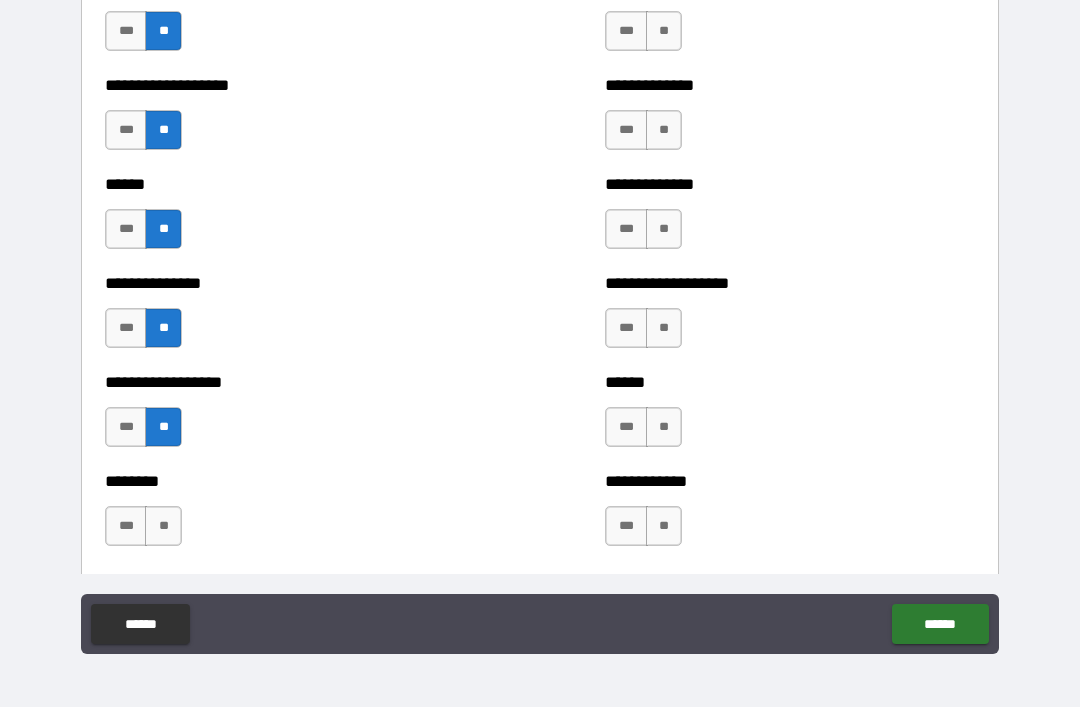 click on "**" at bounding box center [163, 526] 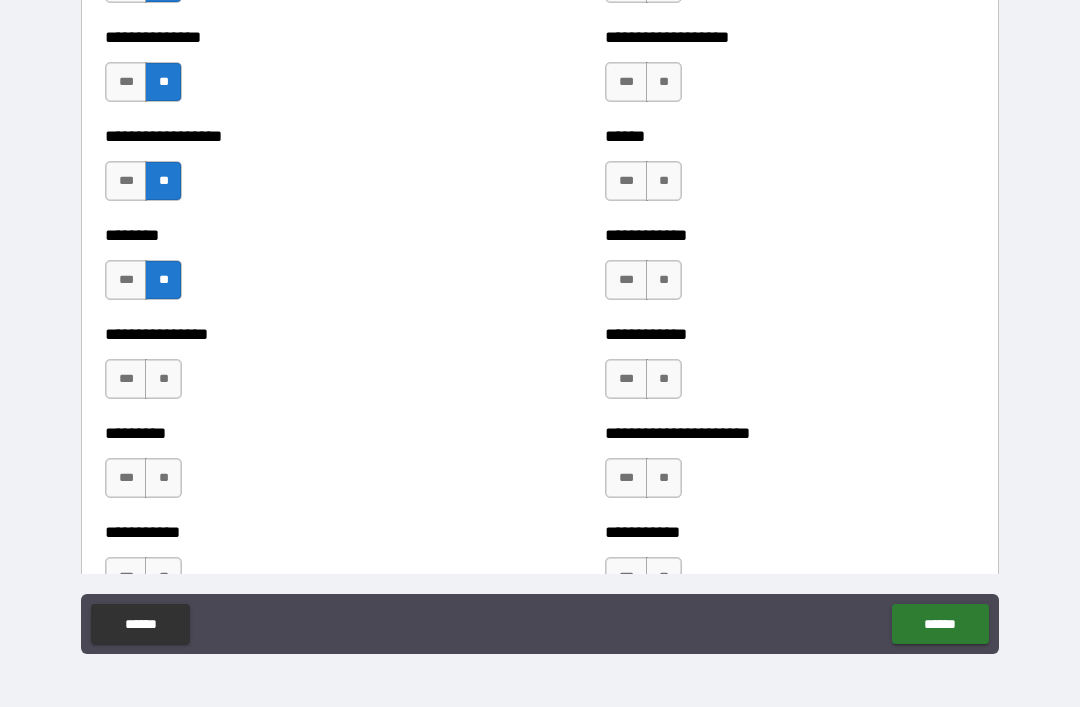 scroll, scrollTop: 7412, scrollLeft: 0, axis: vertical 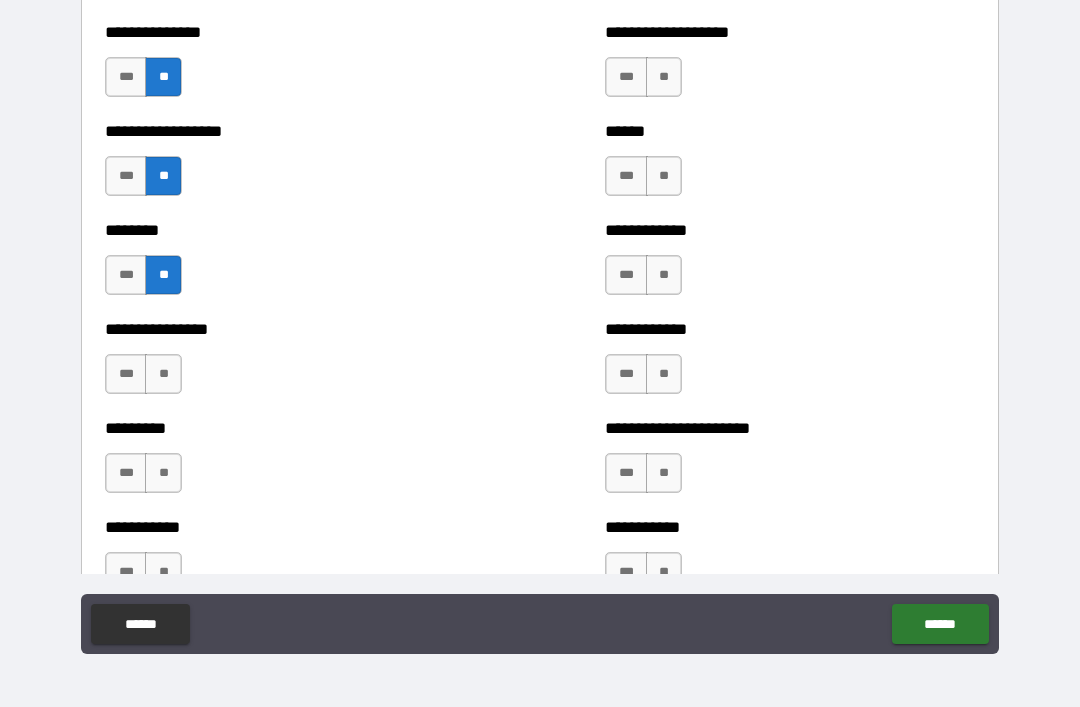 click on "**" at bounding box center [163, 374] 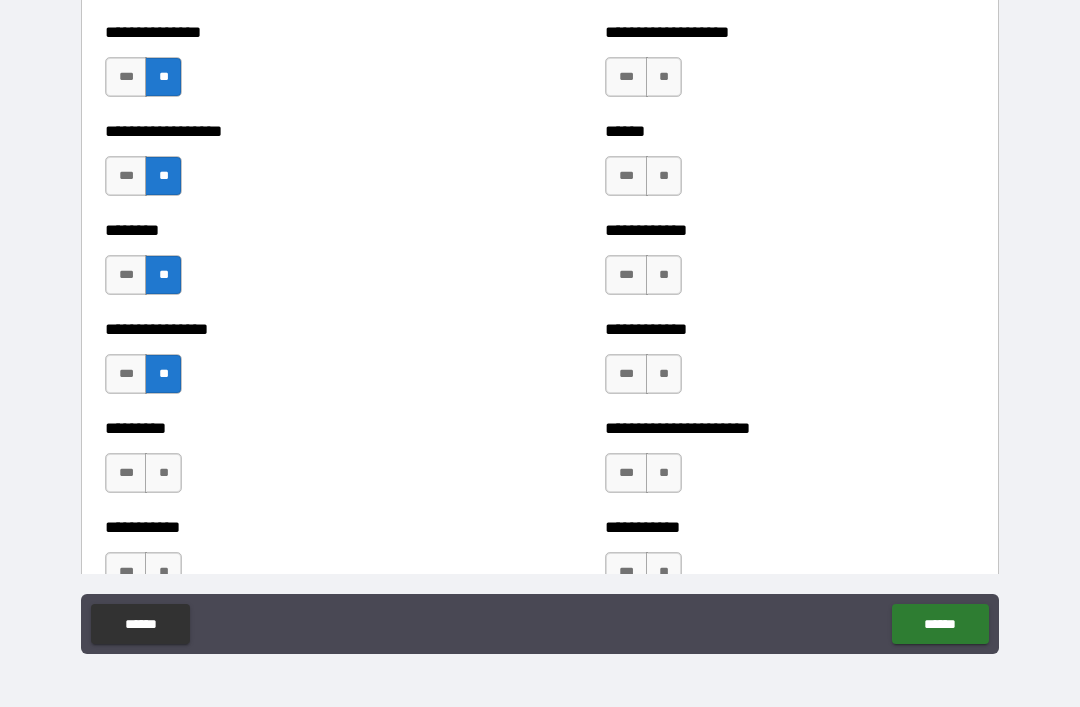 click on "**" at bounding box center (163, 473) 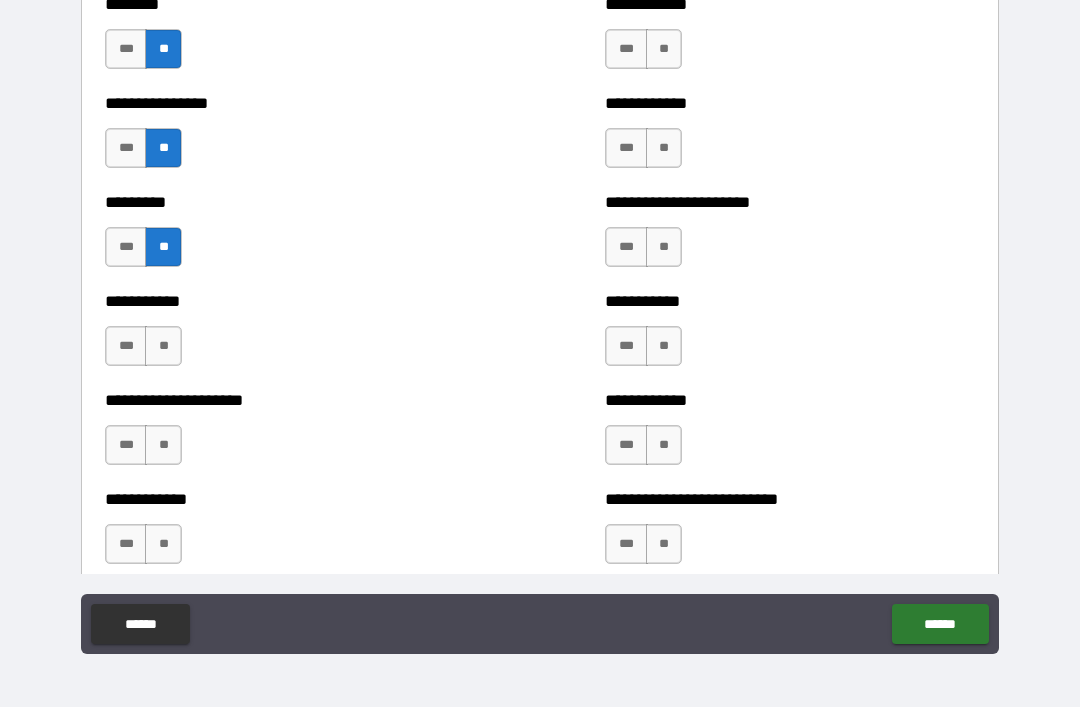 scroll, scrollTop: 7640, scrollLeft: 0, axis: vertical 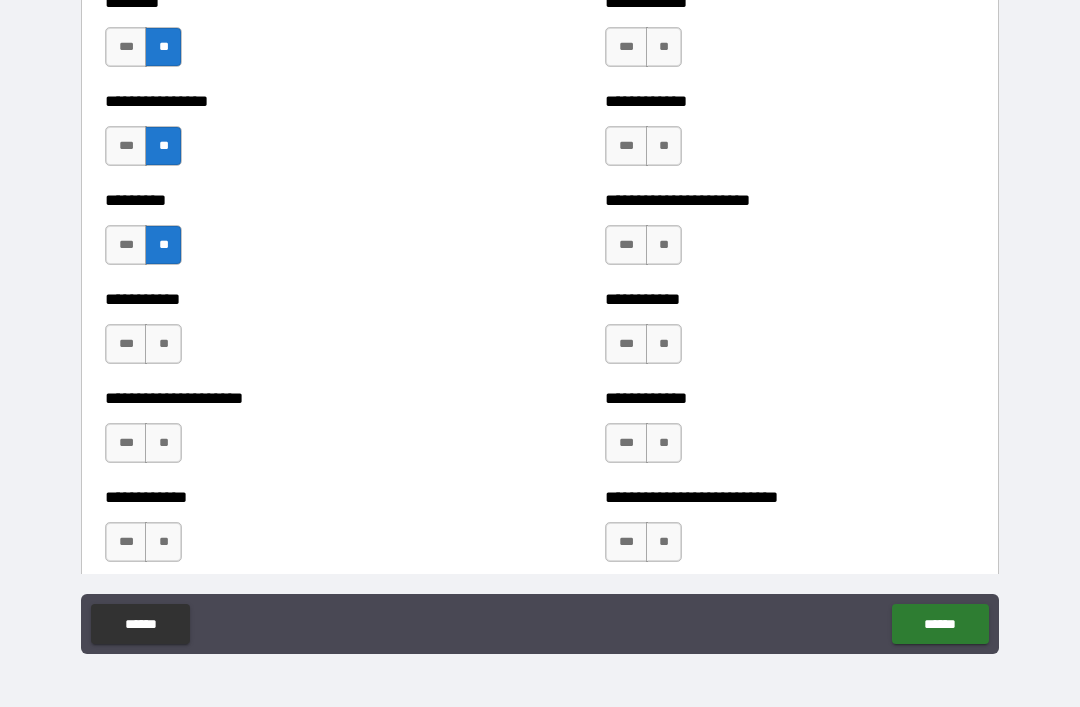 click on "**" at bounding box center [163, 344] 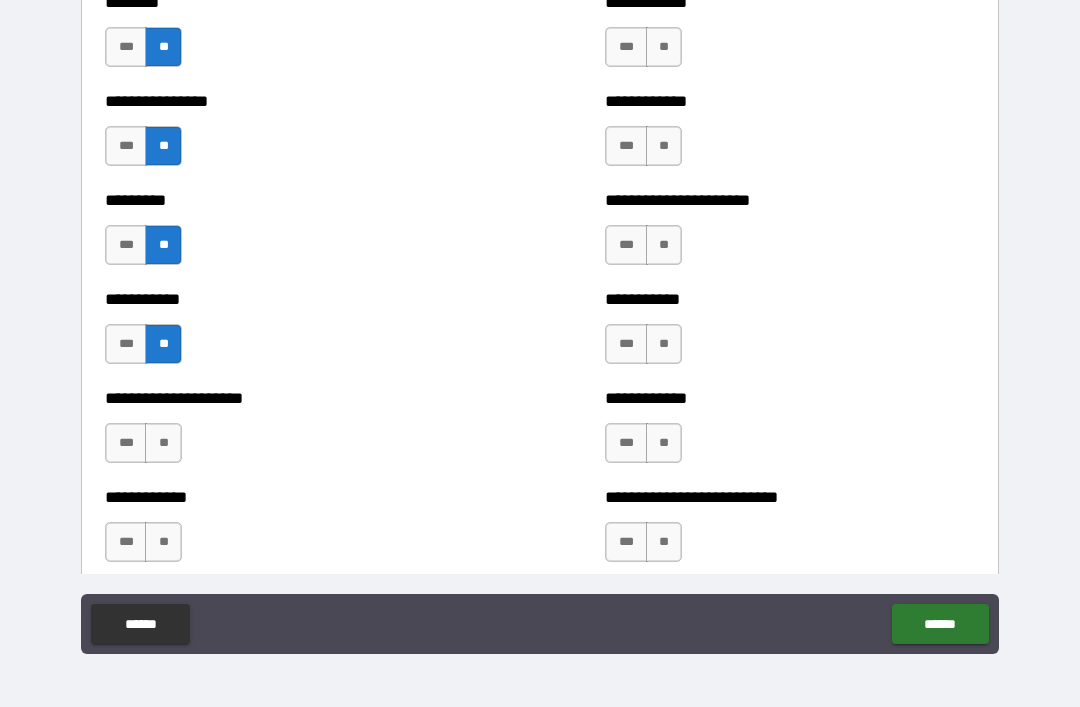 click on "**" at bounding box center (163, 443) 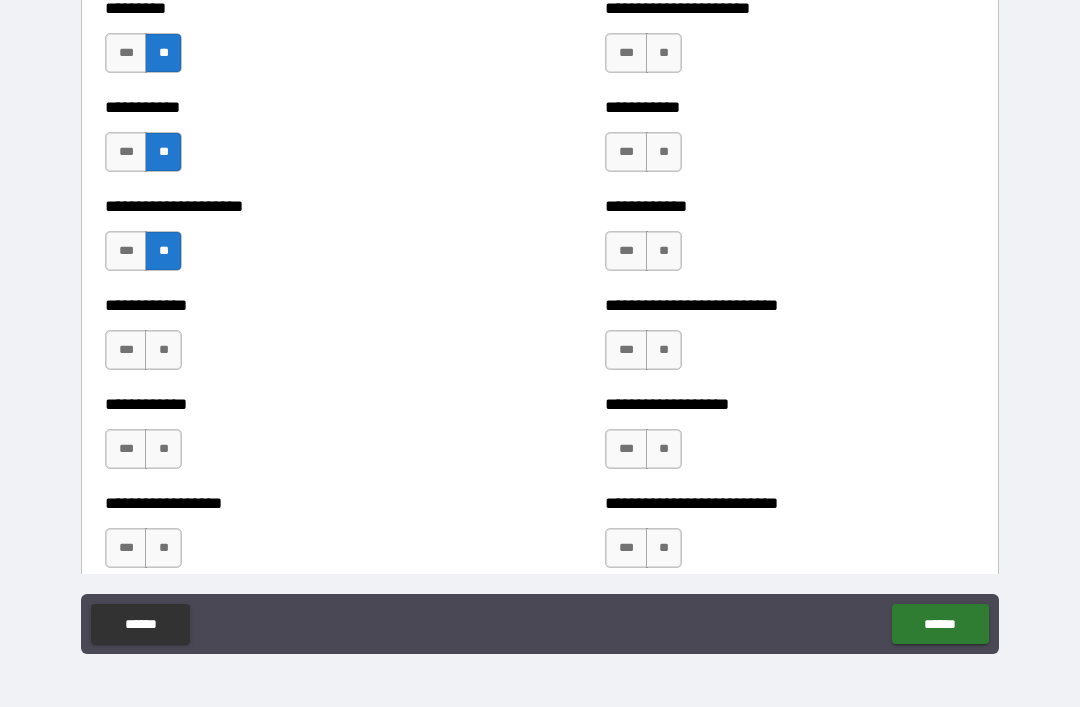 scroll, scrollTop: 7842, scrollLeft: 0, axis: vertical 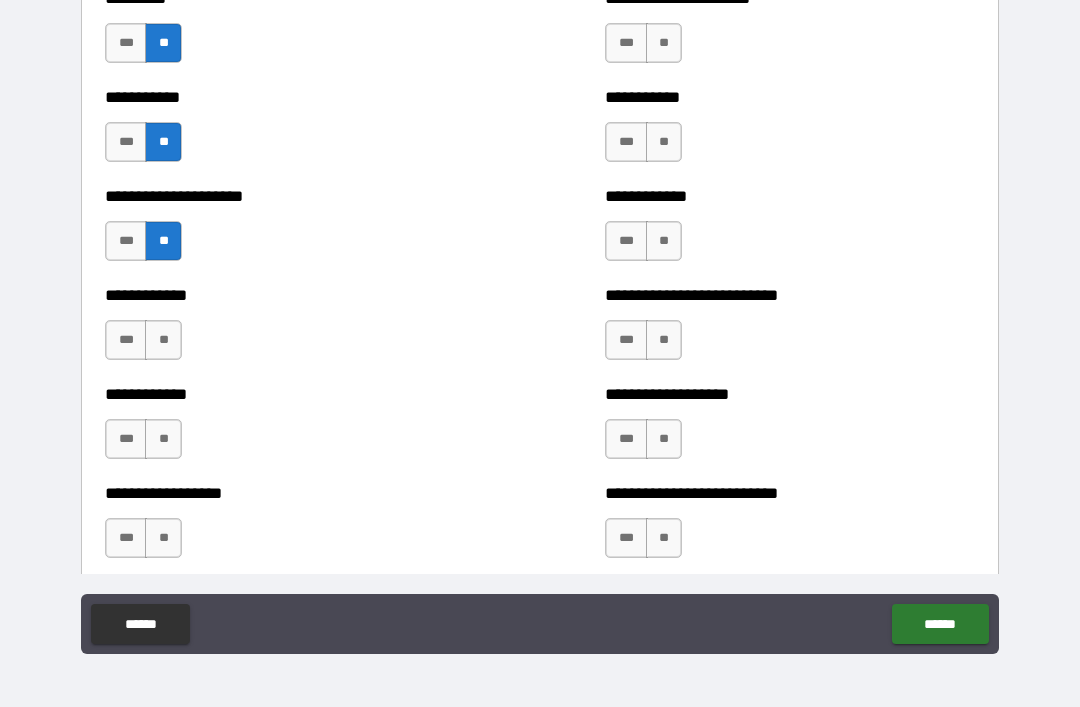 click on "**" at bounding box center (163, 340) 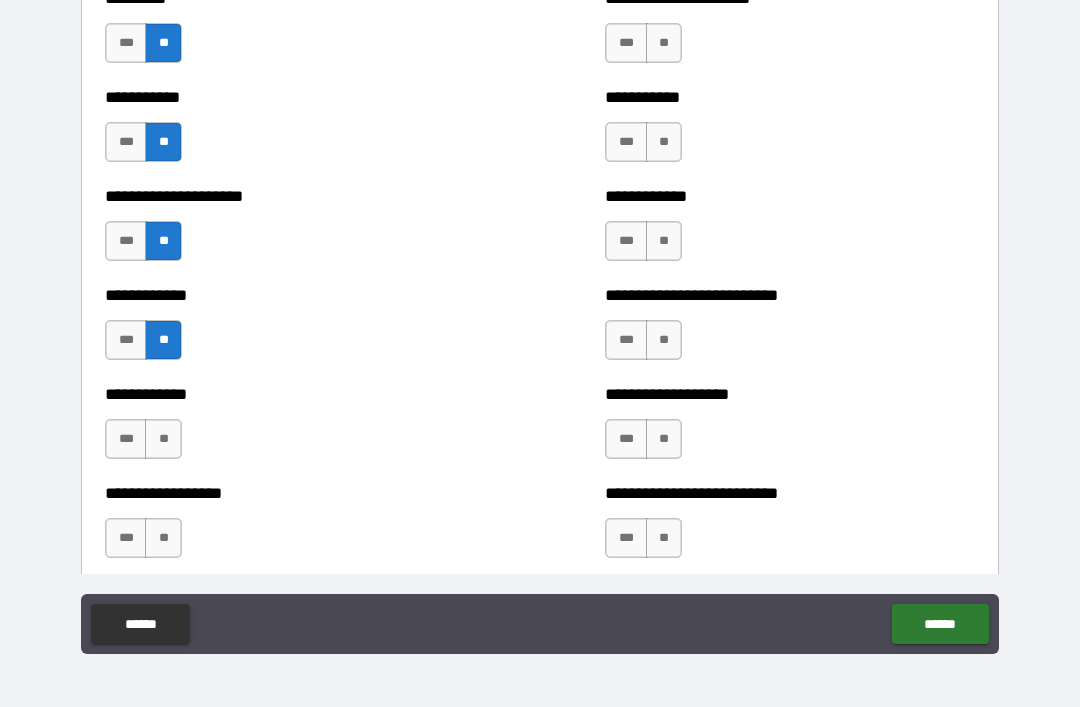 click on "**" at bounding box center (163, 439) 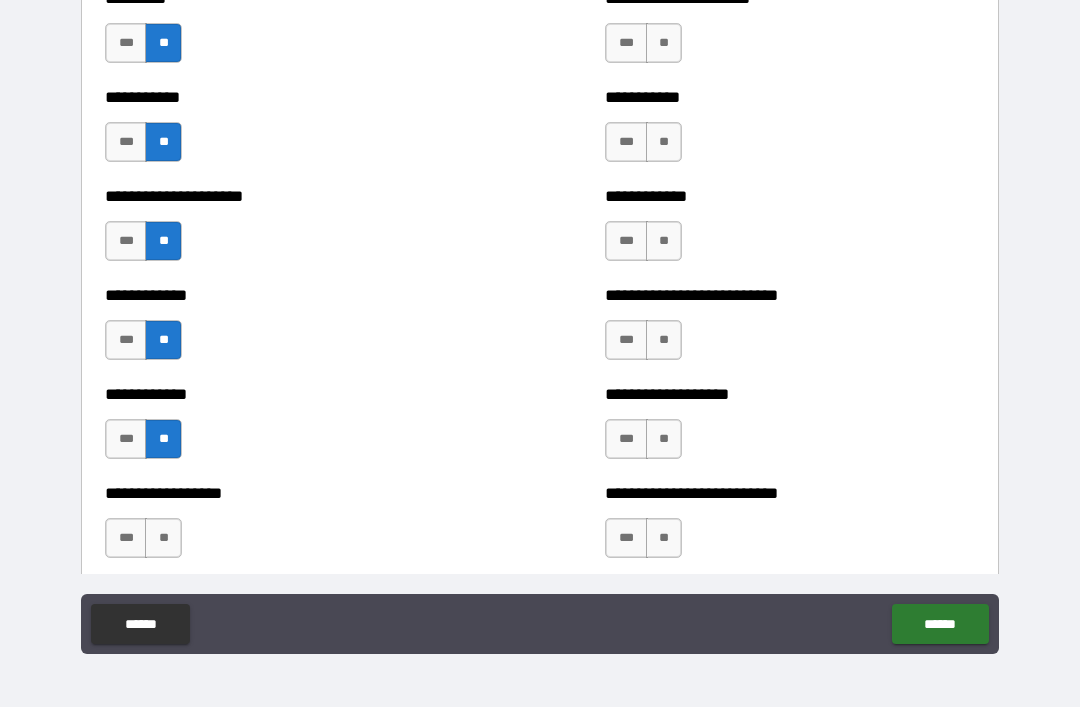 click on "**" at bounding box center [163, 538] 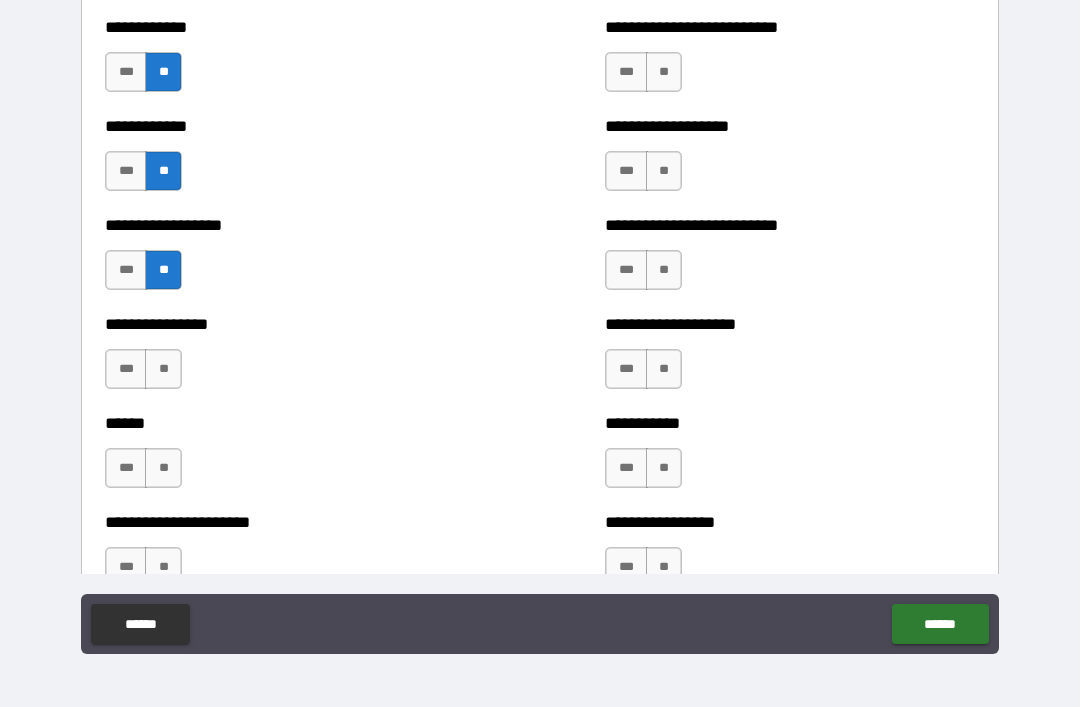 scroll, scrollTop: 8114, scrollLeft: 0, axis: vertical 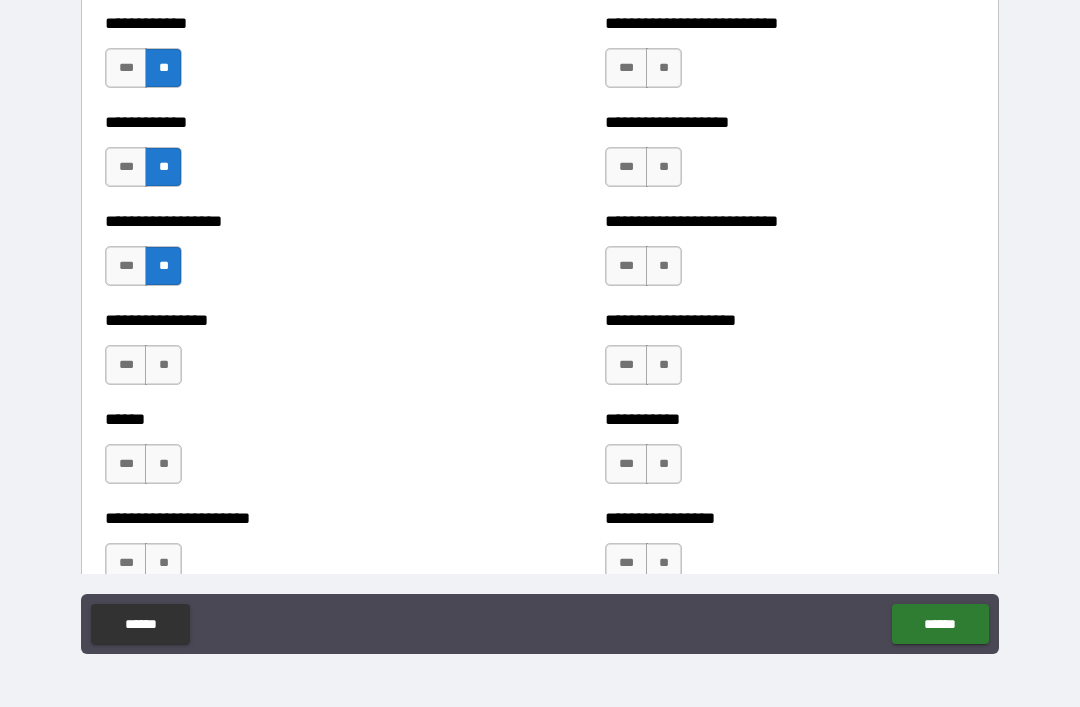 click on "**" at bounding box center (163, 365) 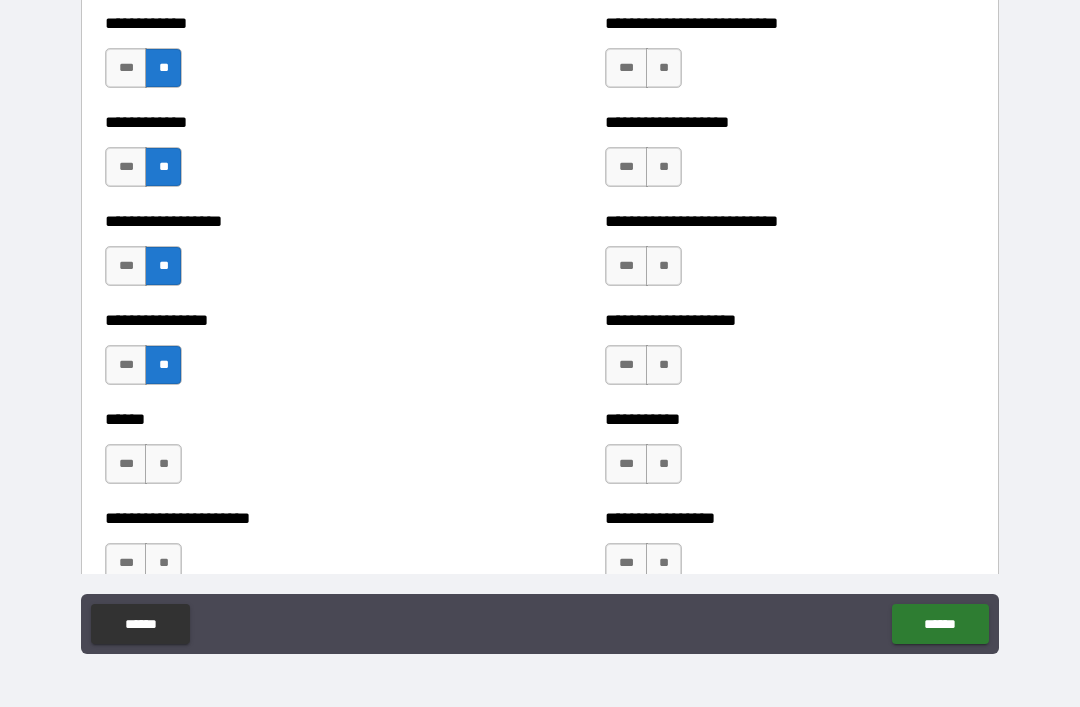 click on "**" at bounding box center [163, 464] 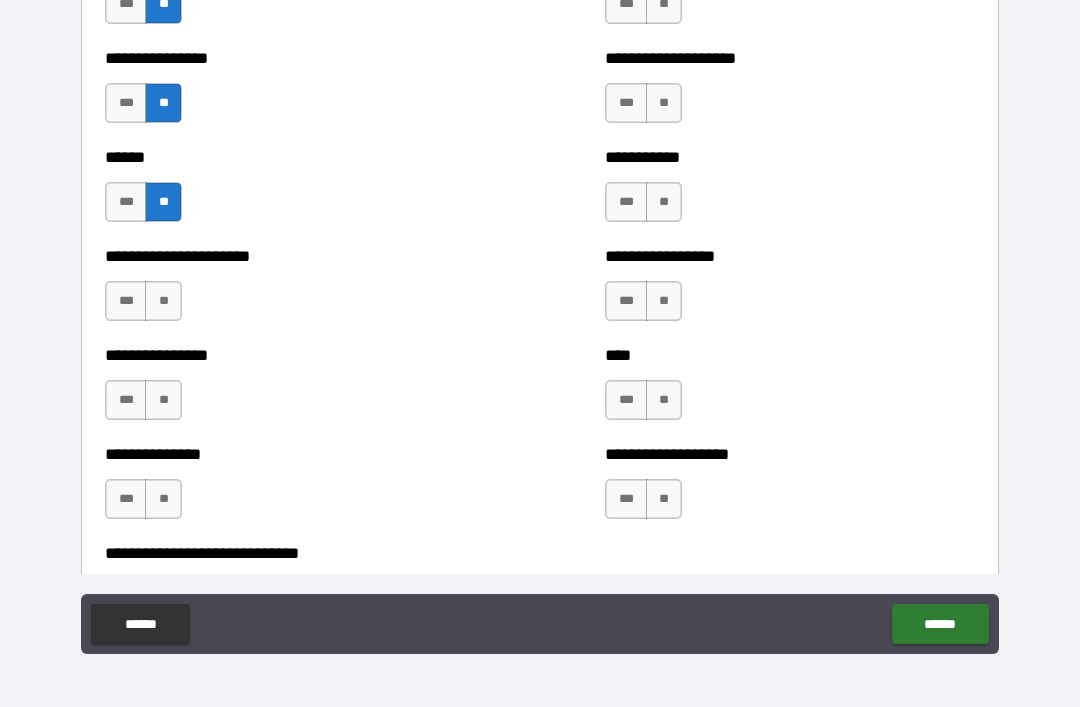 scroll, scrollTop: 8372, scrollLeft: 0, axis: vertical 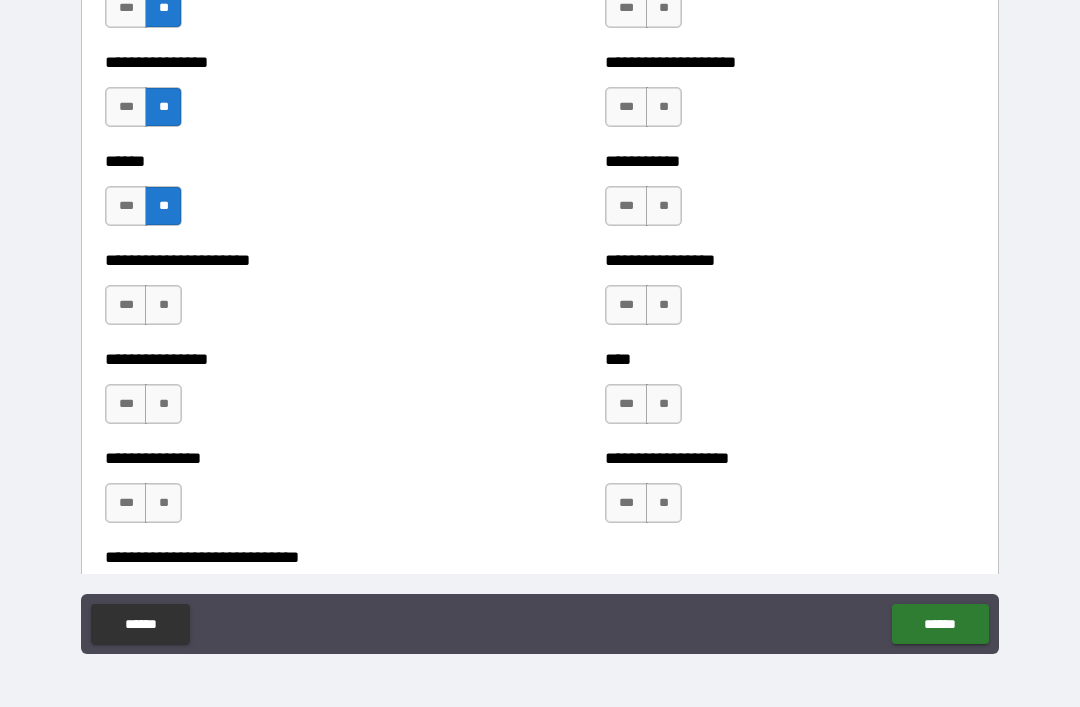 click on "**" at bounding box center [163, 305] 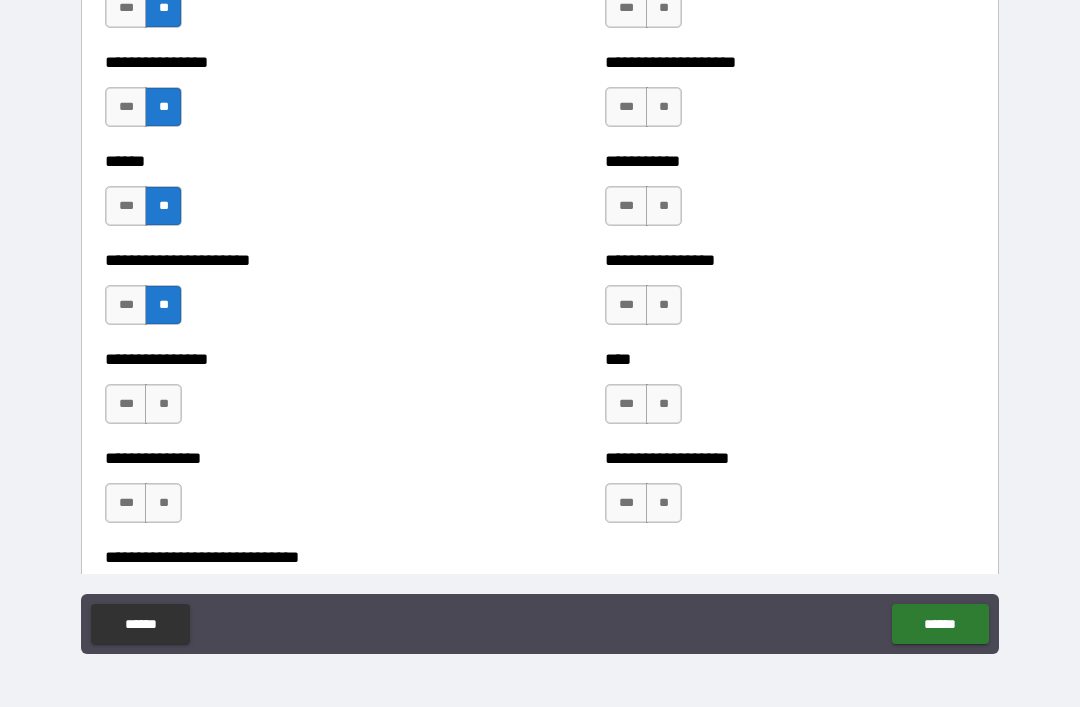 click on "**" at bounding box center [163, 404] 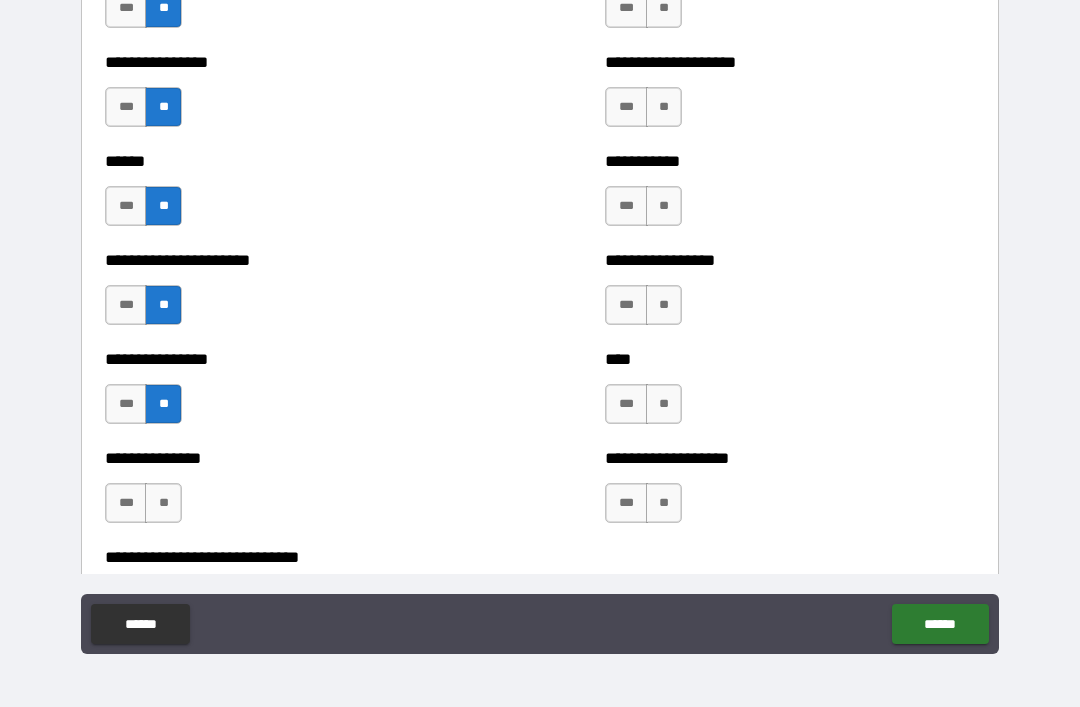 click on "**" at bounding box center [163, 503] 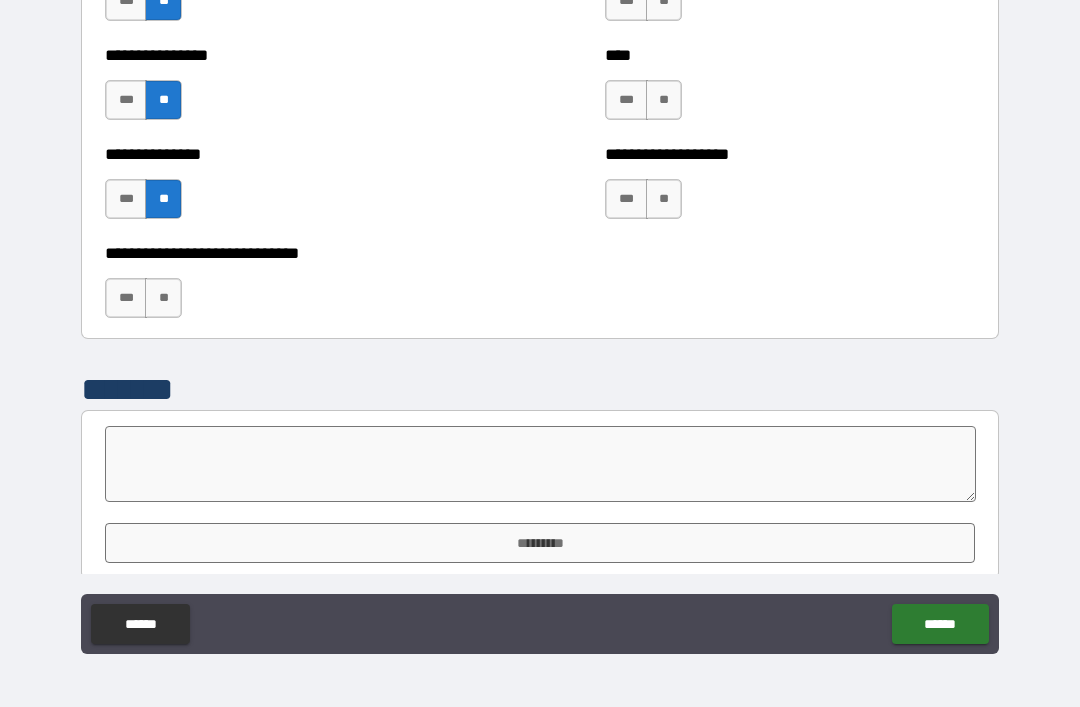 scroll, scrollTop: 8676, scrollLeft: 0, axis: vertical 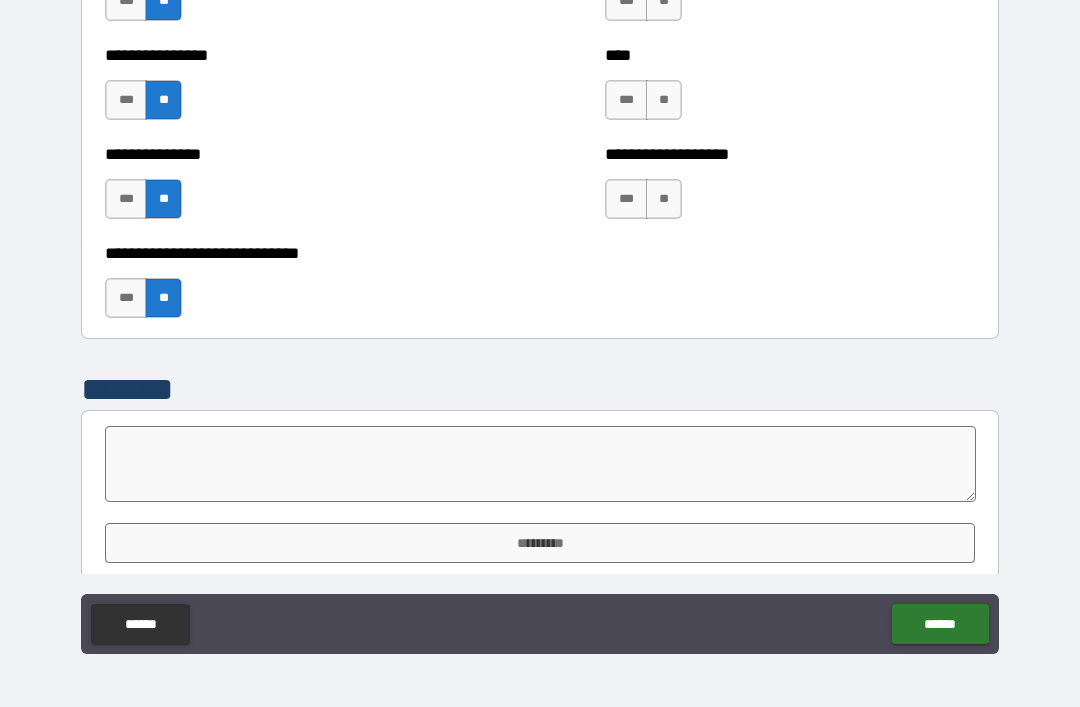 click on "**" at bounding box center [664, 199] 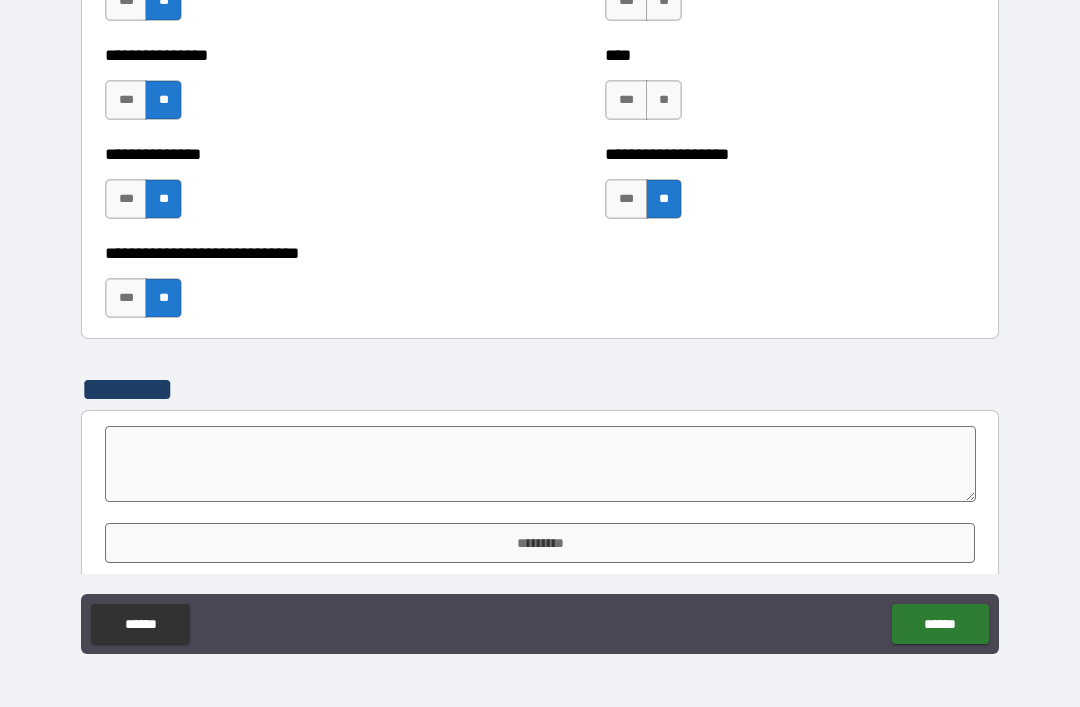 click on "**** *** **" at bounding box center [790, 90] 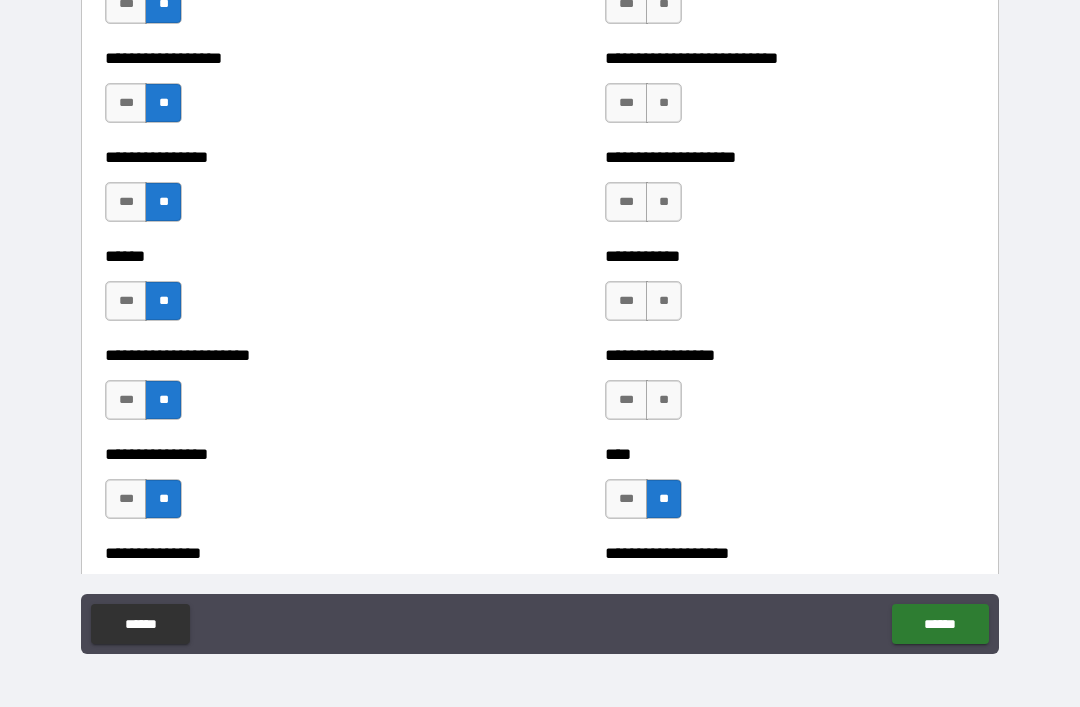 scroll, scrollTop: 8274, scrollLeft: 0, axis: vertical 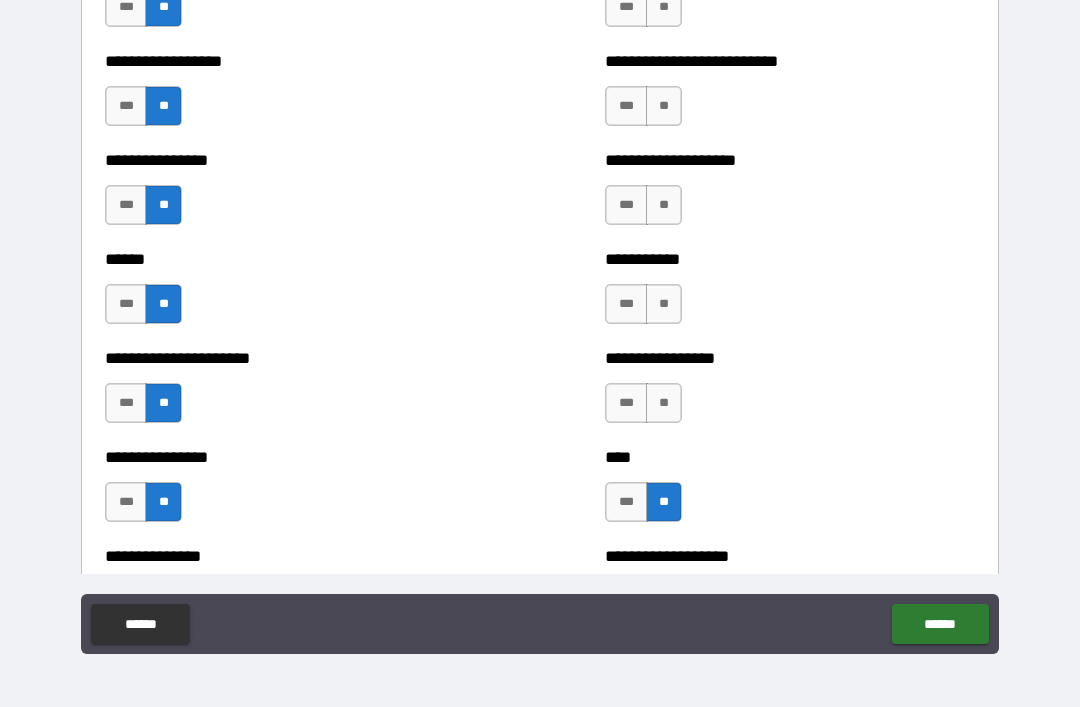 click on "**" at bounding box center [664, 403] 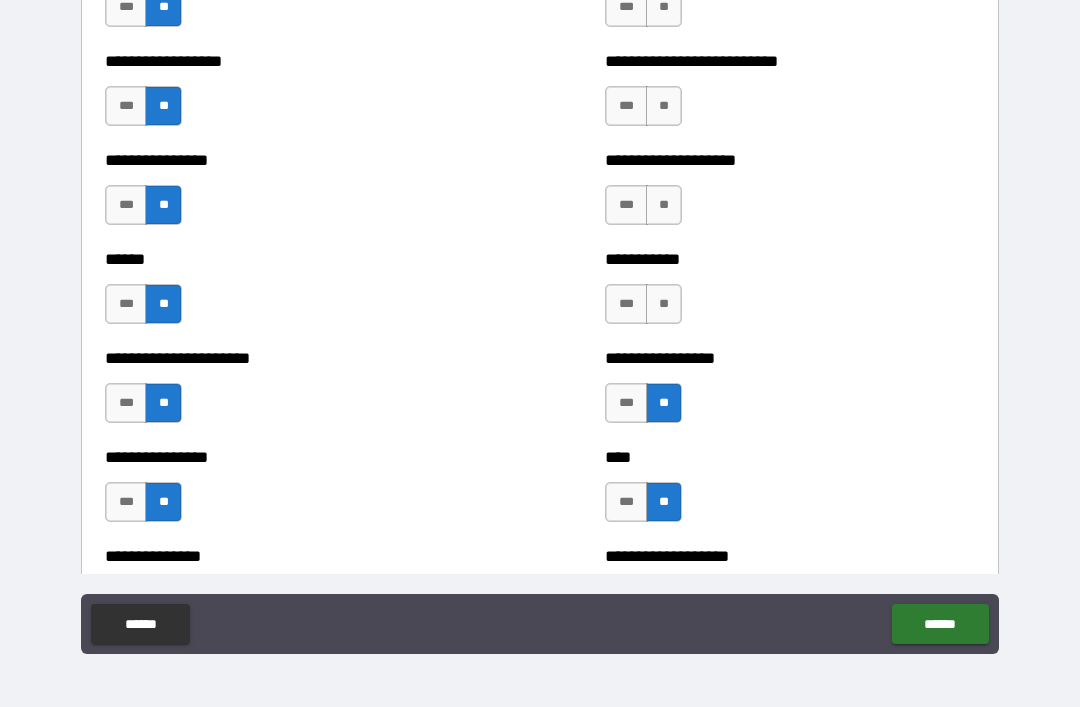 click on "**" at bounding box center [664, 304] 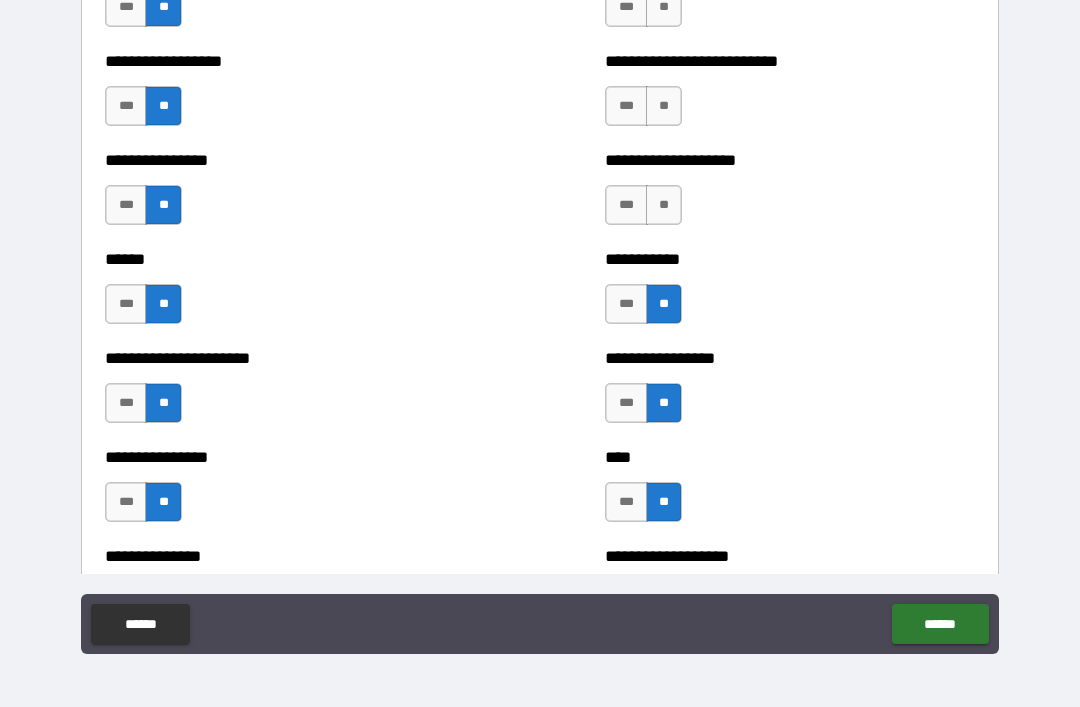 click on "**" at bounding box center [664, 205] 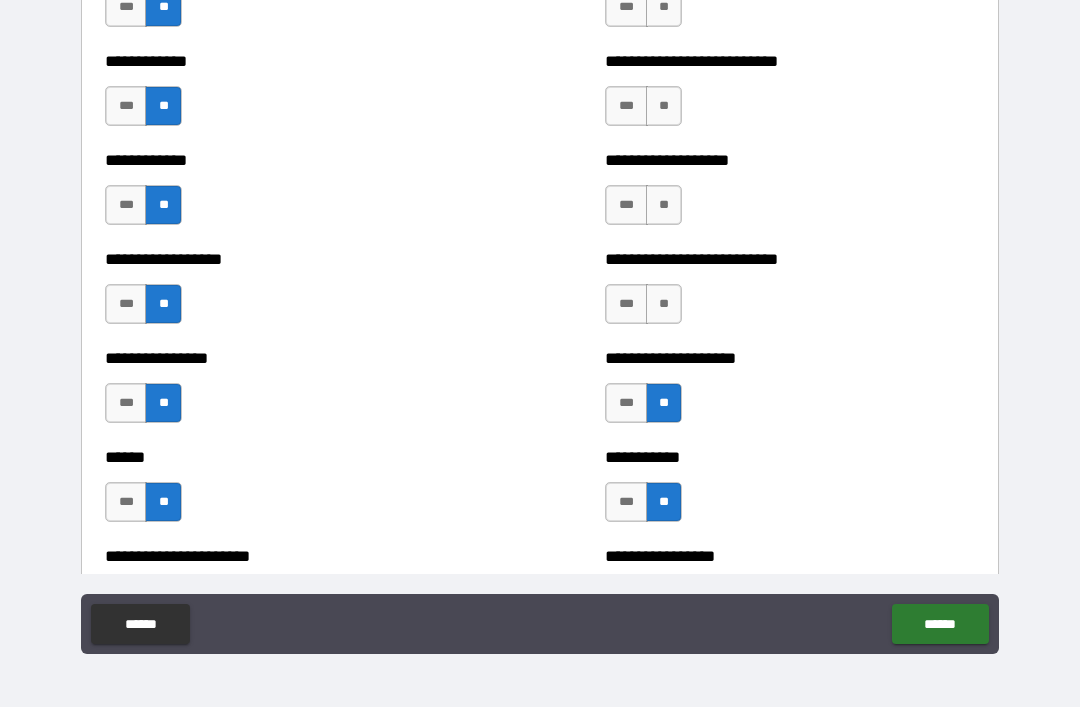 scroll, scrollTop: 8065, scrollLeft: 0, axis: vertical 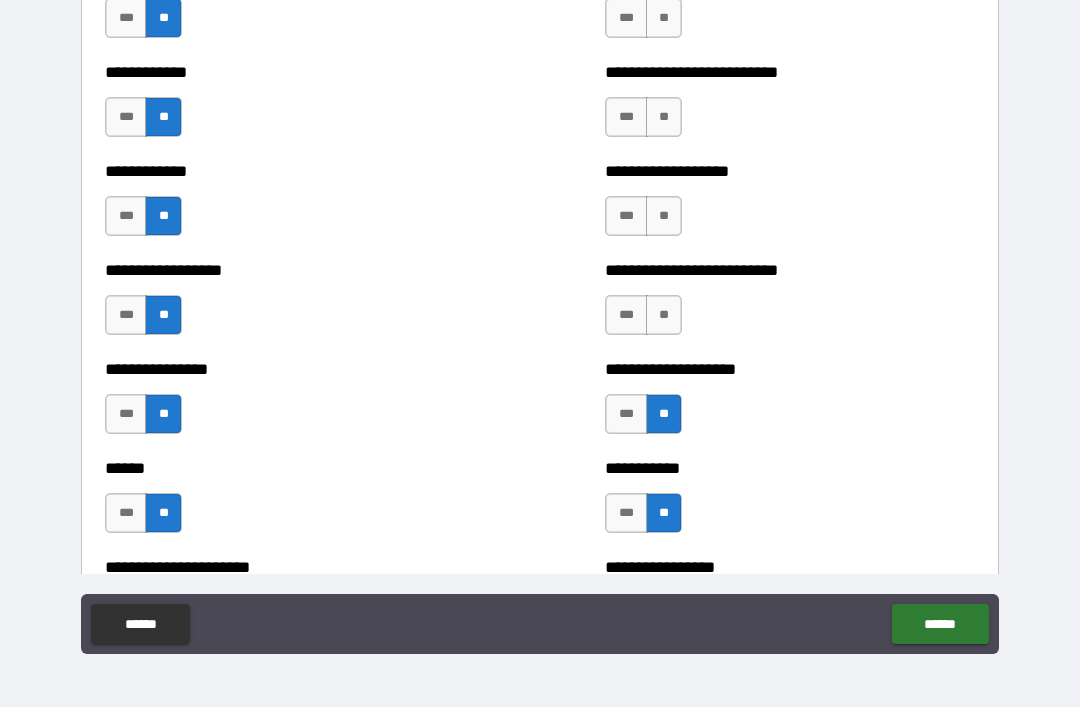 click on "**" at bounding box center (664, 315) 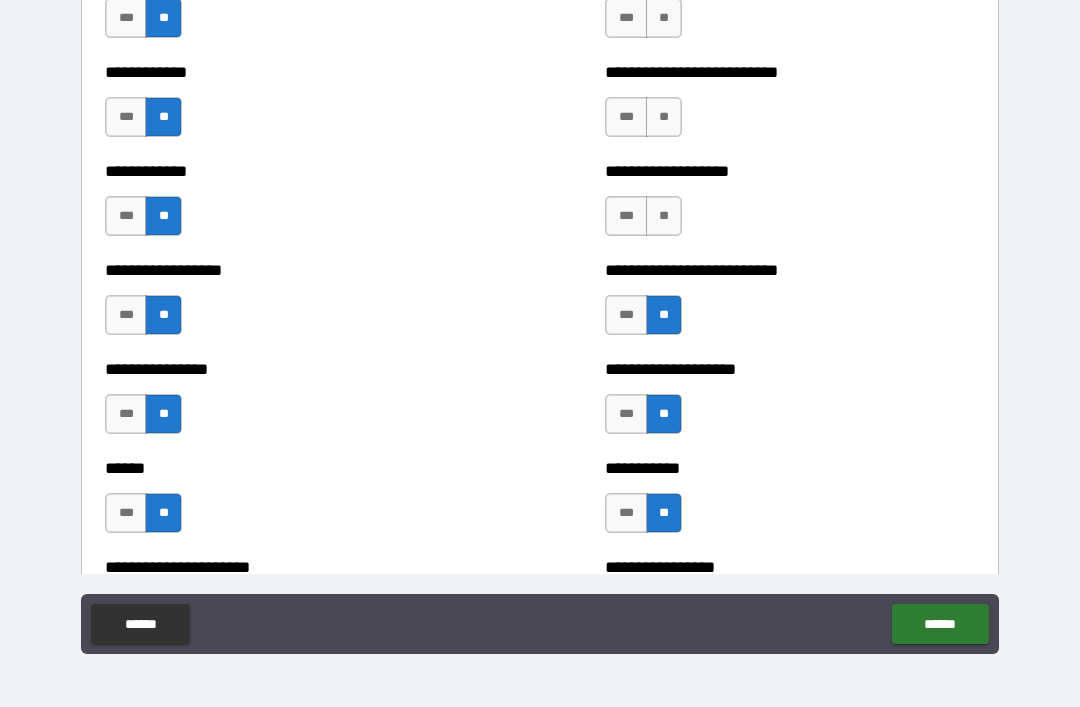 click on "**" at bounding box center (664, 216) 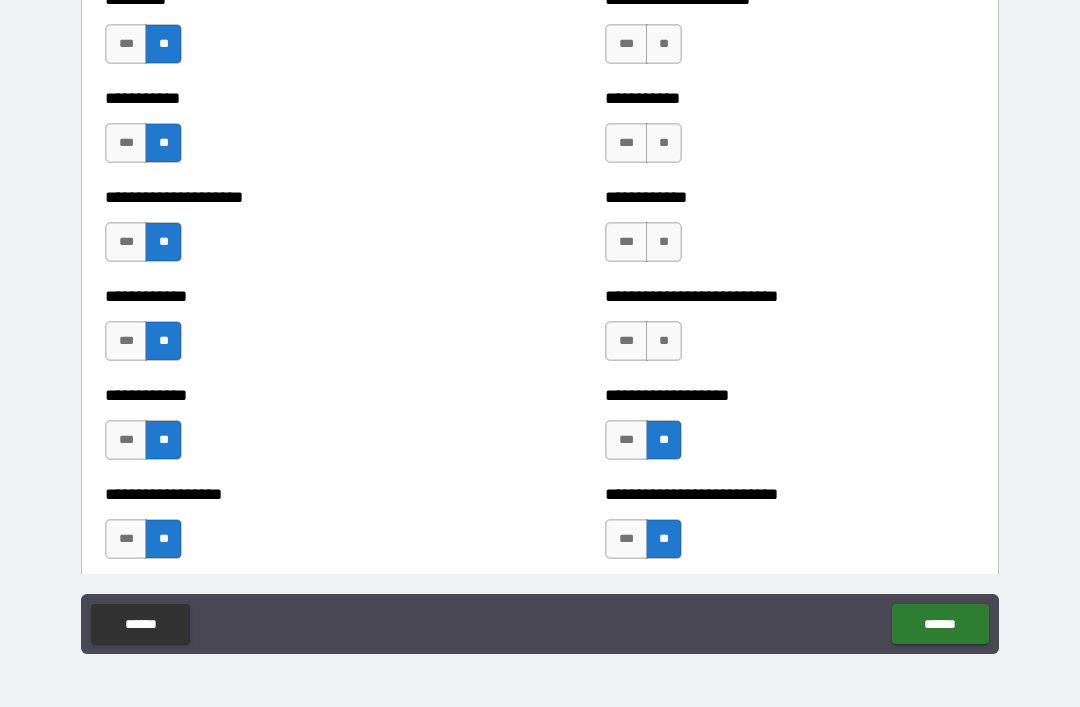 scroll, scrollTop: 7833, scrollLeft: 0, axis: vertical 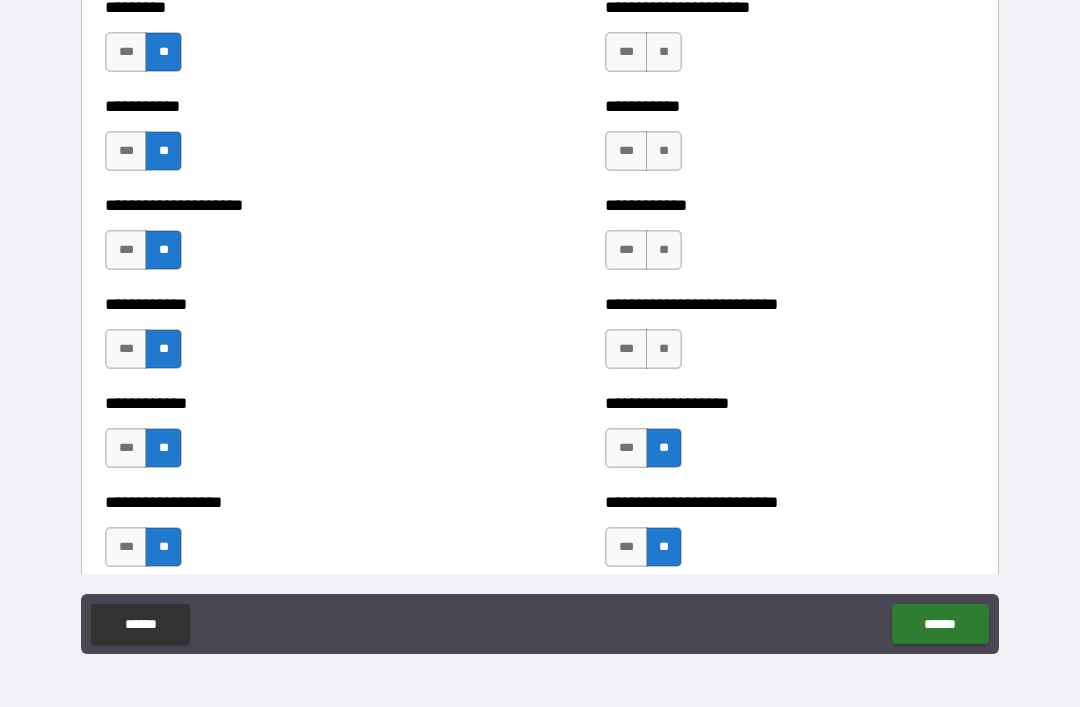 click on "**" at bounding box center [664, 349] 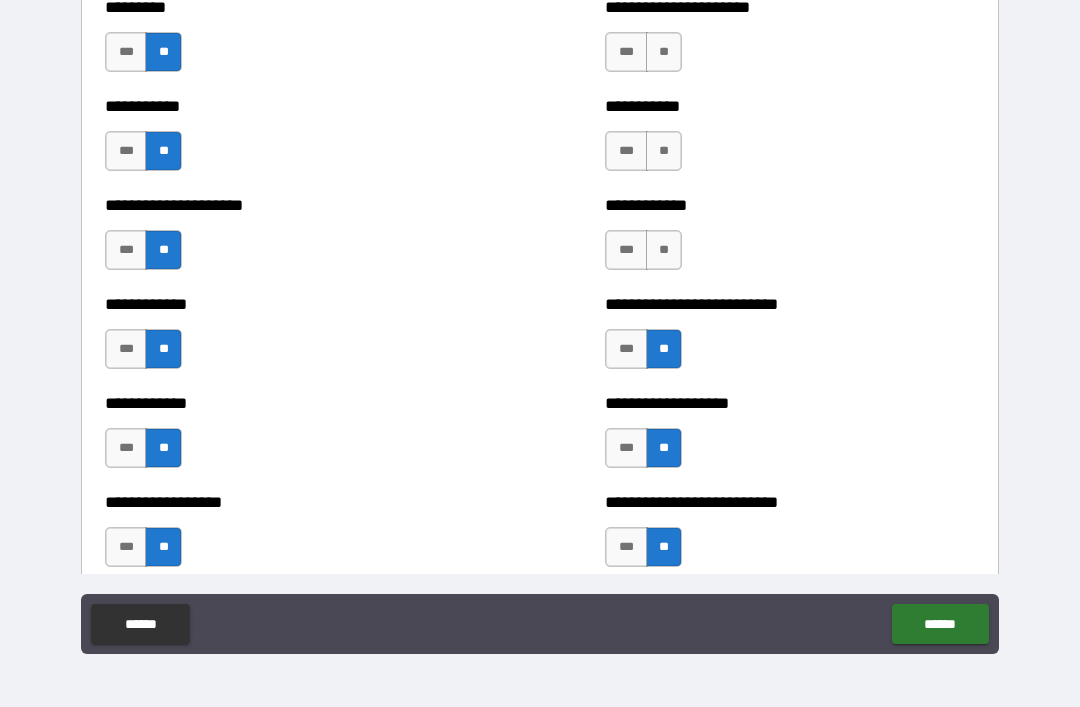 click on "**" at bounding box center [664, 250] 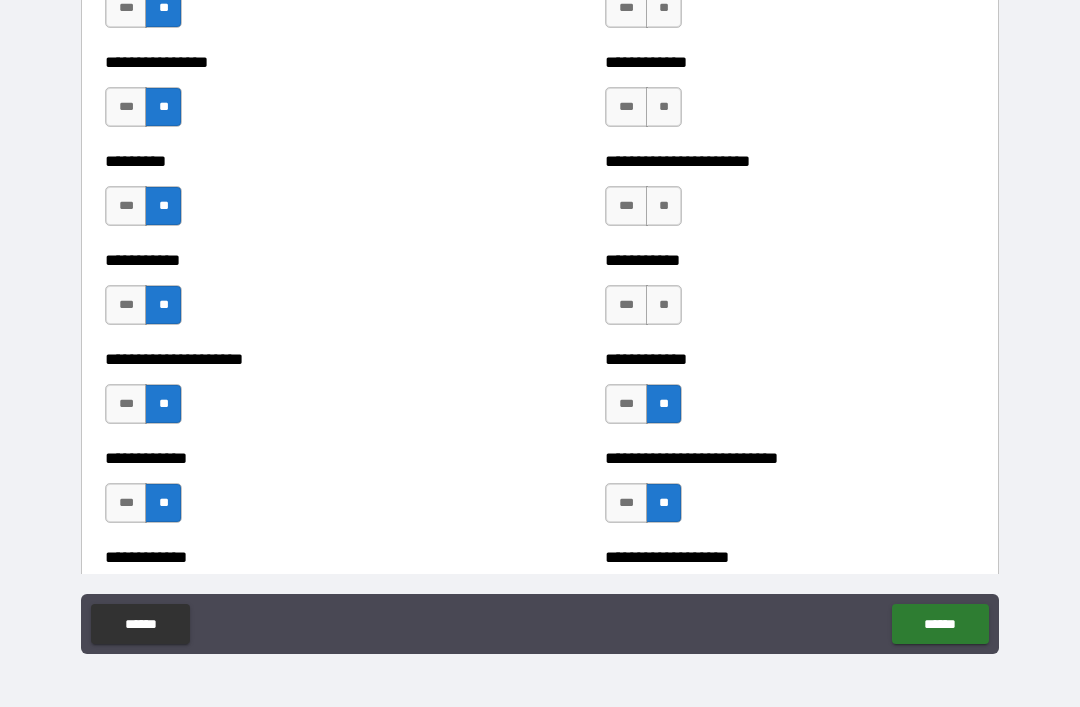 scroll, scrollTop: 7651, scrollLeft: 0, axis: vertical 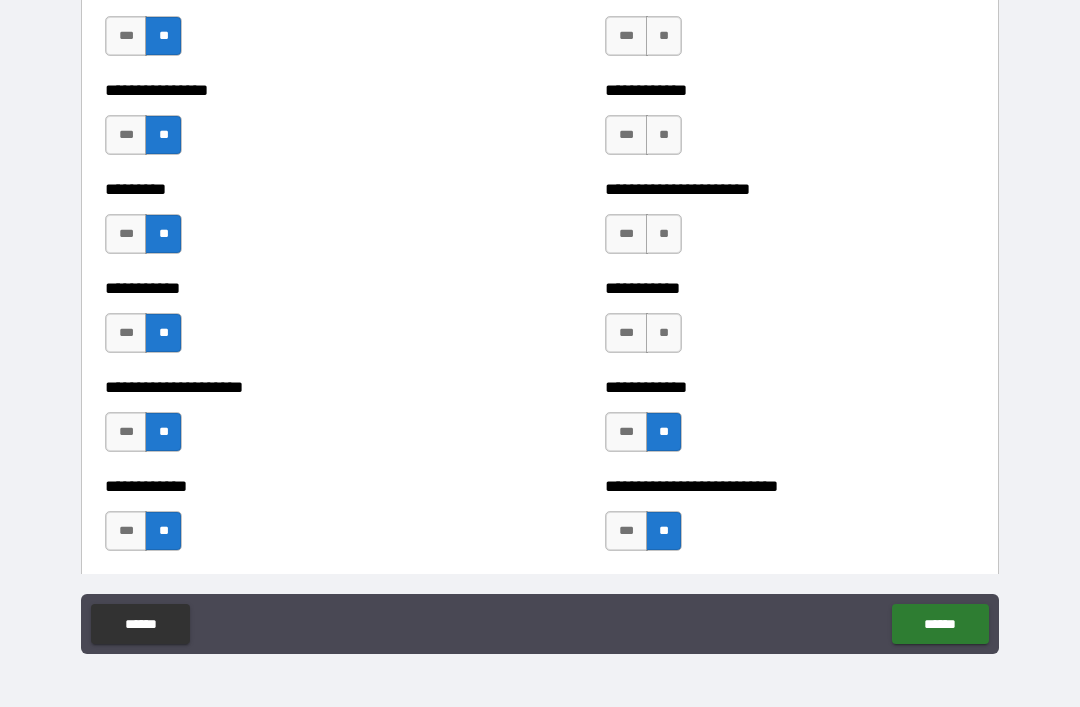 click on "**" at bounding box center (664, 333) 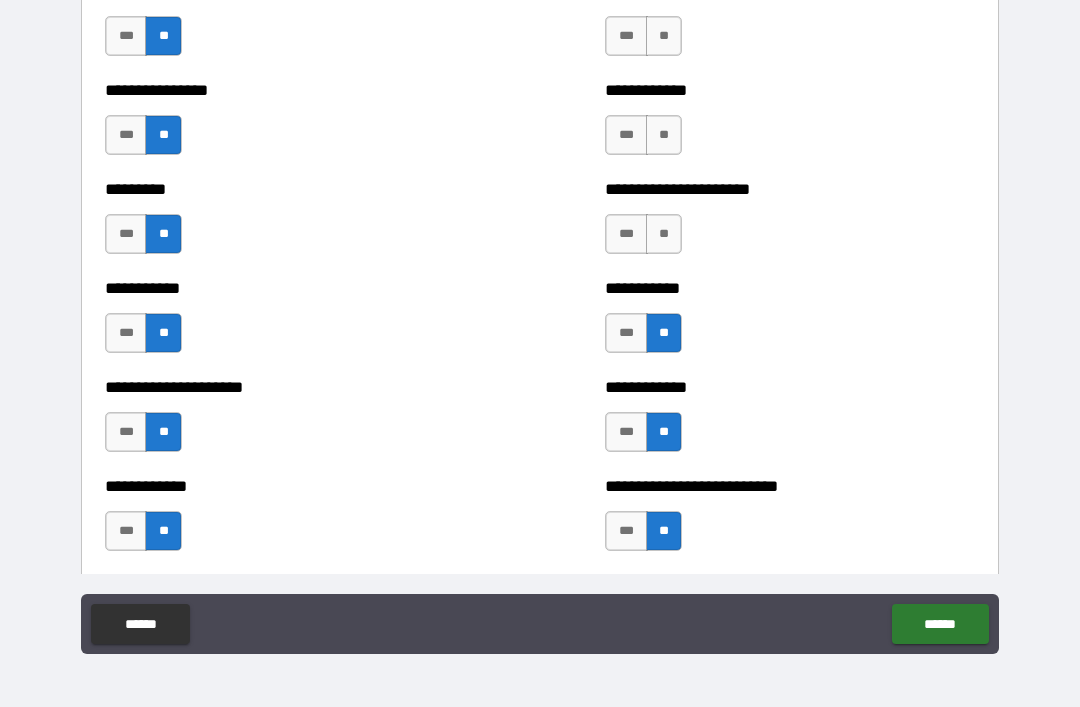 click on "**" at bounding box center (664, 234) 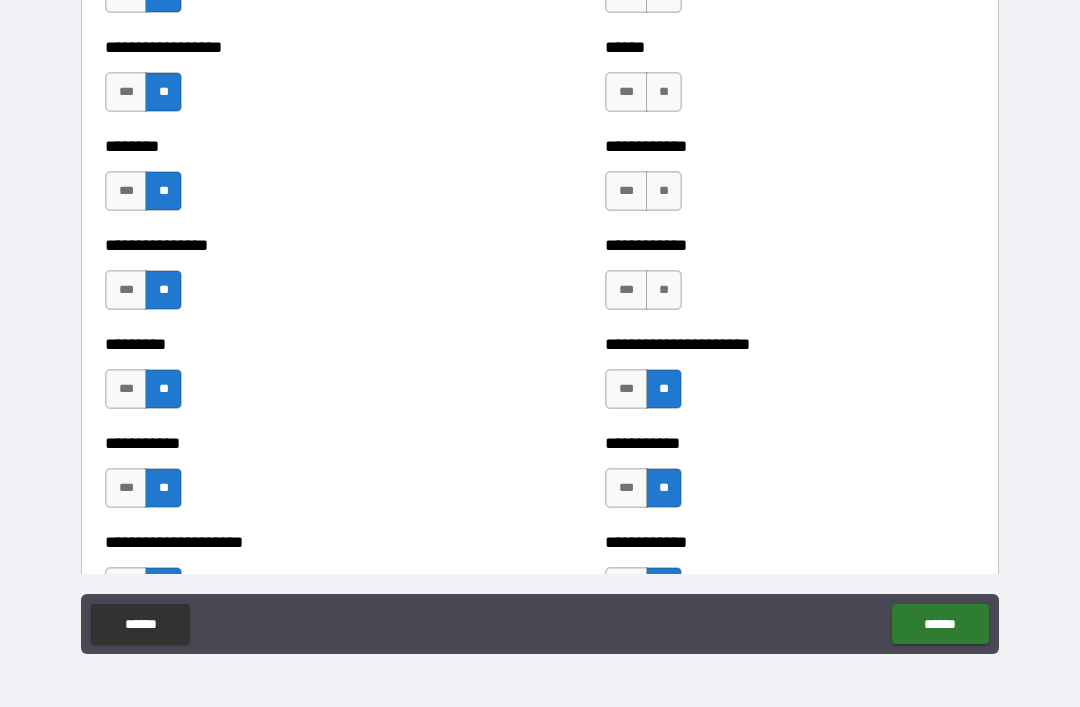scroll, scrollTop: 7496, scrollLeft: 0, axis: vertical 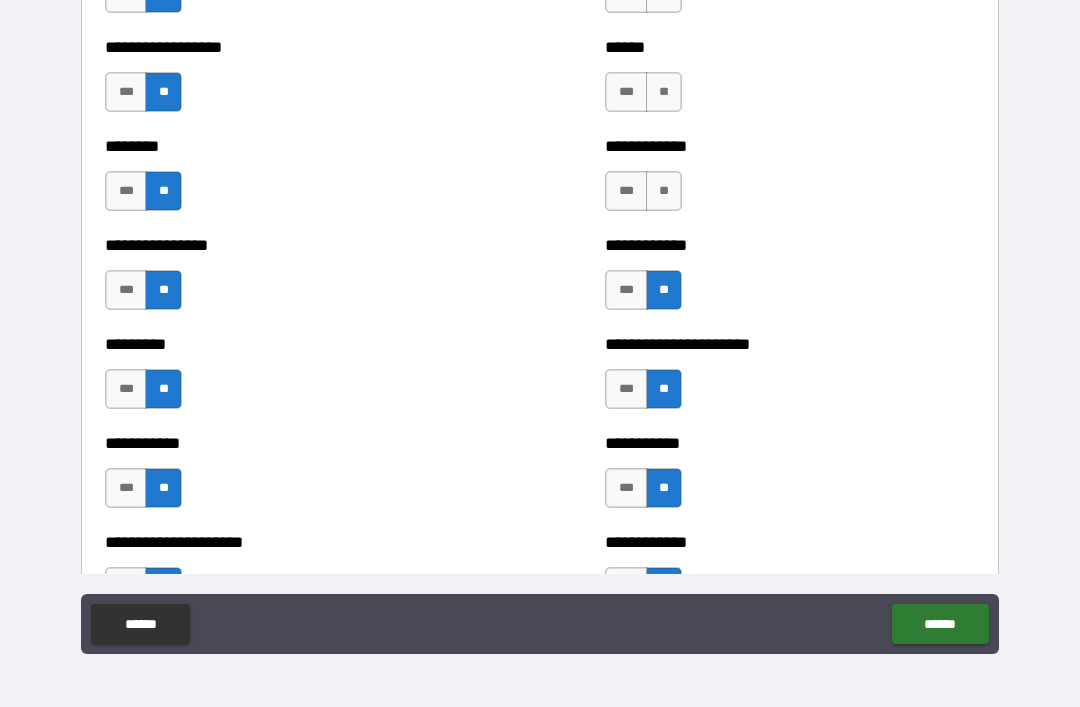 click on "**" at bounding box center [664, 191] 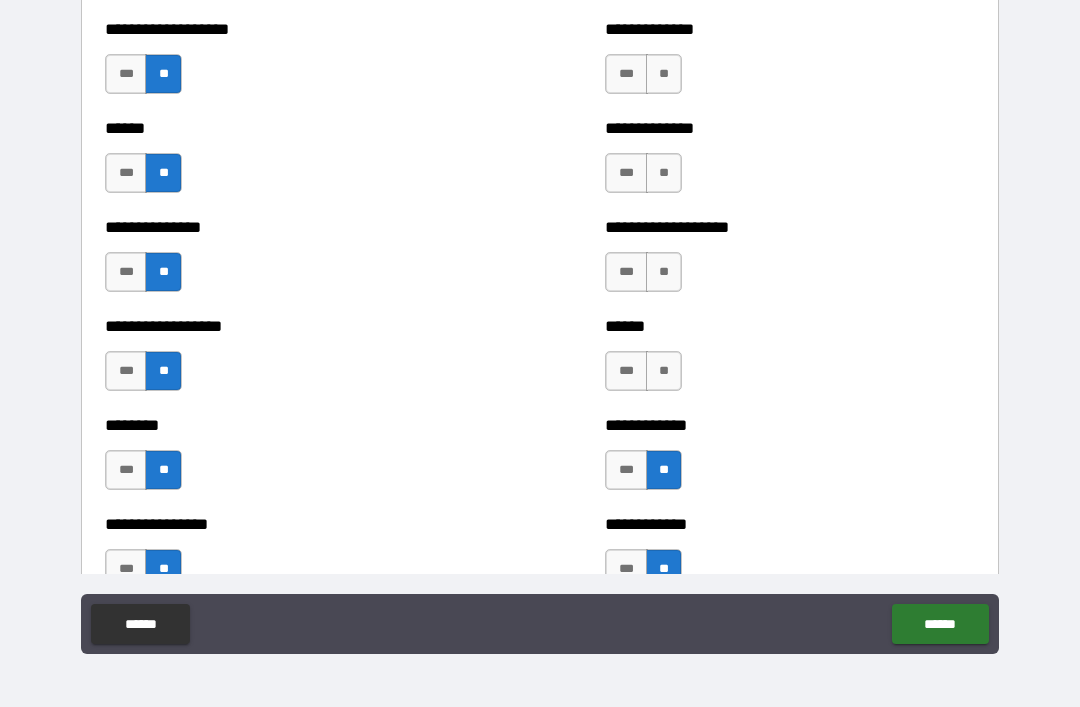 scroll, scrollTop: 7214, scrollLeft: 0, axis: vertical 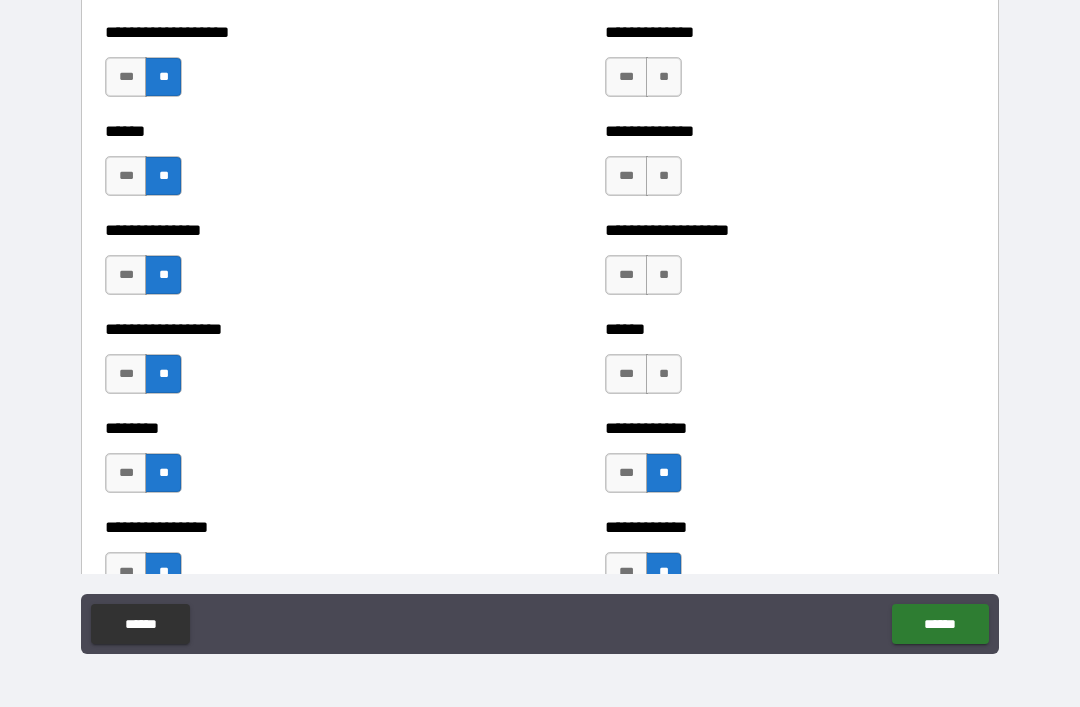 click on "**" at bounding box center [664, 374] 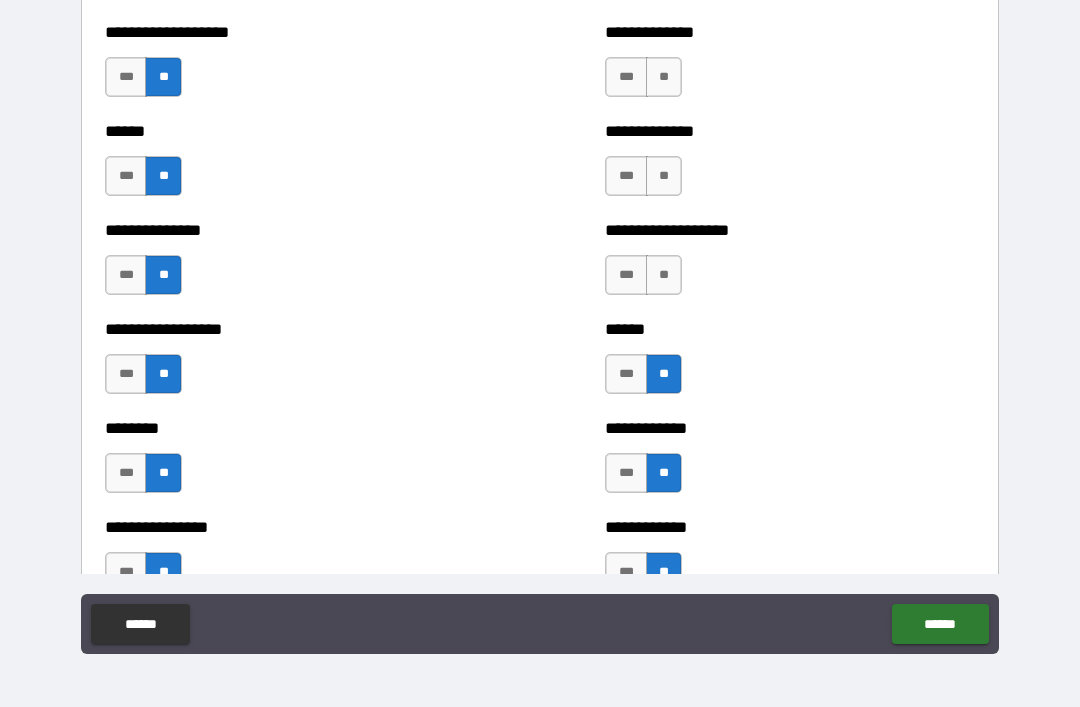 click on "**" at bounding box center [664, 275] 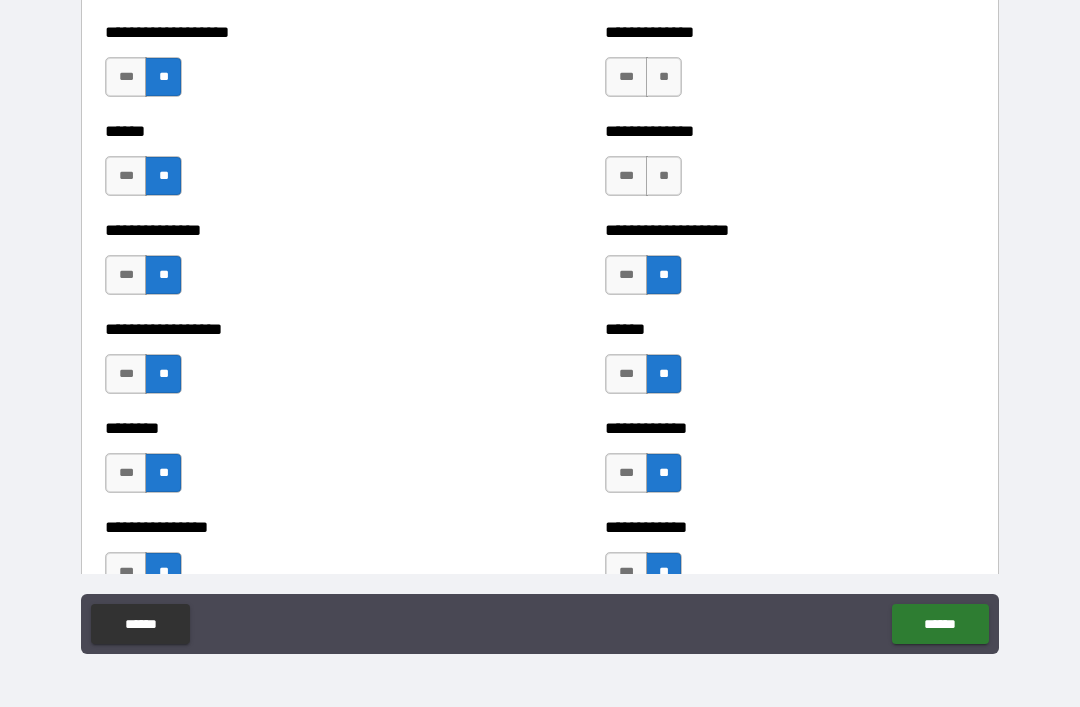 click on "**" at bounding box center (664, 176) 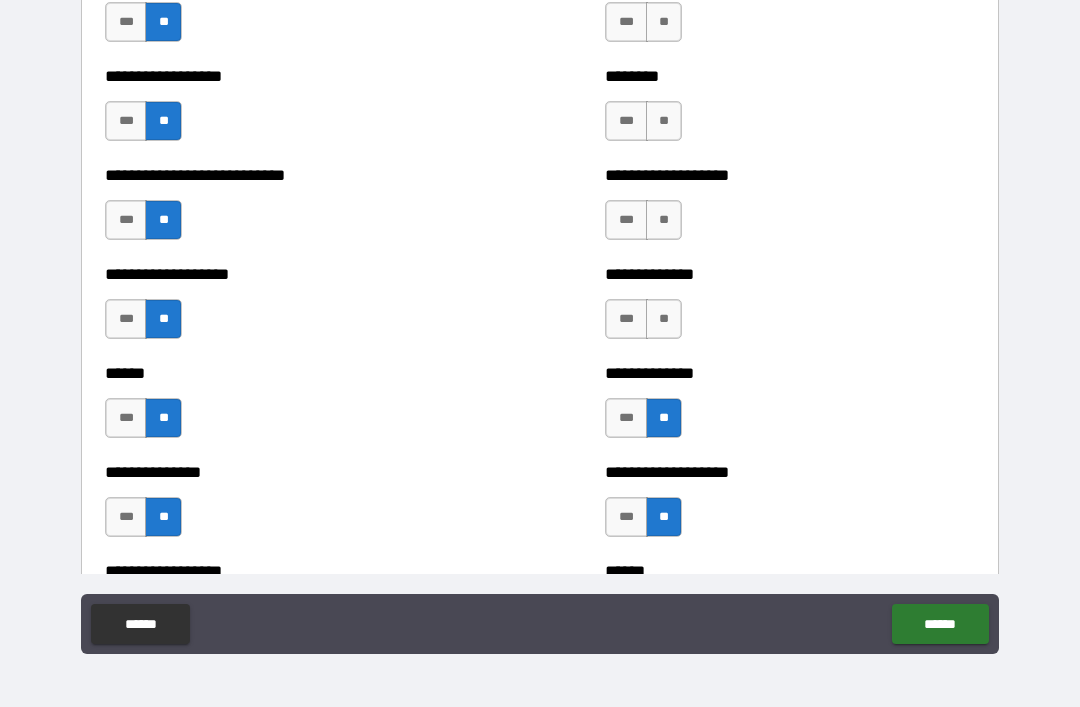 scroll, scrollTop: 6962, scrollLeft: 0, axis: vertical 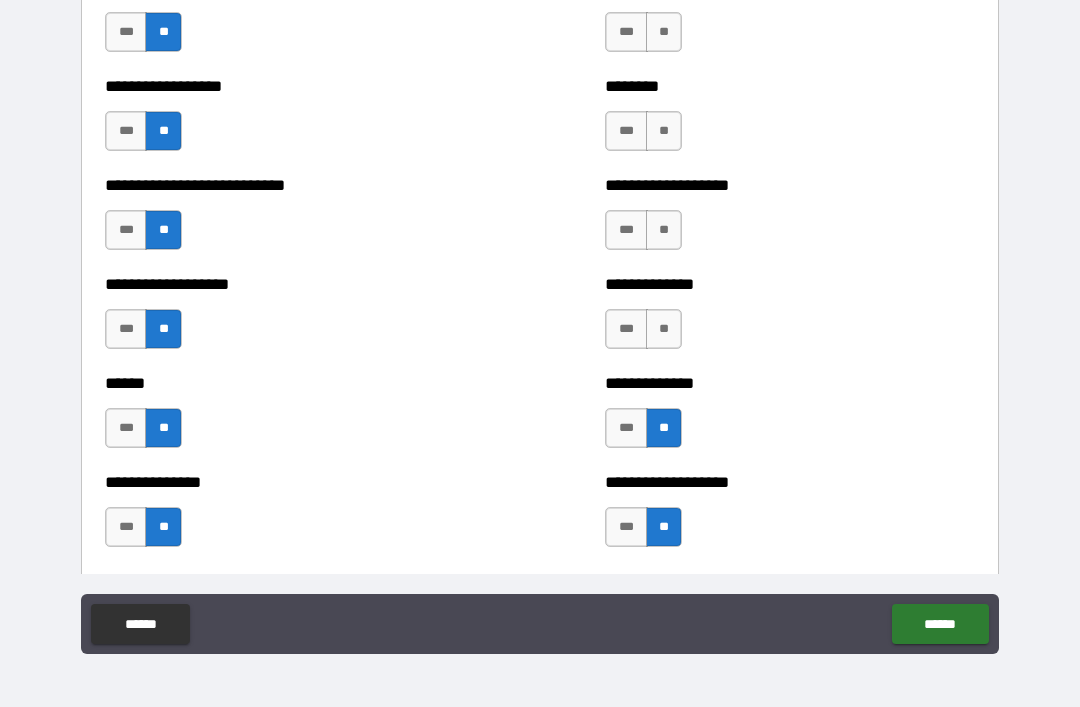 click on "**" at bounding box center (664, 329) 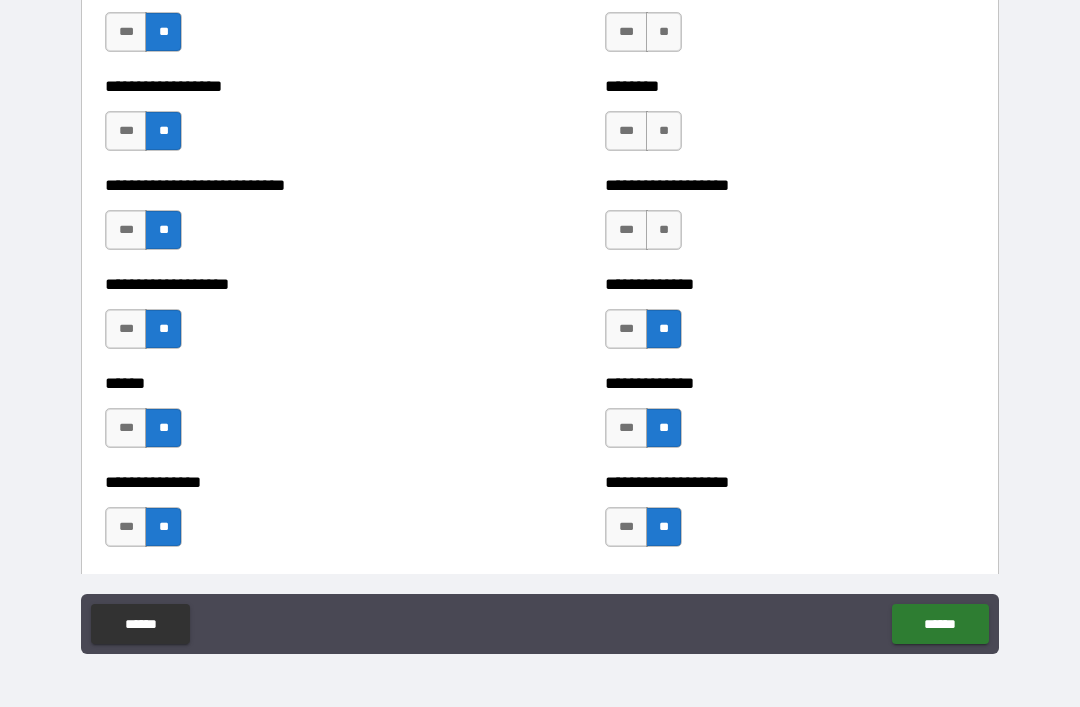 click on "**" at bounding box center [664, 230] 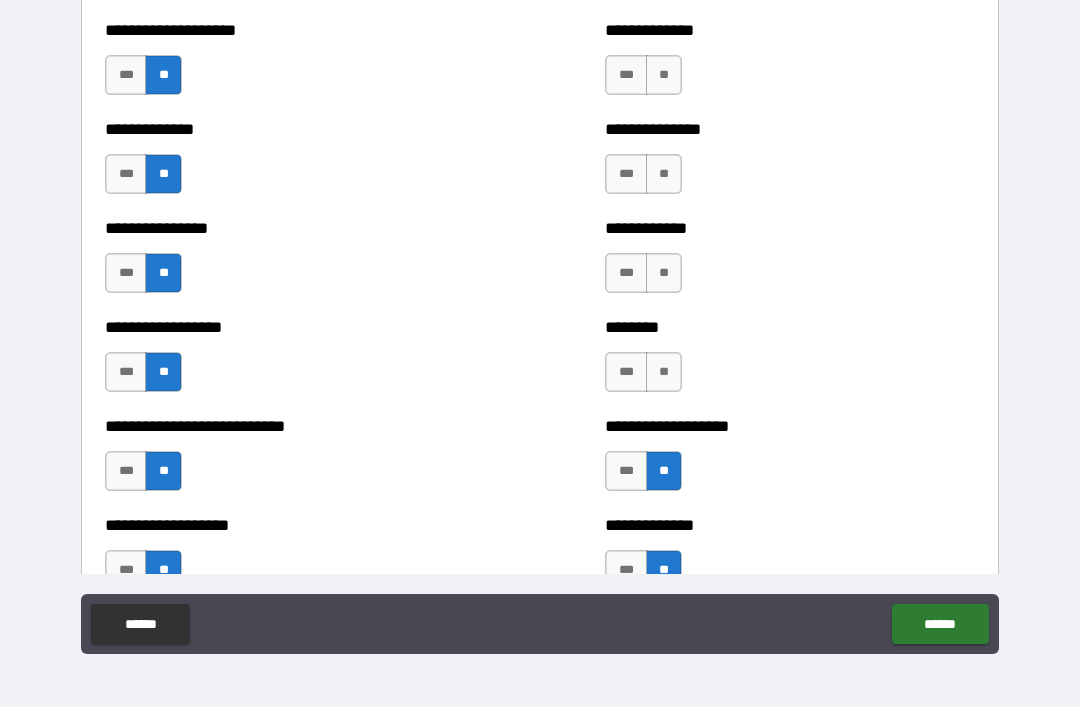 scroll, scrollTop: 6719, scrollLeft: 0, axis: vertical 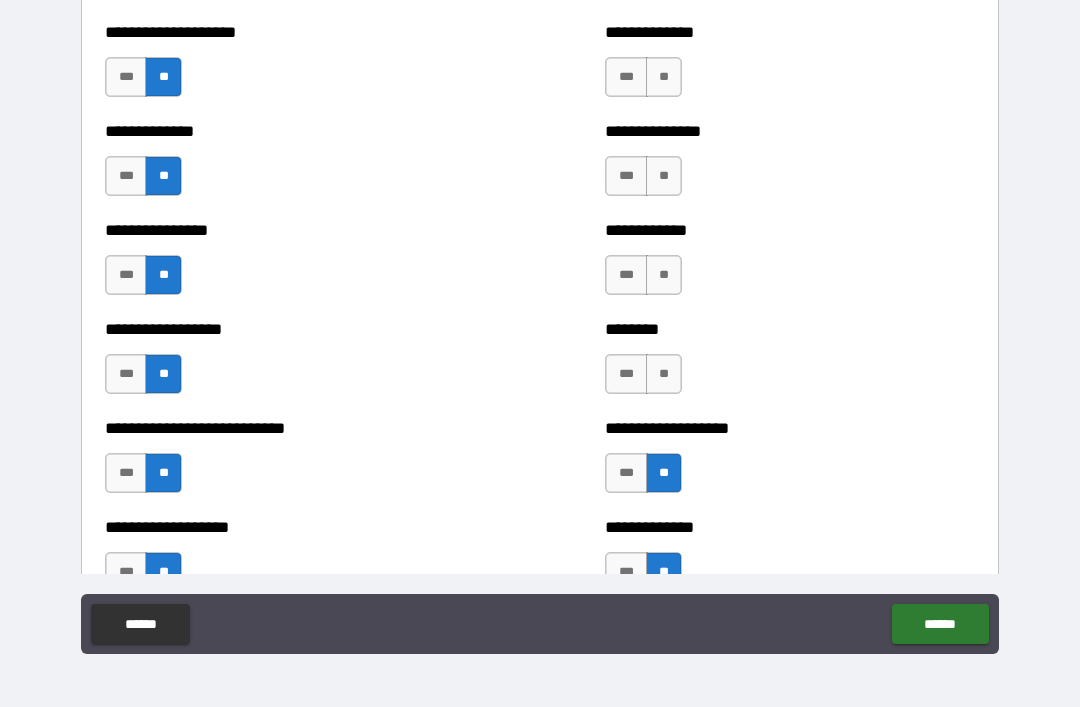 click on "**" at bounding box center [664, 374] 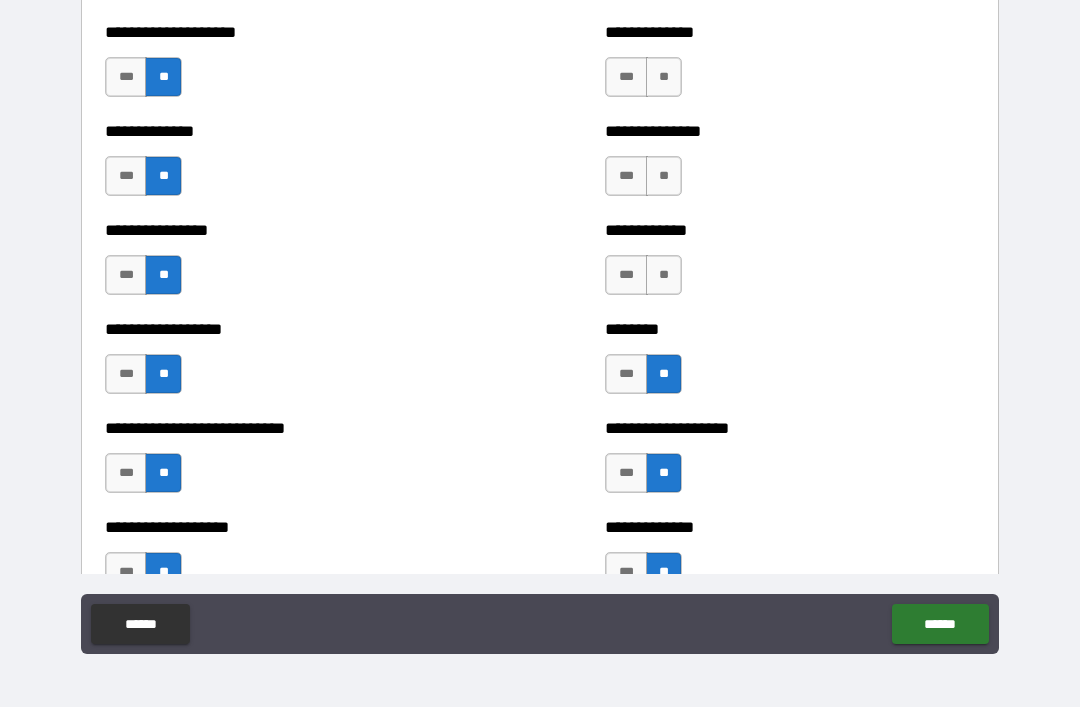 click on "**" at bounding box center [664, 275] 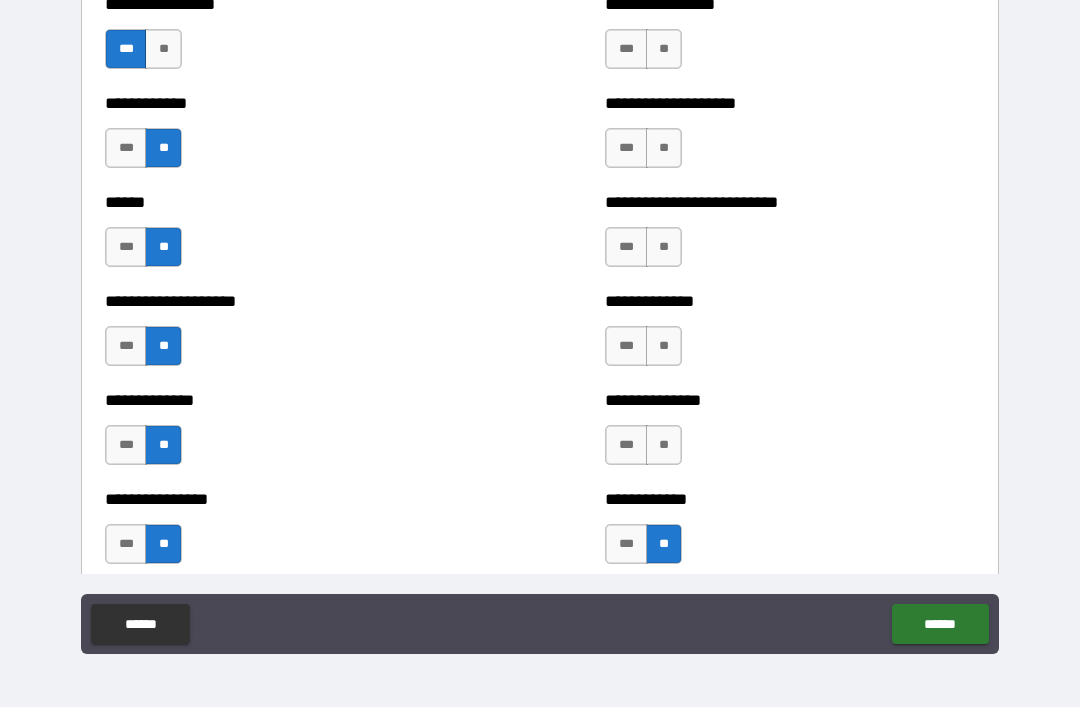 scroll, scrollTop: 6435, scrollLeft: 0, axis: vertical 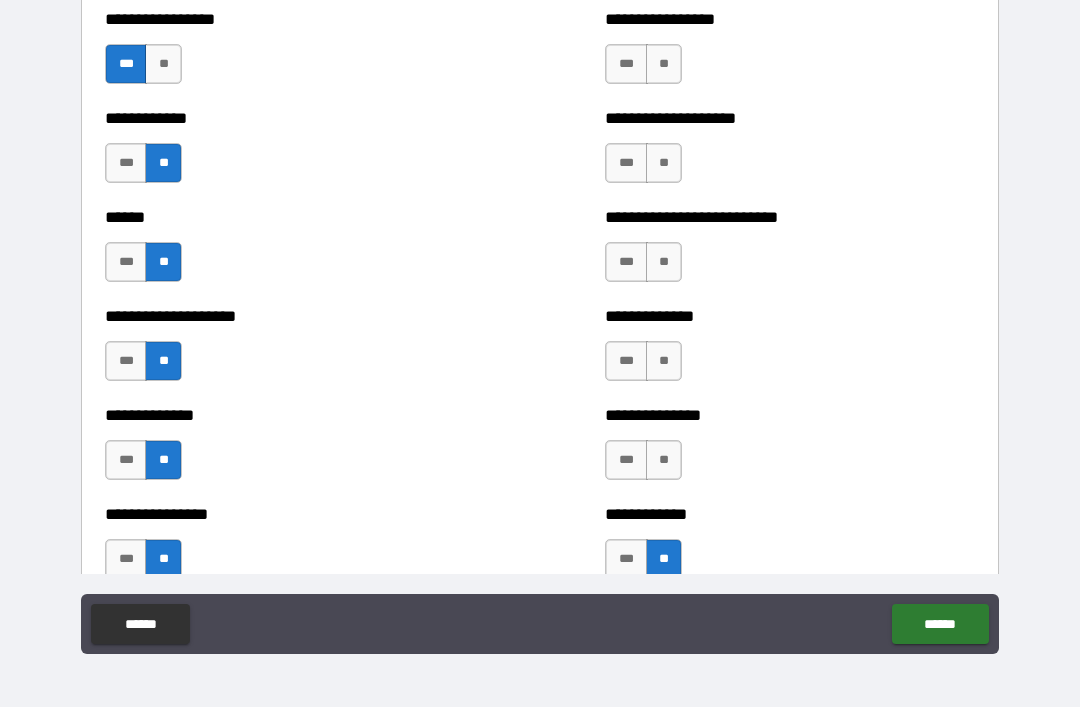 click on "**" at bounding box center [664, 460] 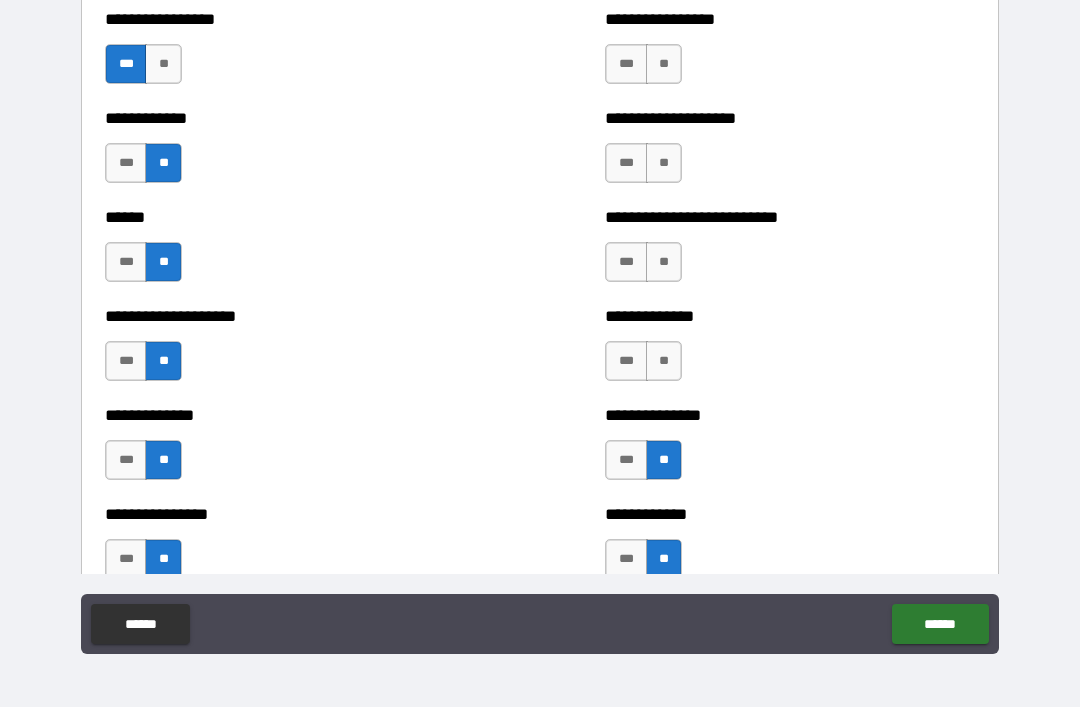 click on "**" at bounding box center [664, 361] 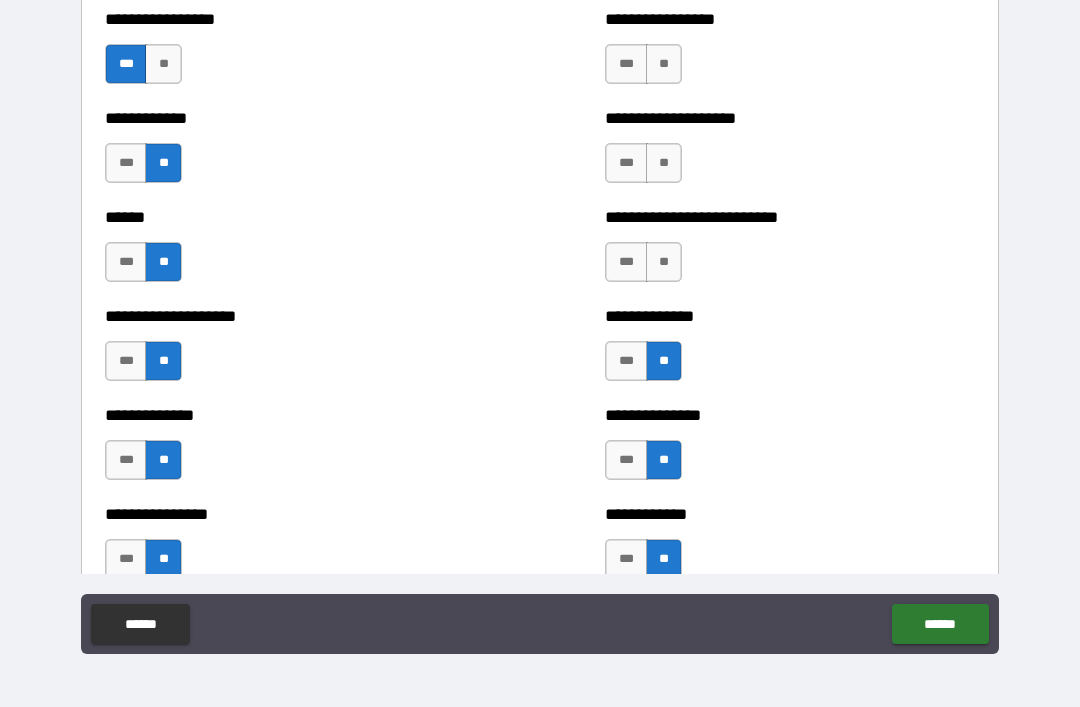 click on "**" at bounding box center [664, 262] 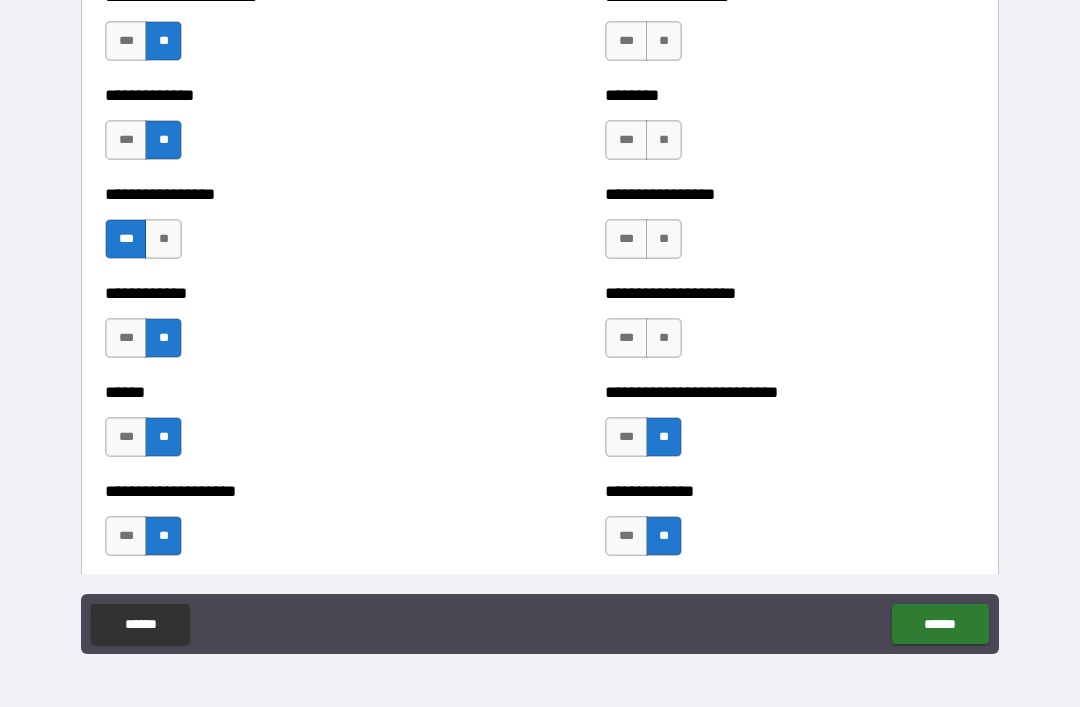 scroll, scrollTop: 6225, scrollLeft: 0, axis: vertical 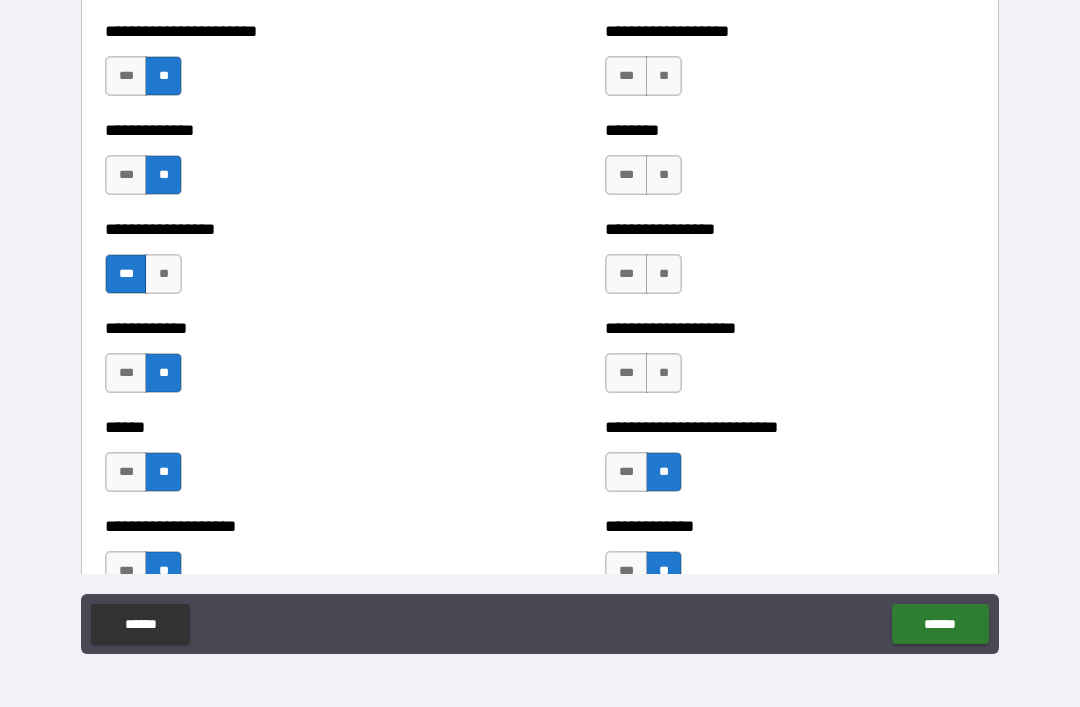 click on "**" at bounding box center (664, 373) 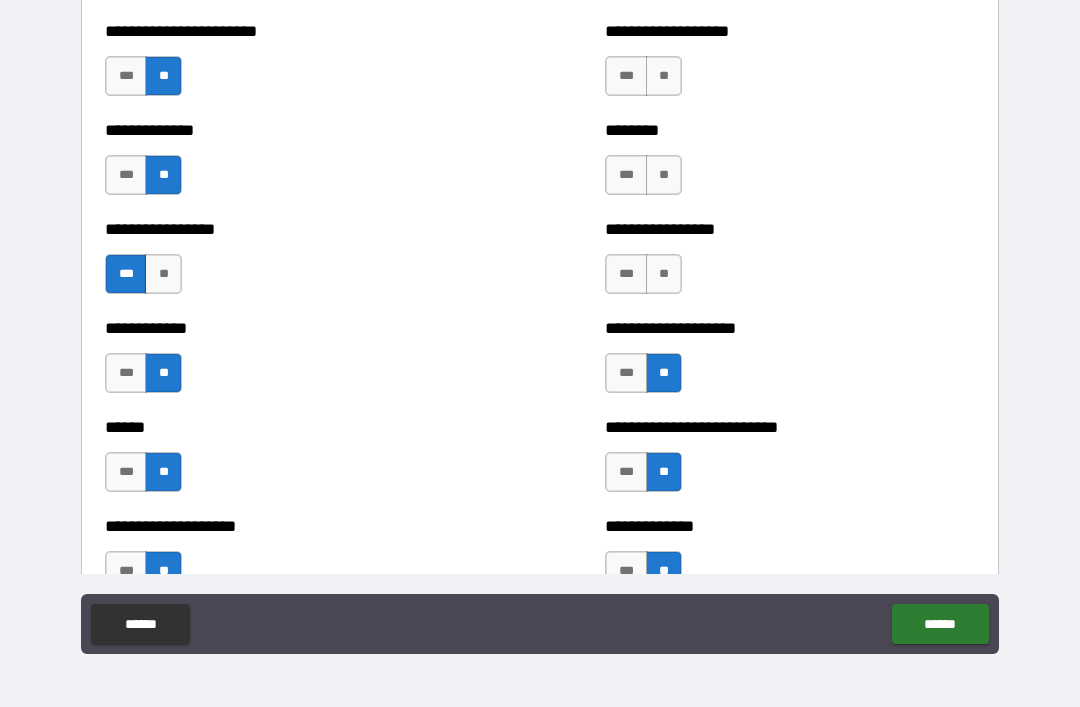 click on "**" at bounding box center (664, 274) 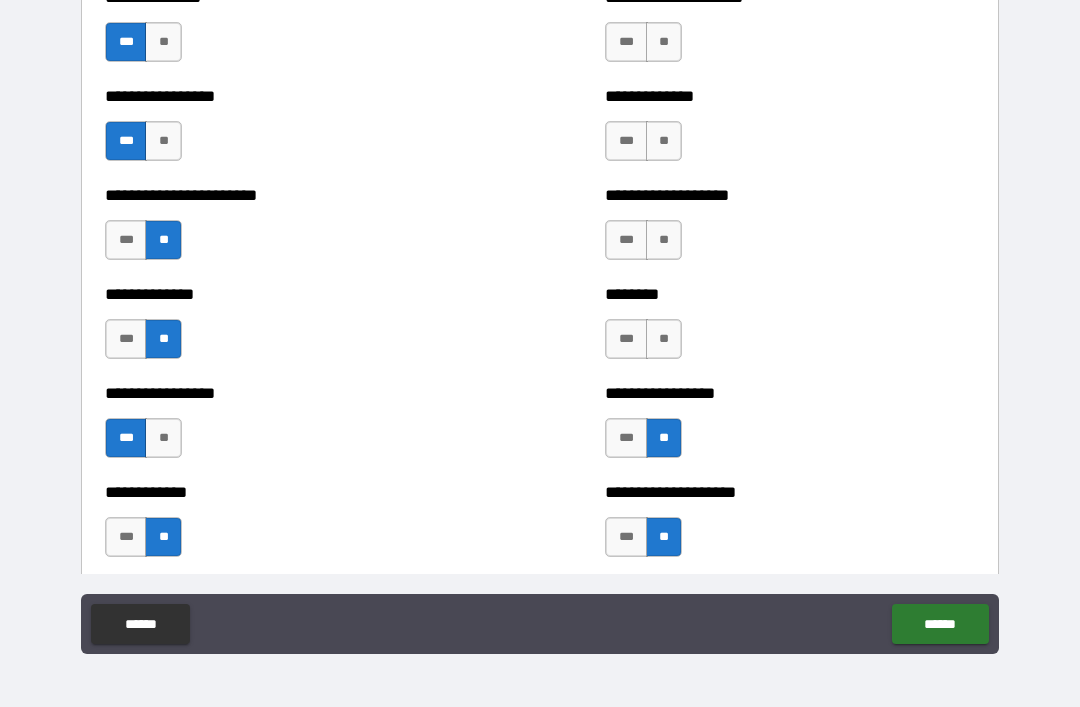 scroll, scrollTop: 6055, scrollLeft: 0, axis: vertical 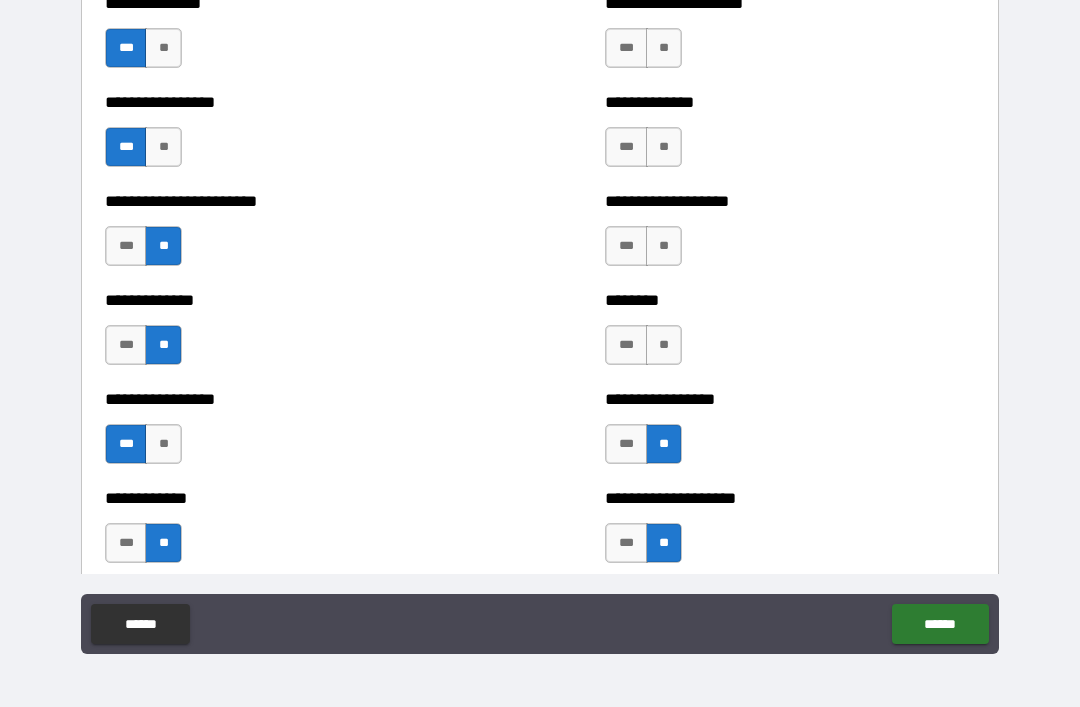 click on "**" at bounding box center (664, 345) 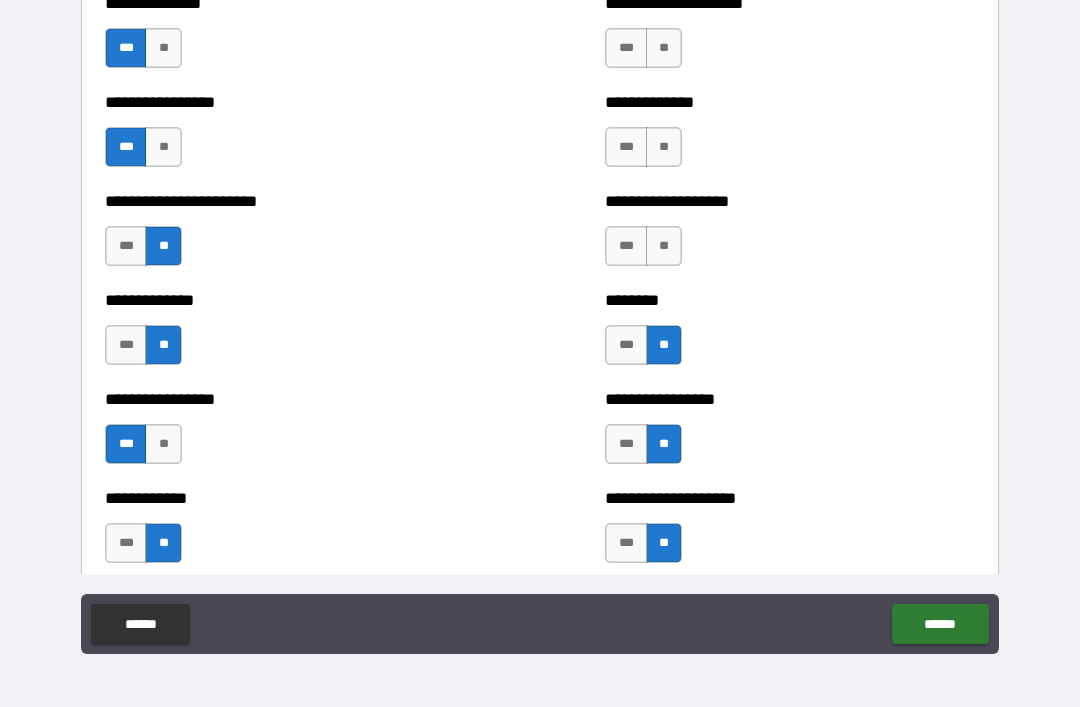 click on "**" at bounding box center (664, 246) 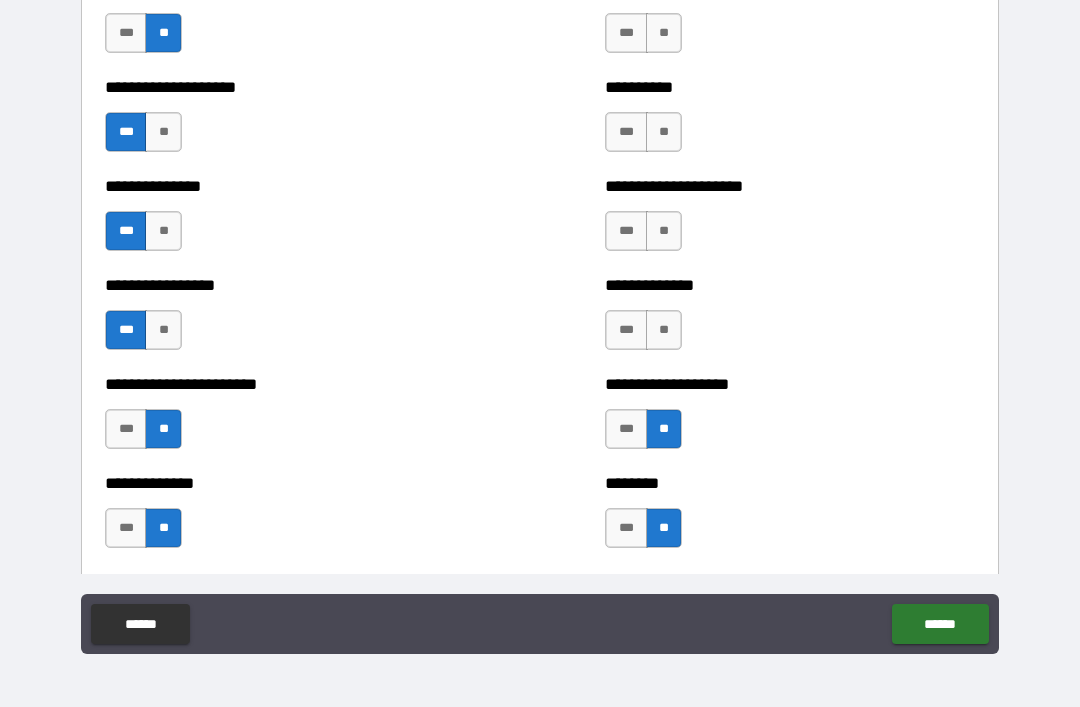scroll, scrollTop: 5855, scrollLeft: 0, axis: vertical 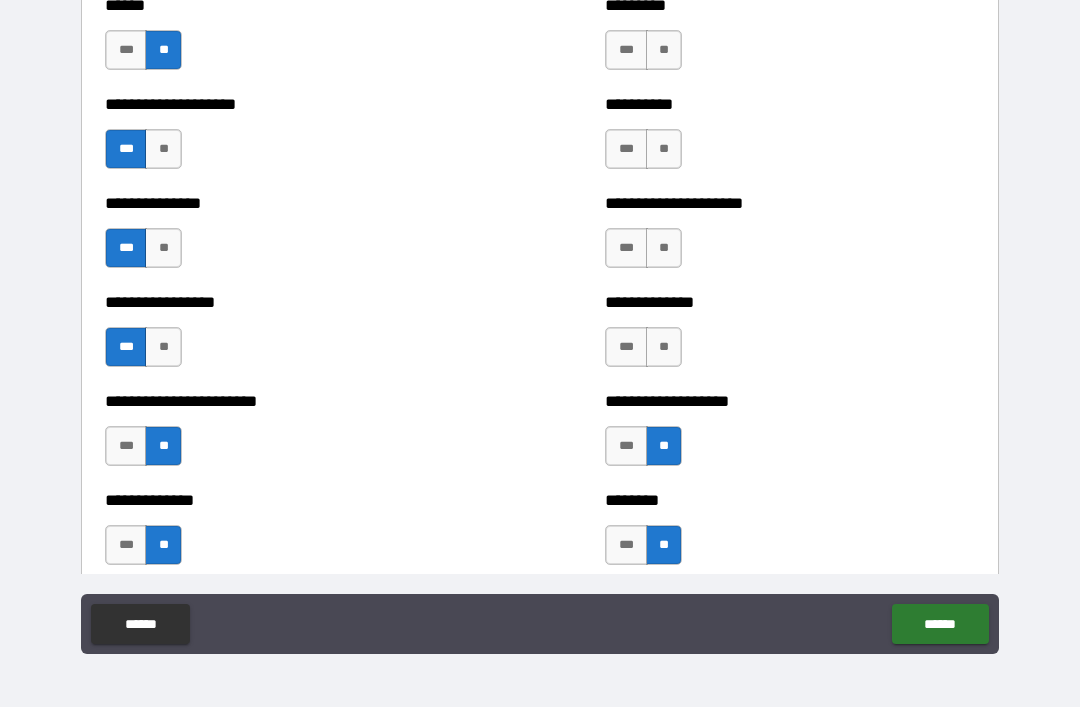 click on "**" at bounding box center [664, 347] 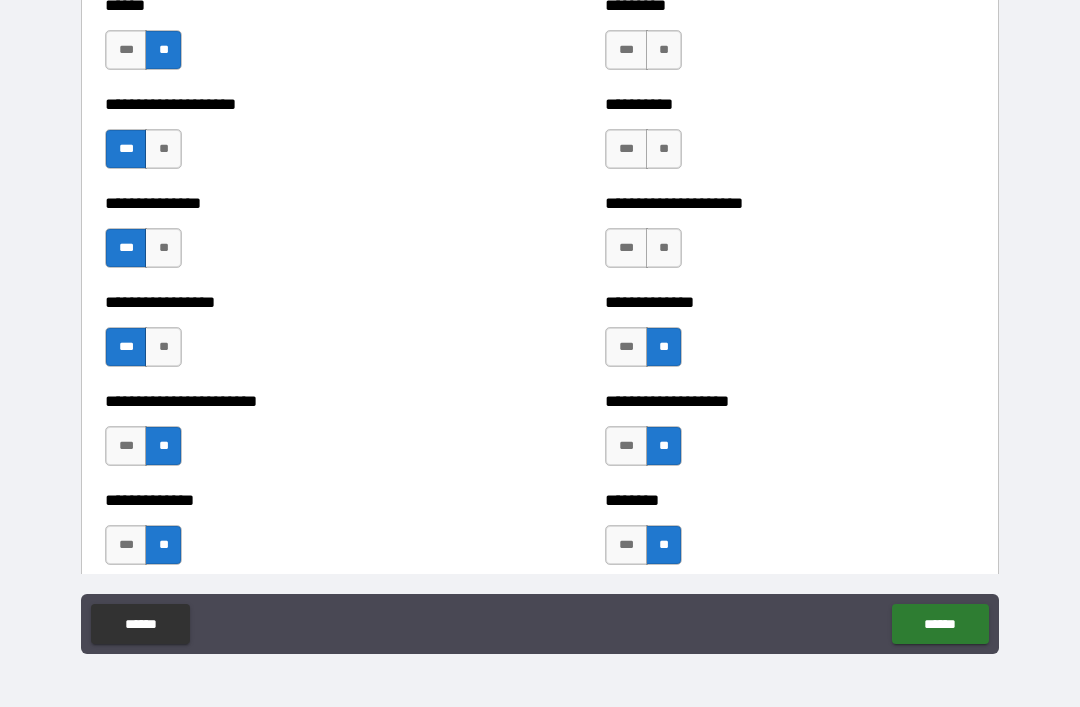 click on "**" at bounding box center (664, 248) 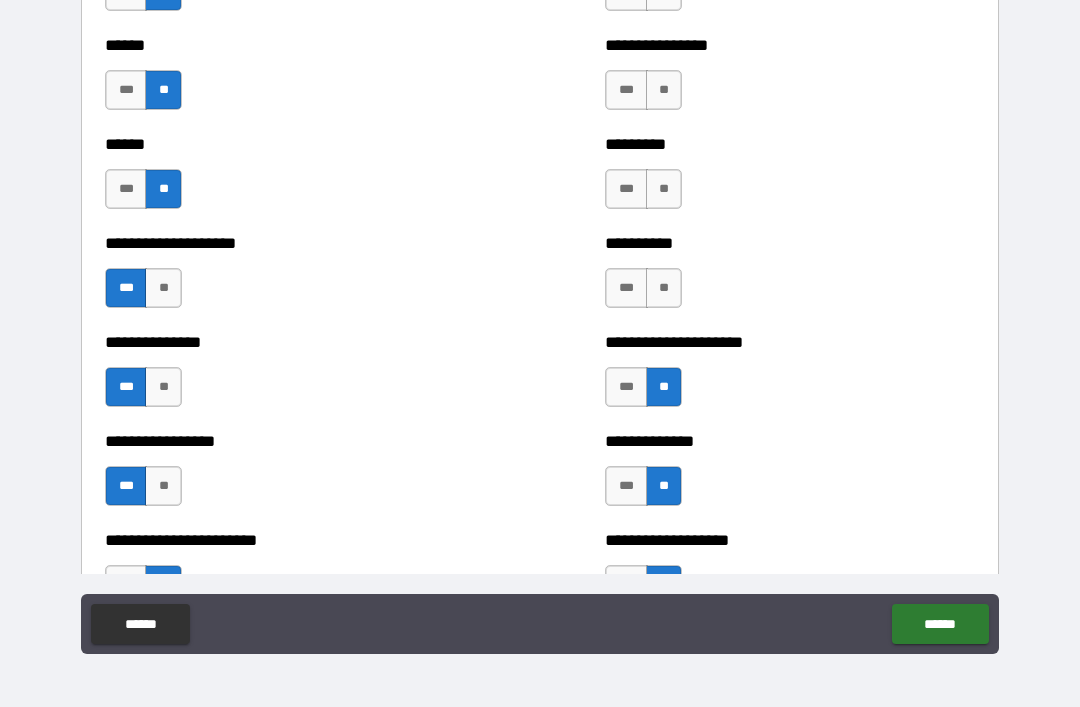 scroll, scrollTop: 5704, scrollLeft: 0, axis: vertical 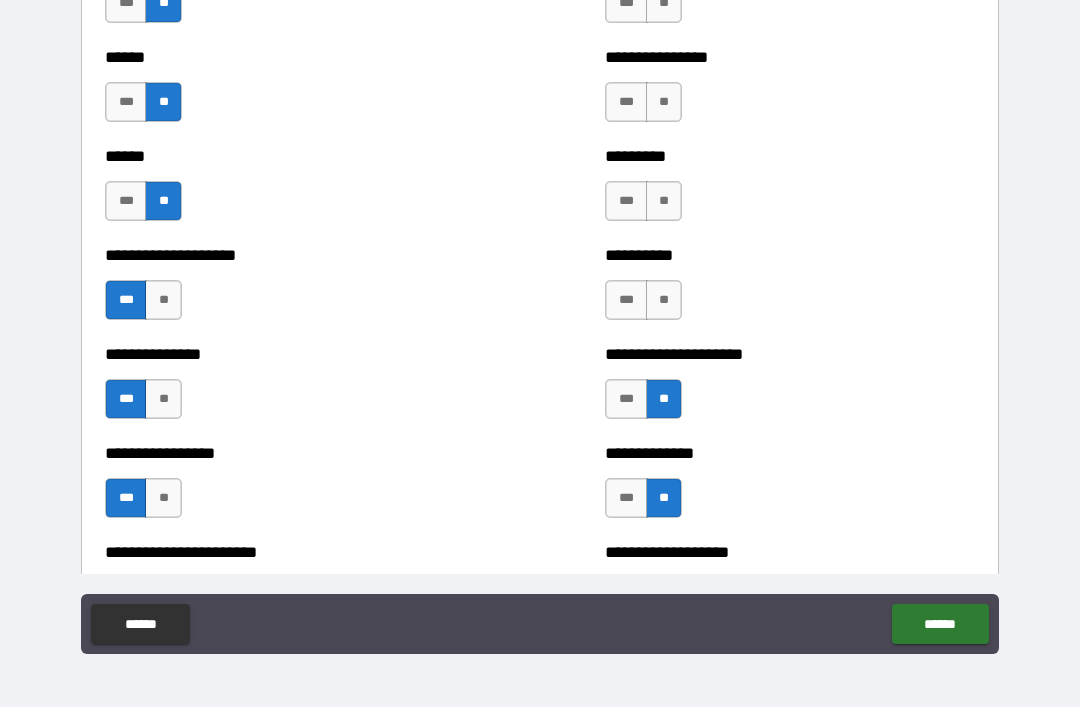 click on "**" at bounding box center [664, 300] 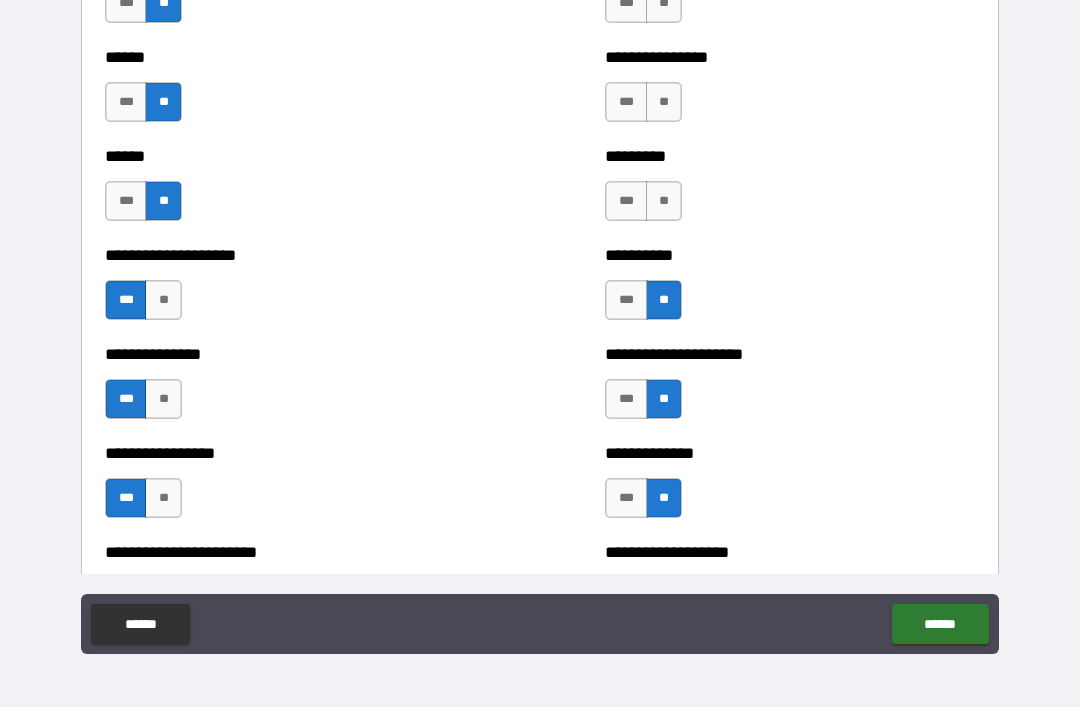 click on "**" at bounding box center (664, 201) 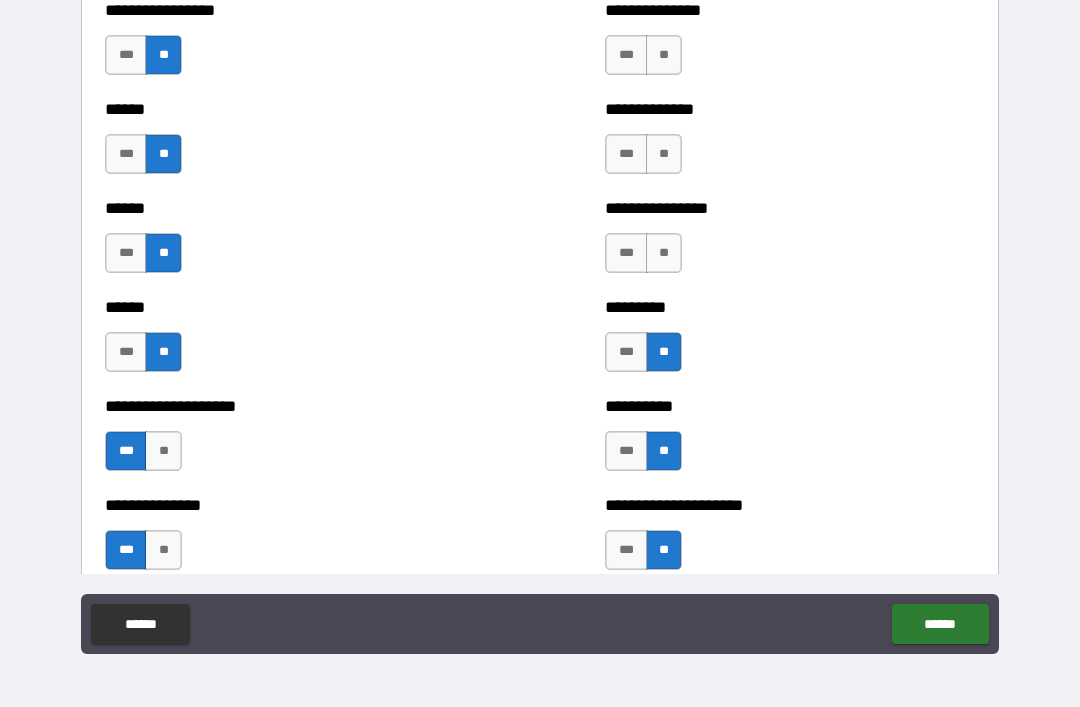 scroll, scrollTop: 5521, scrollLeft: 0, axis: vertical 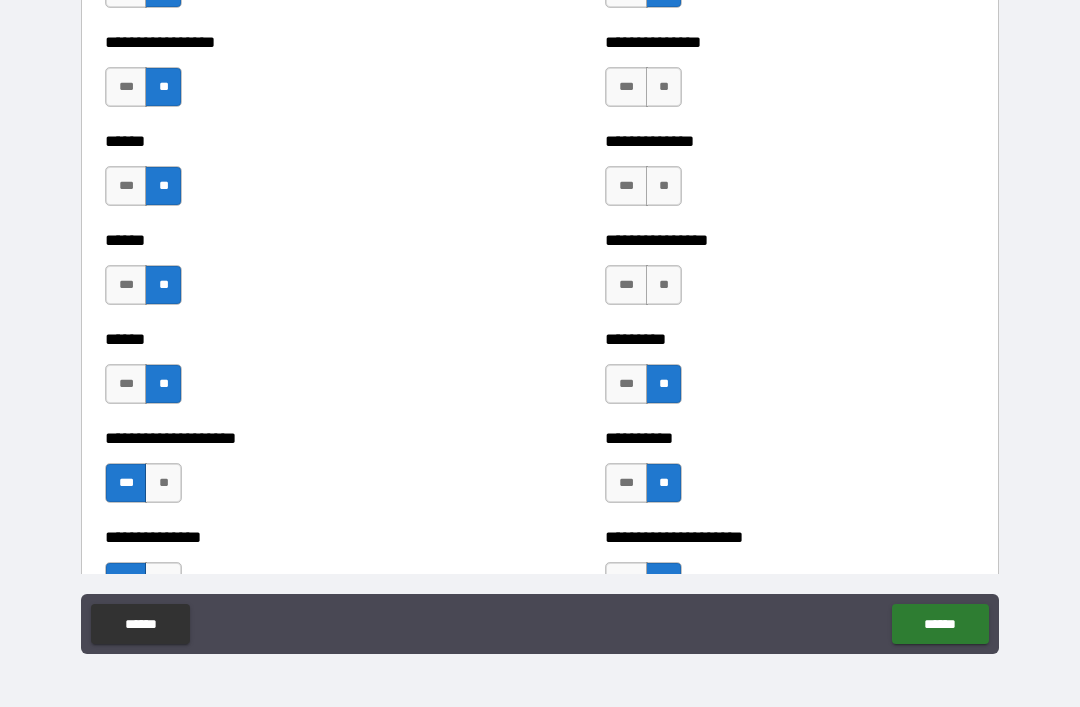 click on "**********" at bounding box center (790, 275) 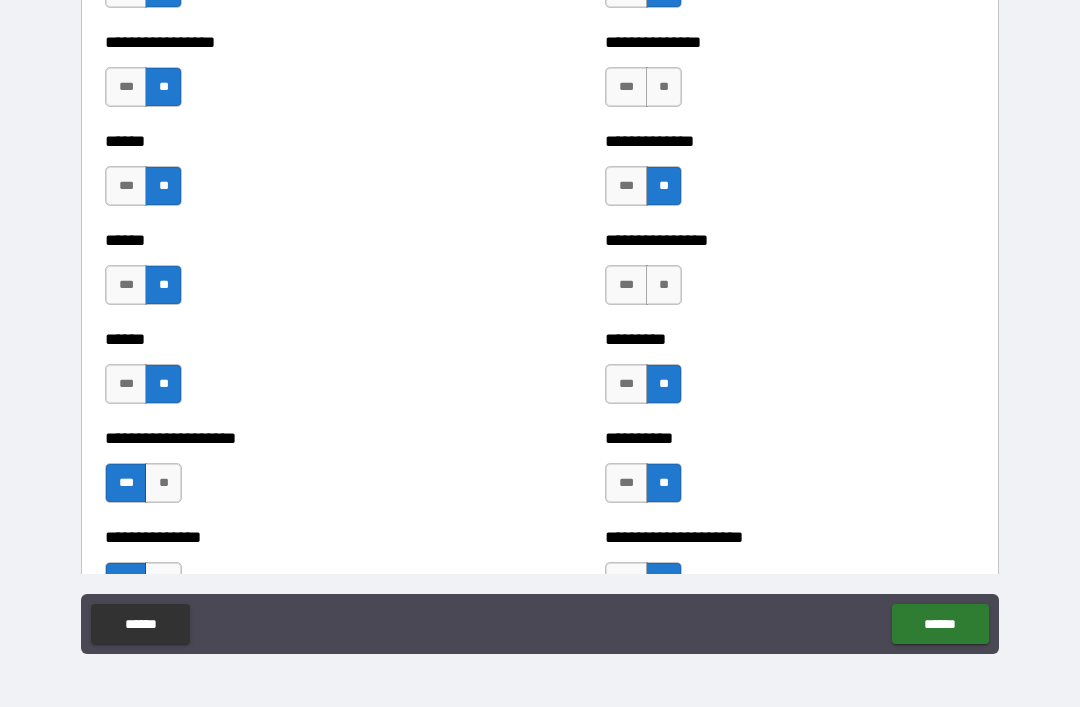 click on "**" at bounding box center (664, 285) 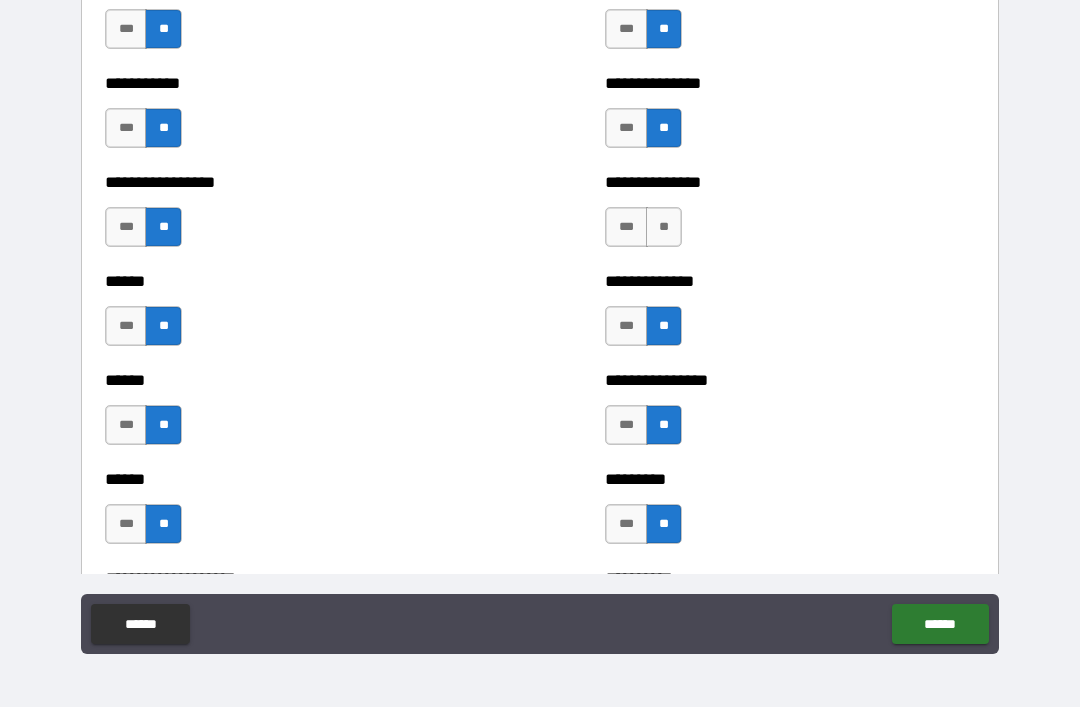 scroll, scrollTop: 5359, scrollLeft: 0, axis: vertical 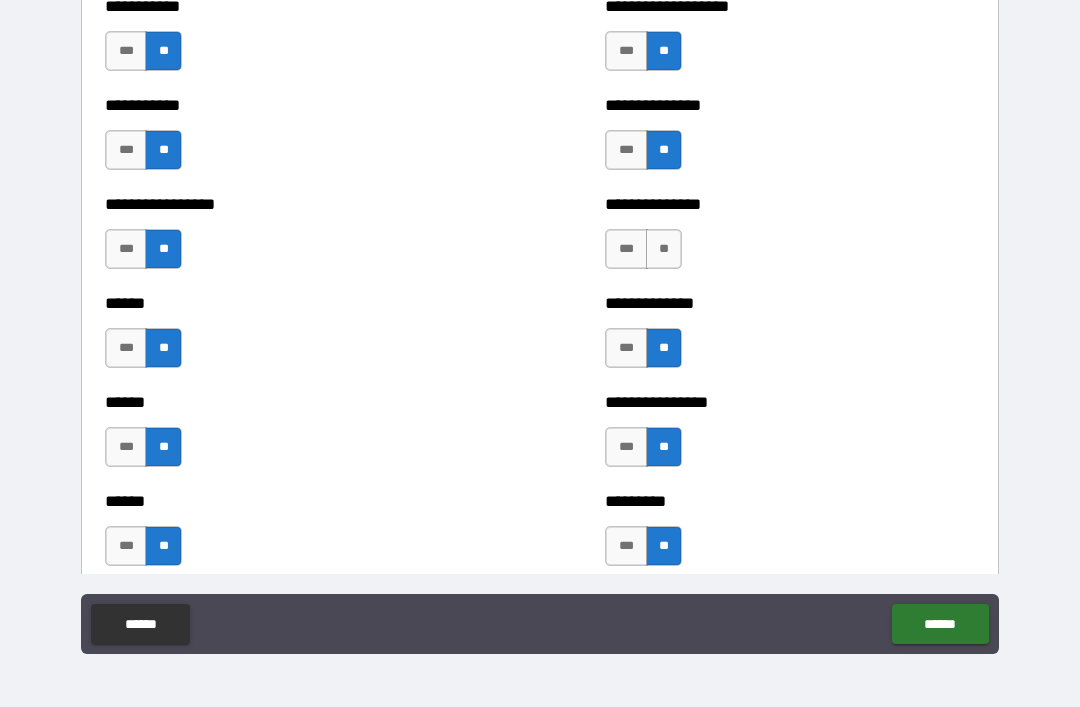 click on "**" at bounding box center (664, 249) 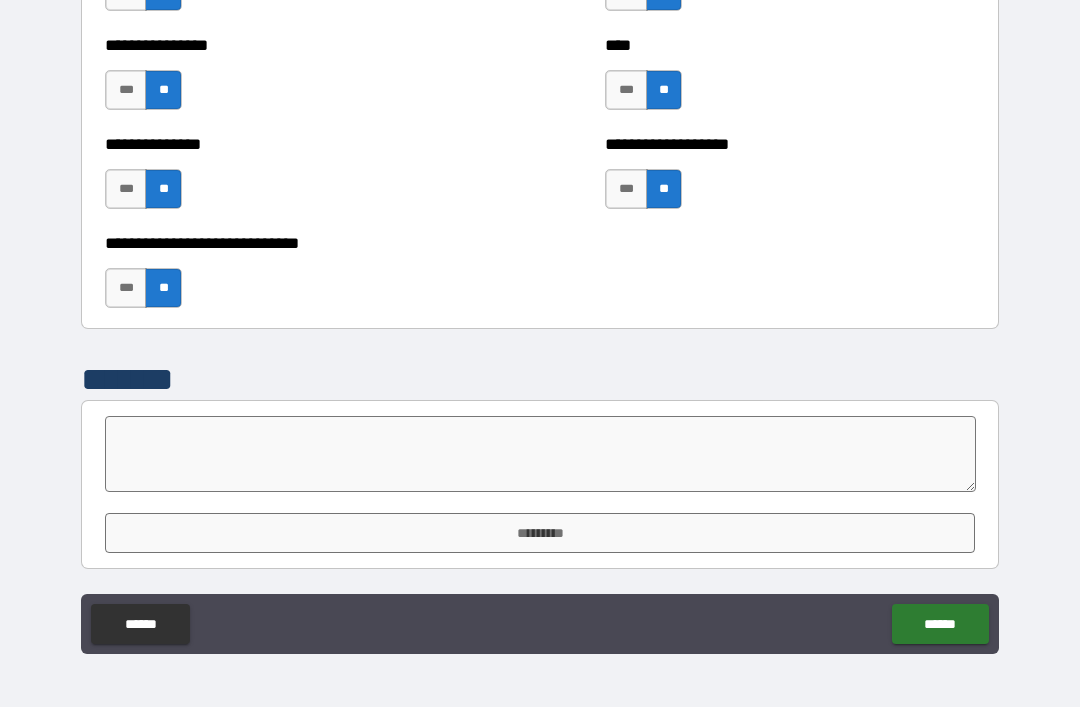 scroll, scrollTop: 8686, scrollLeft: 0, axis: vertical 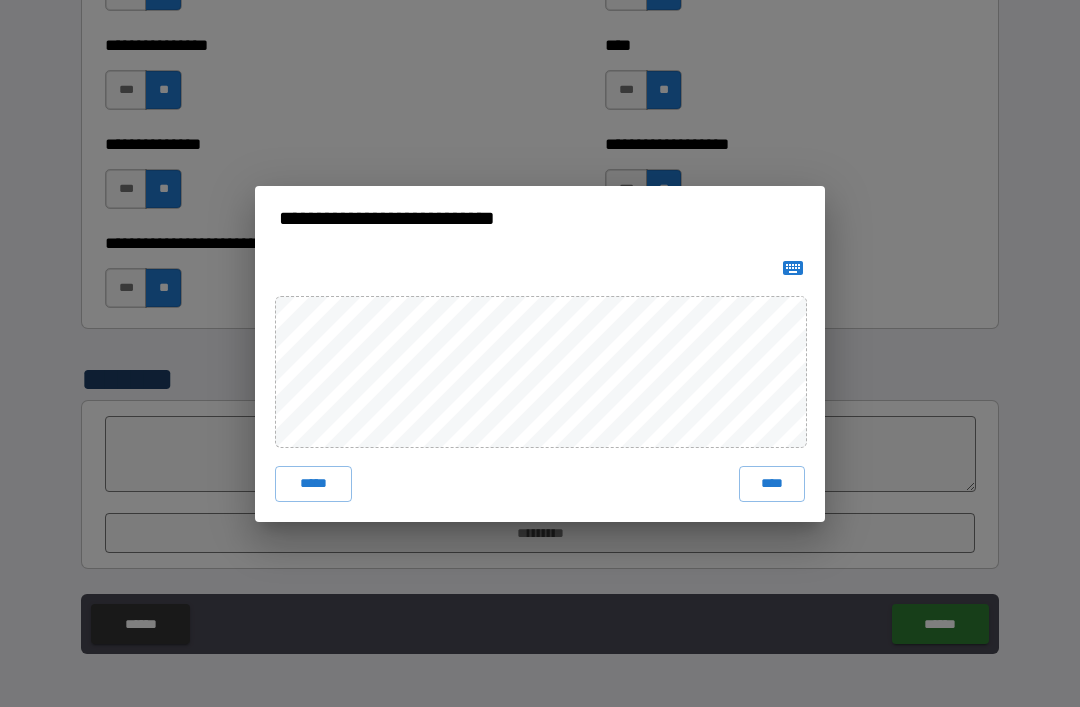 click on "****" at bounding box center (772, 484) 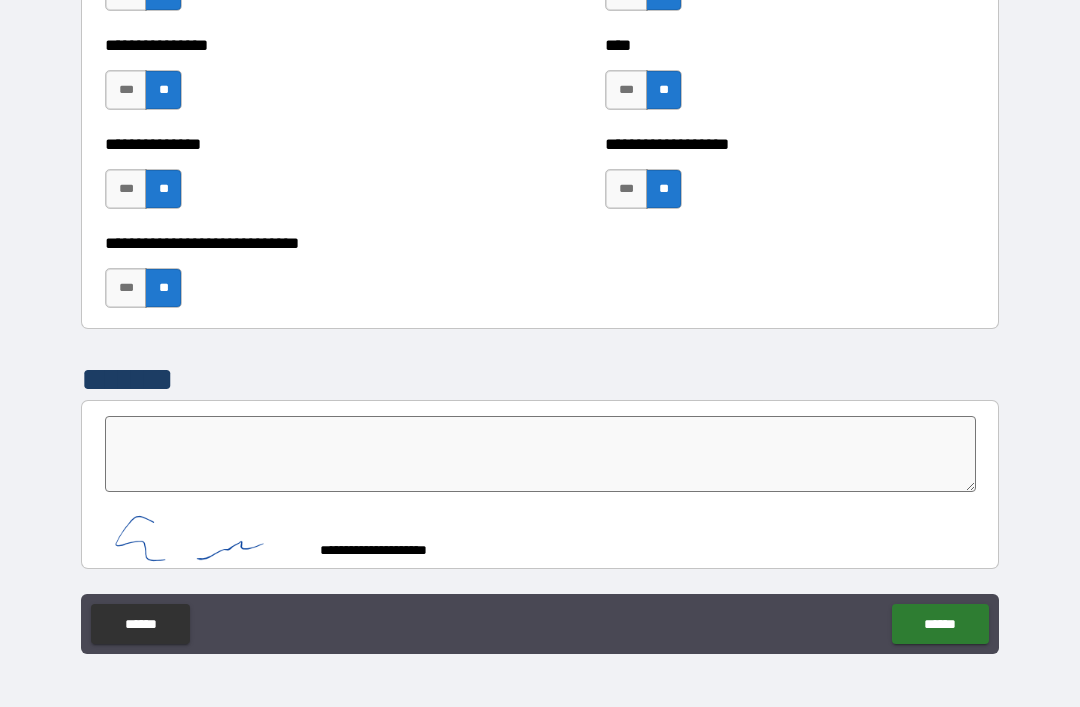scroll, scrollTop: 8676, scrollLeft: 0, axis: vertical 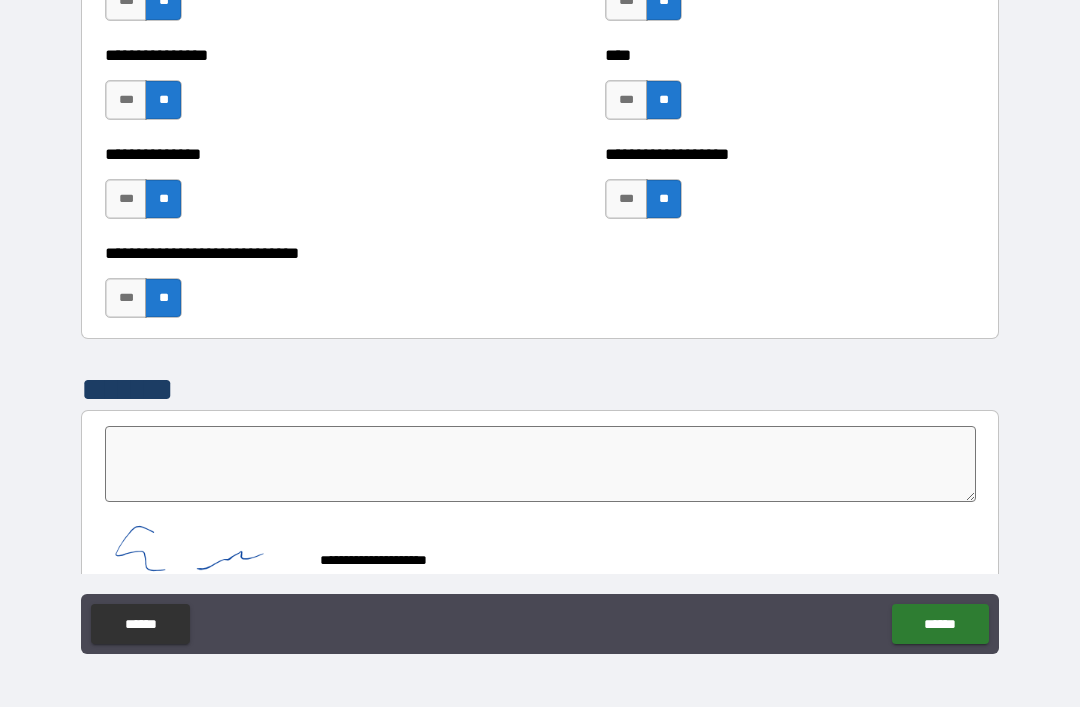 click on "******" at bounding box center (940, 624) 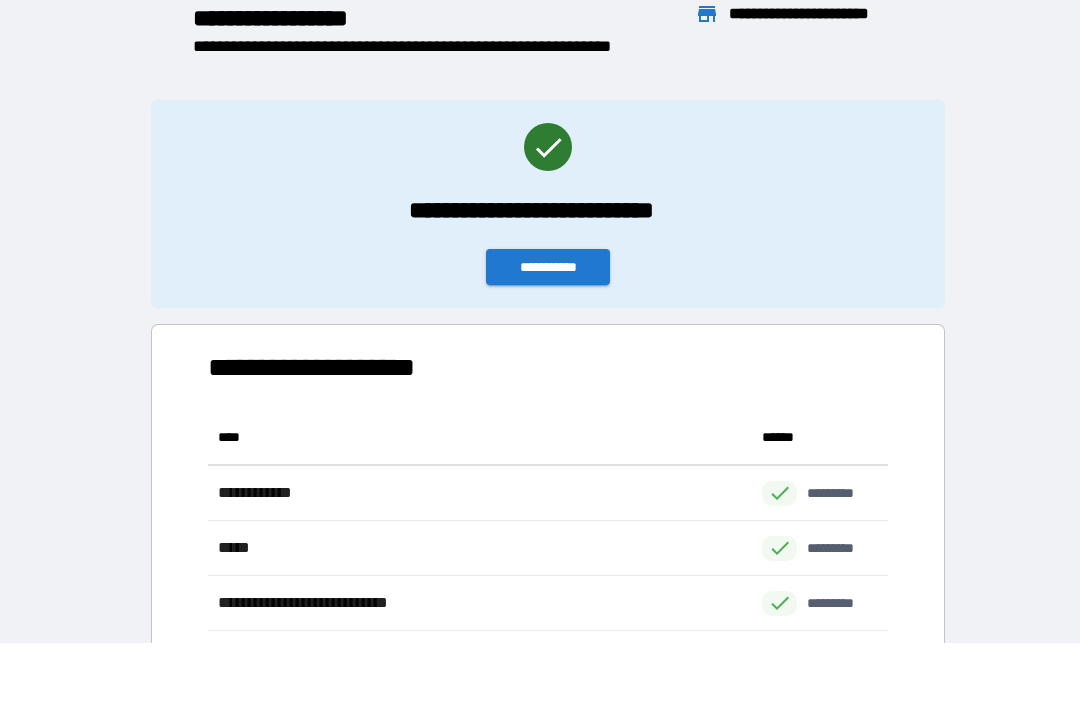 scroll, scrollTop: 1, scrollLeft: 1, axis: both 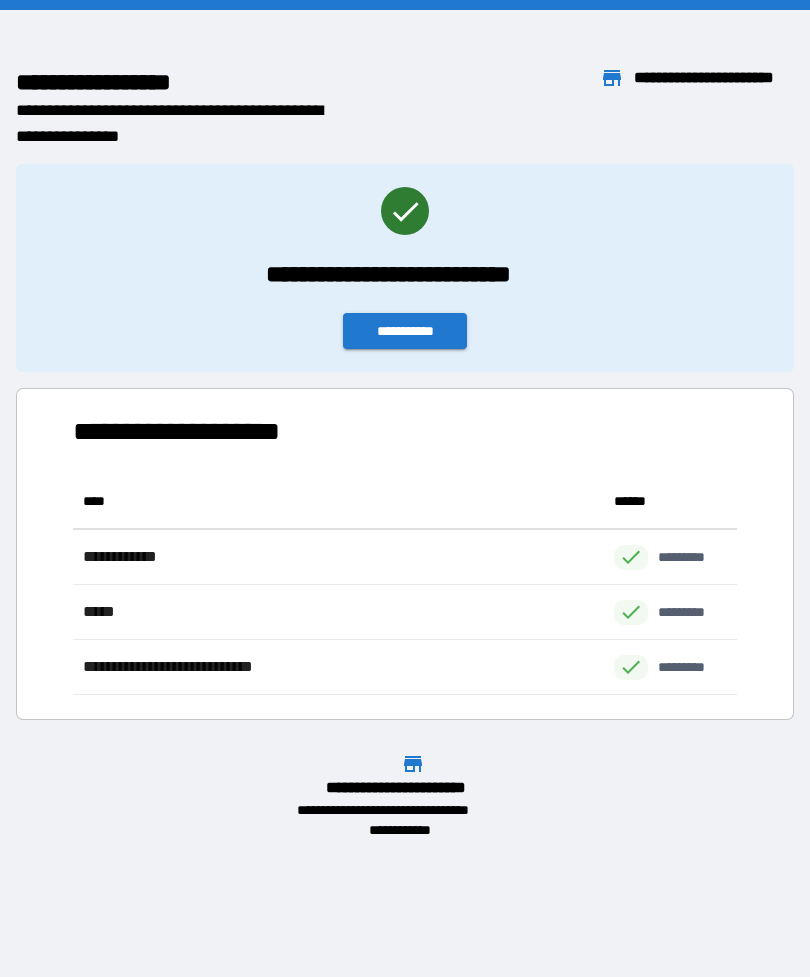 click on "**********" at bounding box center [405, 331] 